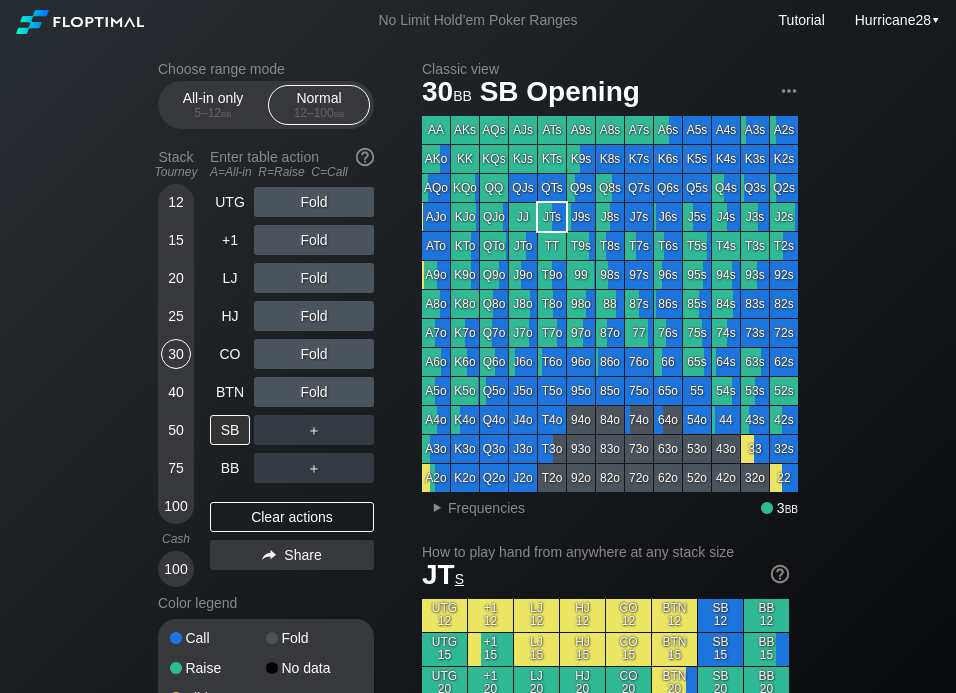 scroll, scrollTop: 0, scrollLeft: 0, axis: both 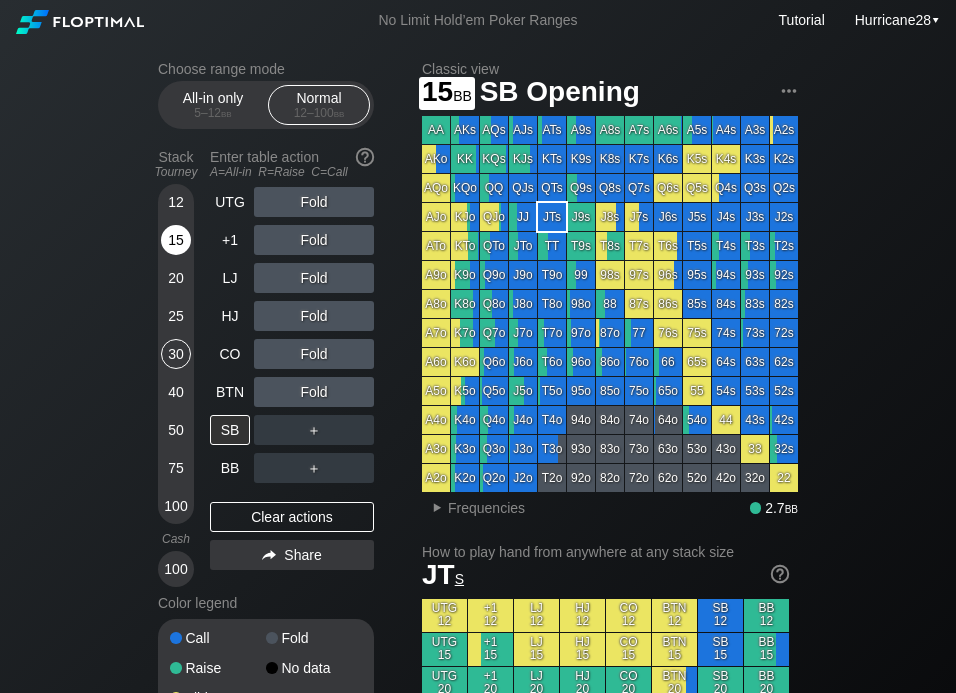 click on "15" at bounding box center (176, 240) 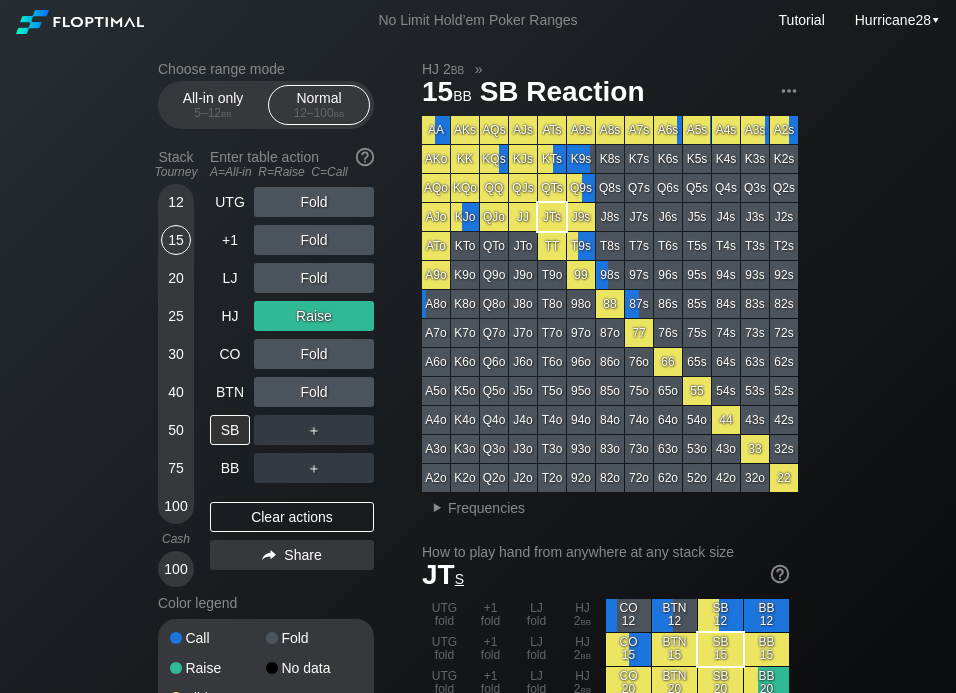 drag, startPoint x: 287, startPoint y: 320, endPoint x: 48, endPoint y: 362, distance: 242.66232 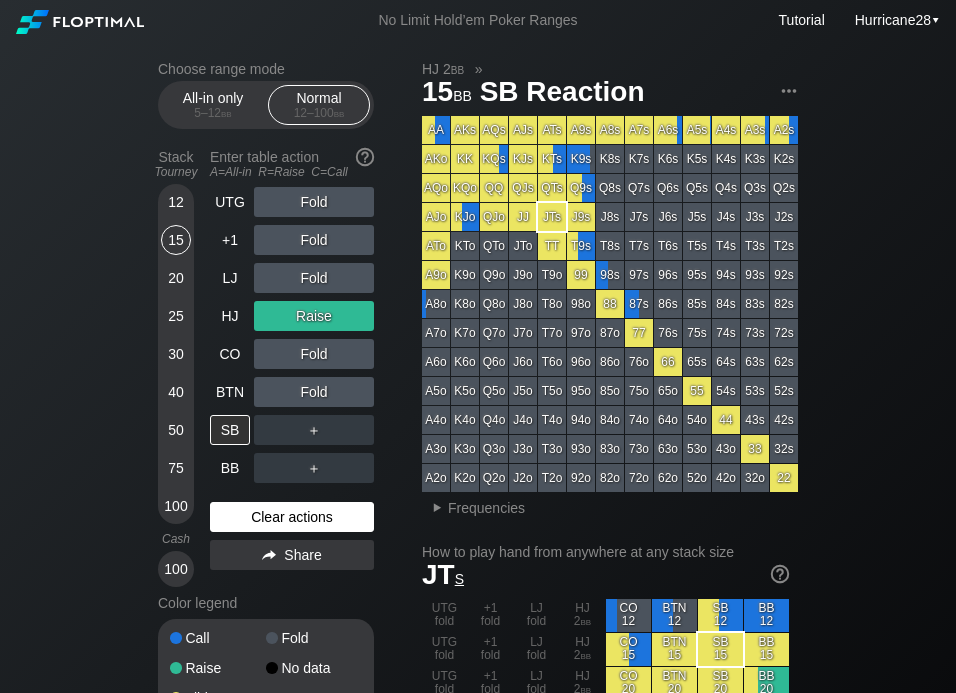 click on "Clear actions" at bounding box center (292, 517) 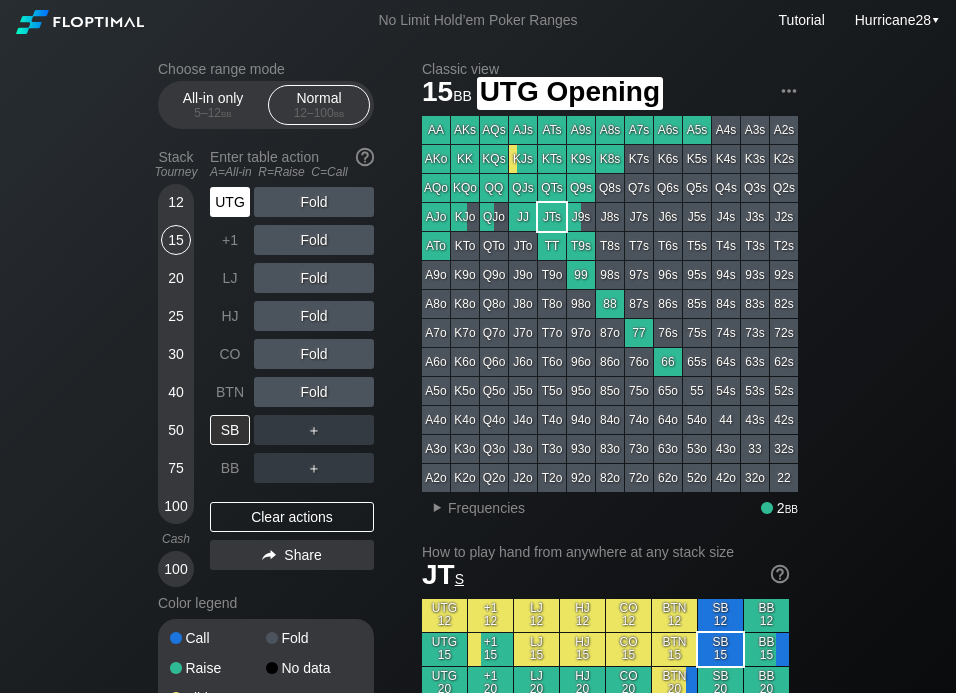 click on "UTG" at bounding box center (230, 202) 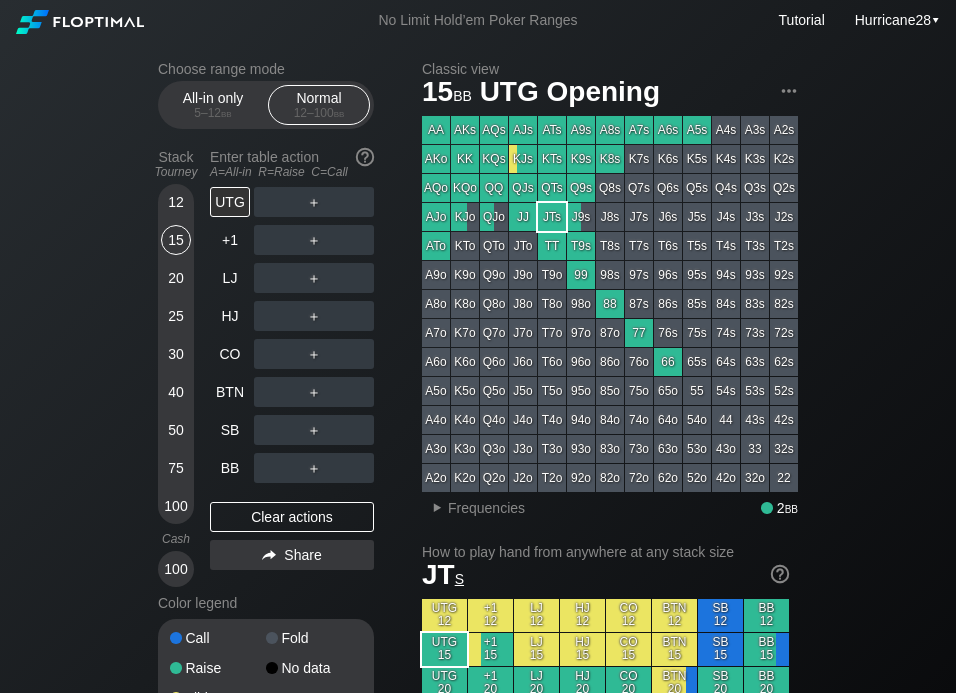 click on "12 15 20 25 30 40 50 75 100" at bounding box center [176, 354] 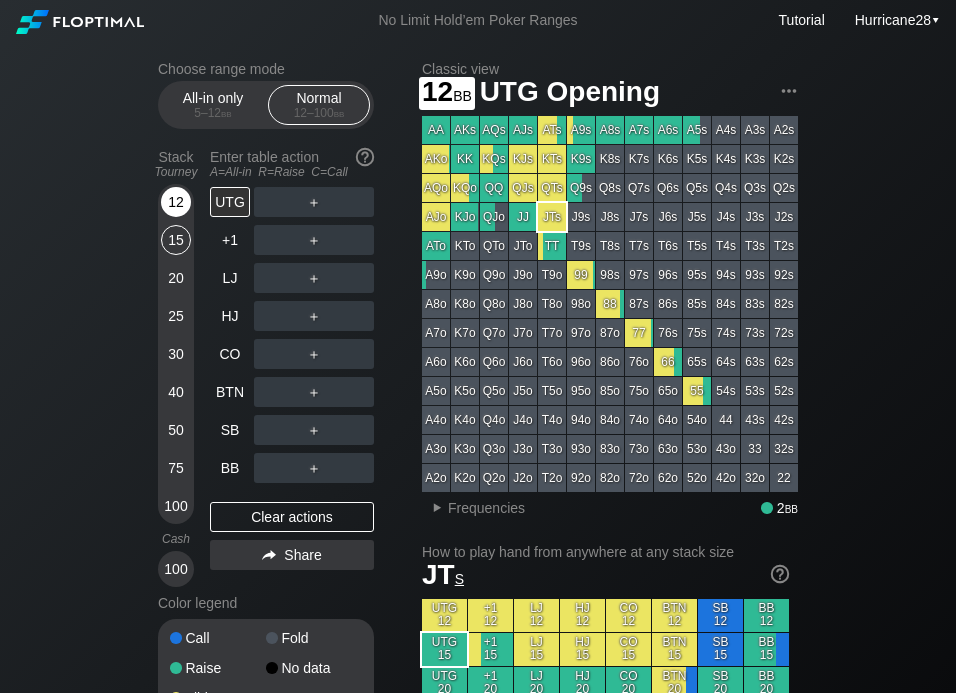 click on "12" at bounding box center [176, 202] 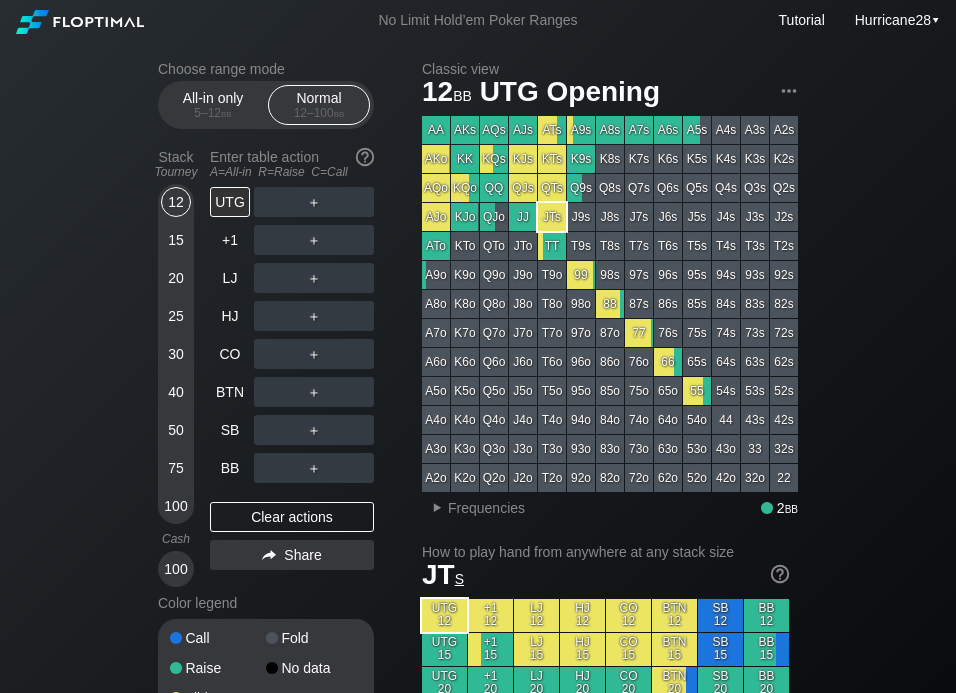 click on "Stack Tourney Enter table action A=All-in  R=Raise  C=Call 12 15 20 25 30 40 50 75 100 Cash 100 UTG ＋ +1 ＋ LJ ＋ HJ ＋ CO ＋ BTN ＋ SB ＋ BB ＋ Clear actions Share" at bounding box center [266, 364] 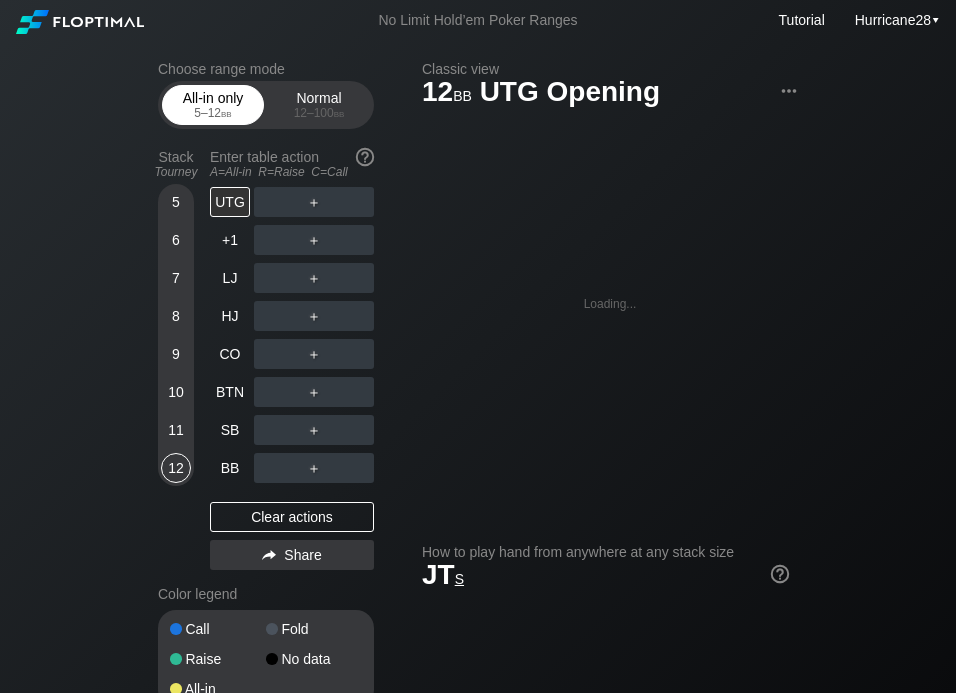 click on "All-in only 5 – 12 bb" at bounding box center (213, 105) 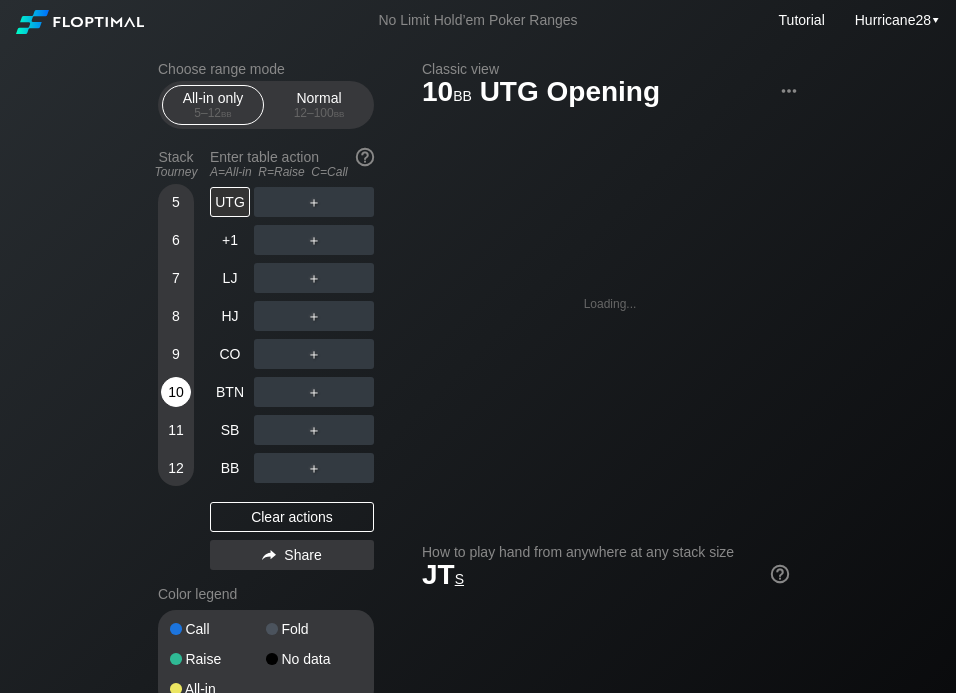 click on "10" at bounding box center [176, 392] 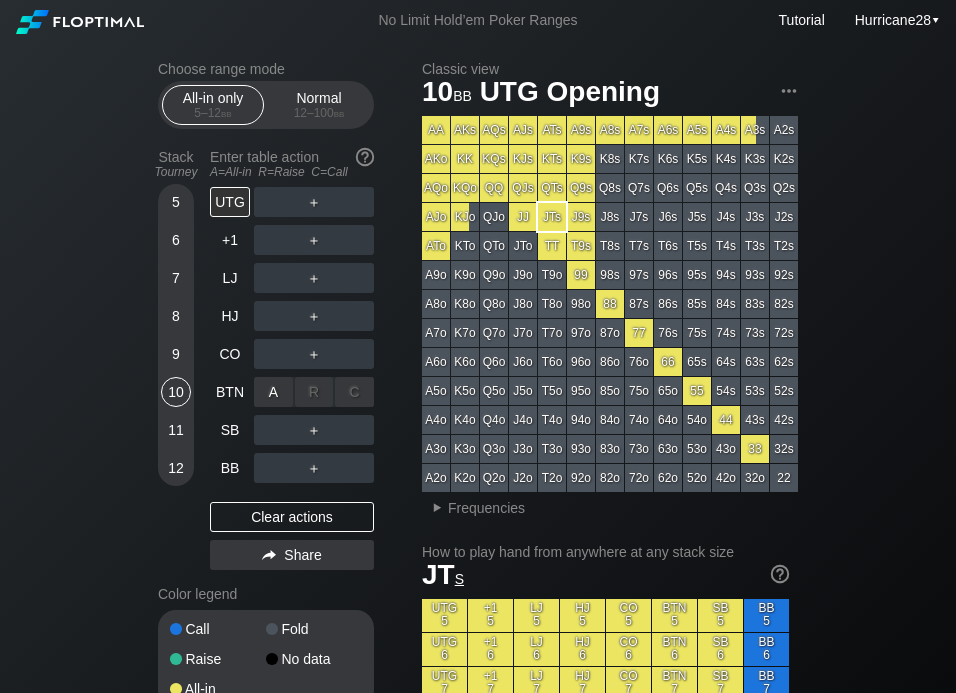 click on "C ✕" at bounding box center [354, 392] 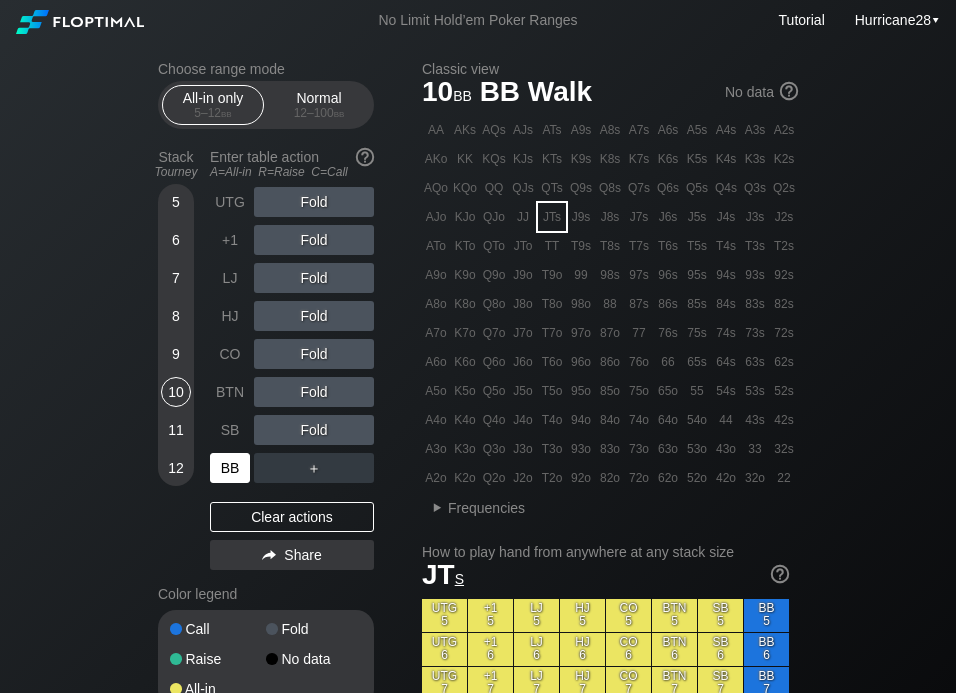 click on "BB" at bounding box center (230, 468) 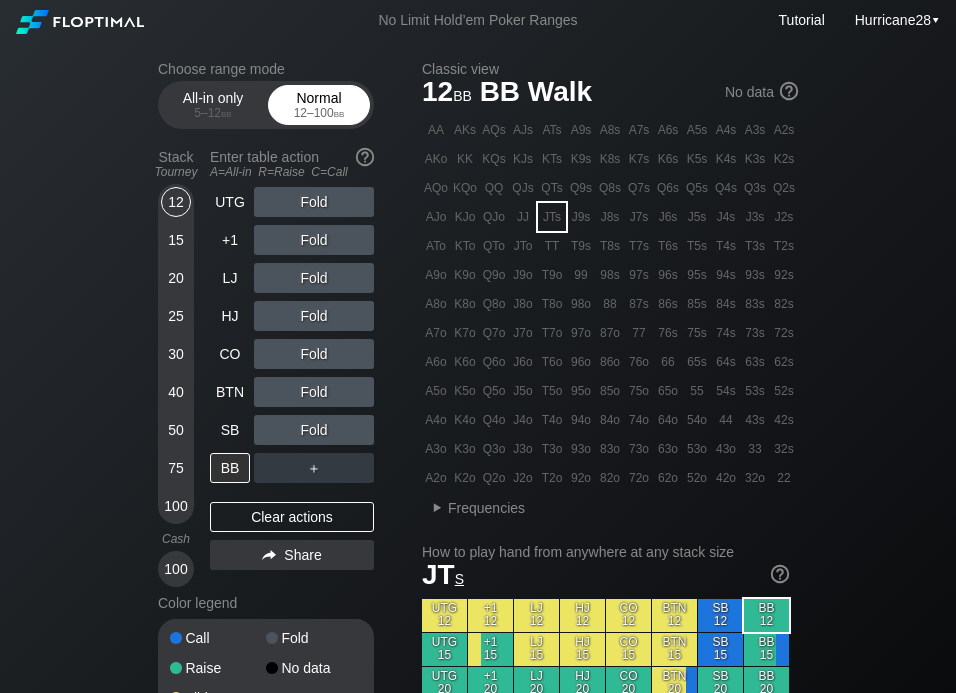 click on "12 – 100 bb" at bounding box center (319, 113) 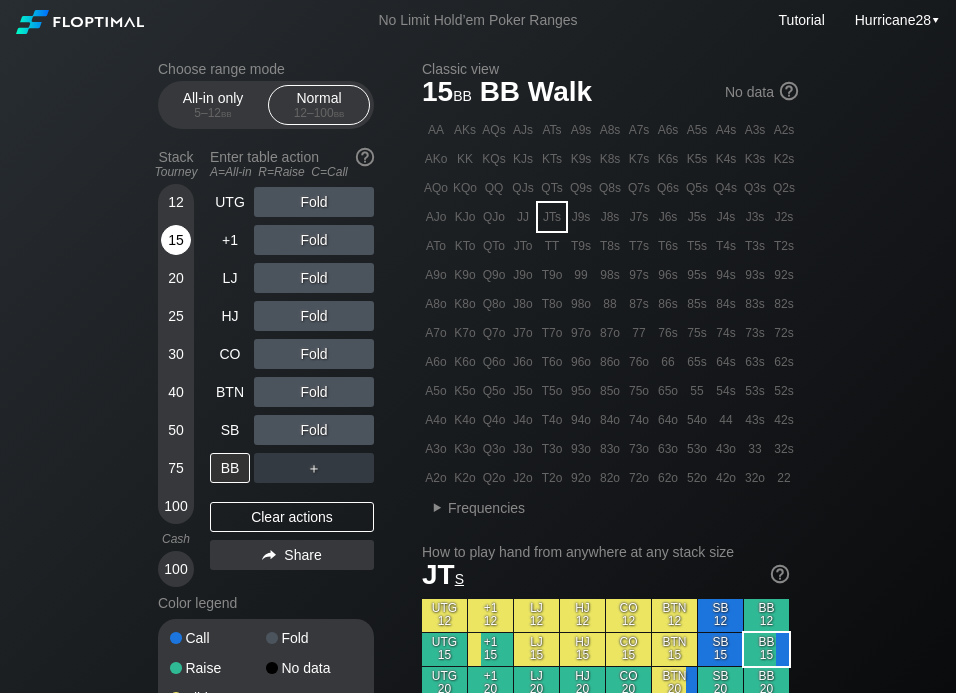 click on "15" at bounding box center (176, 240) 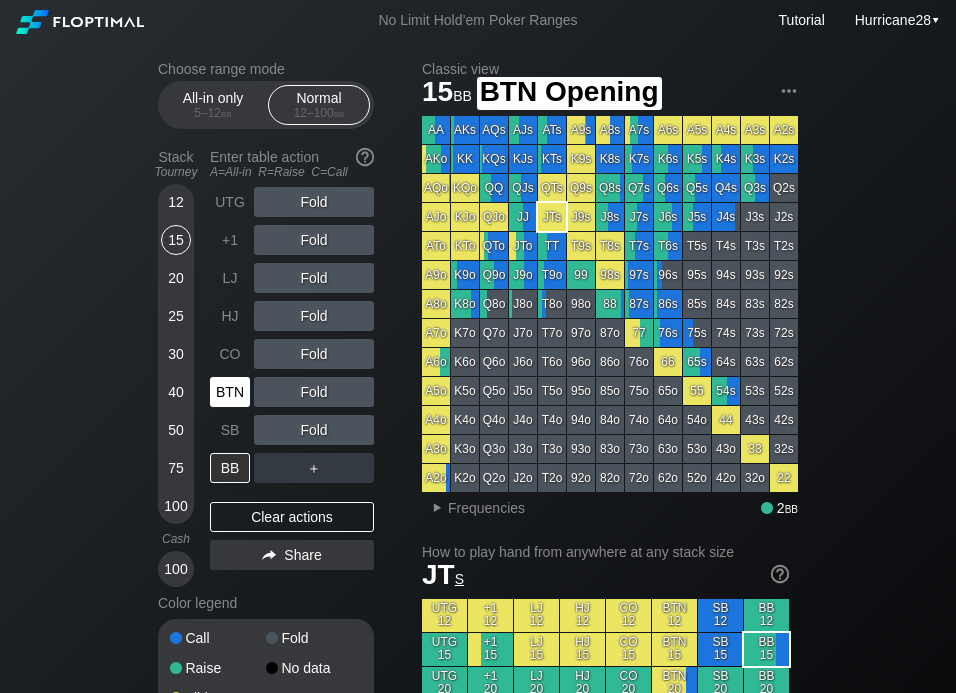 click on "BTN" at bounding box center [230, 392] 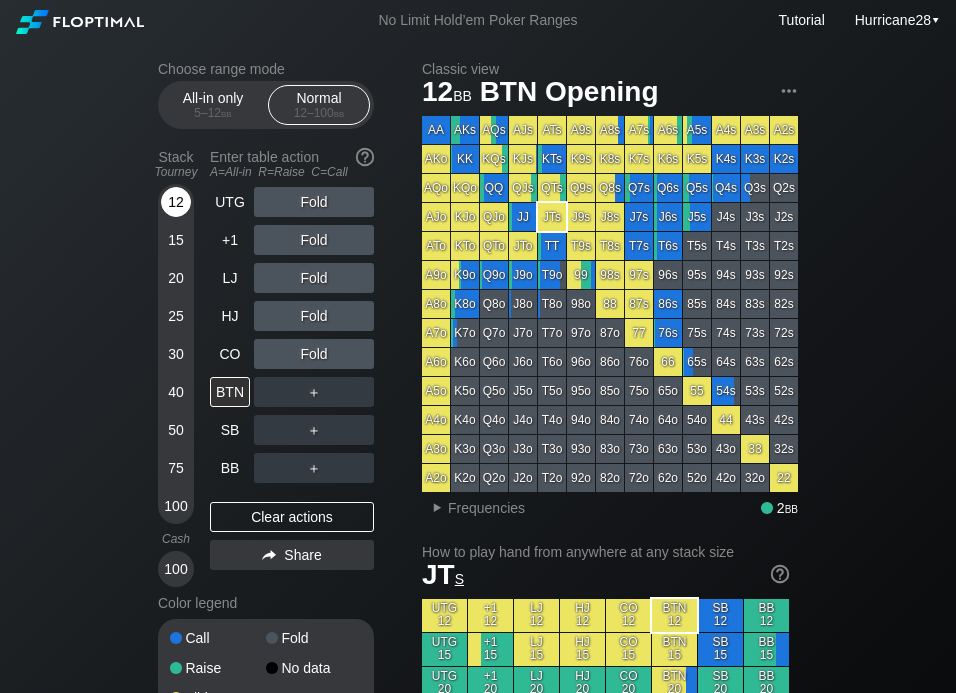 click on "12" at bounding box center (176, 202) 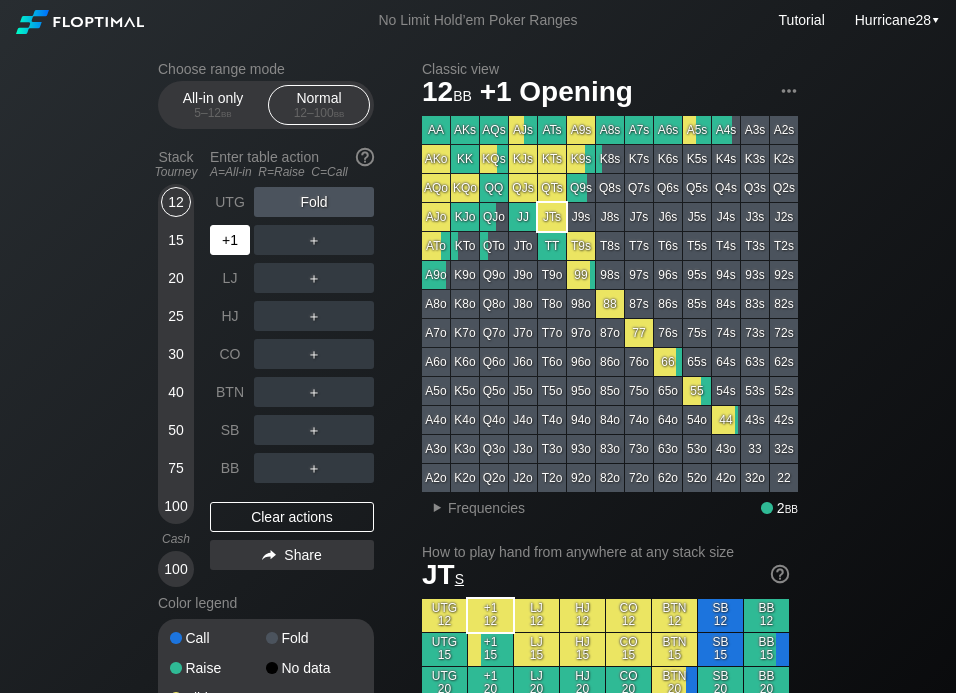 click on "+1" at bounding box center [230, 240] 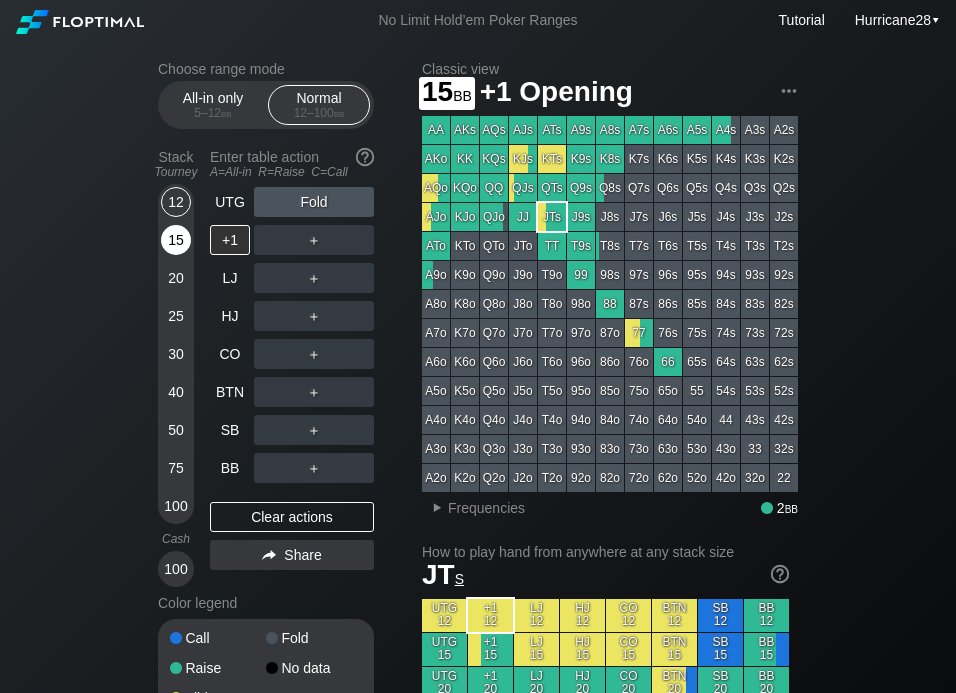 click on "15" at bounding box center (176, 240) 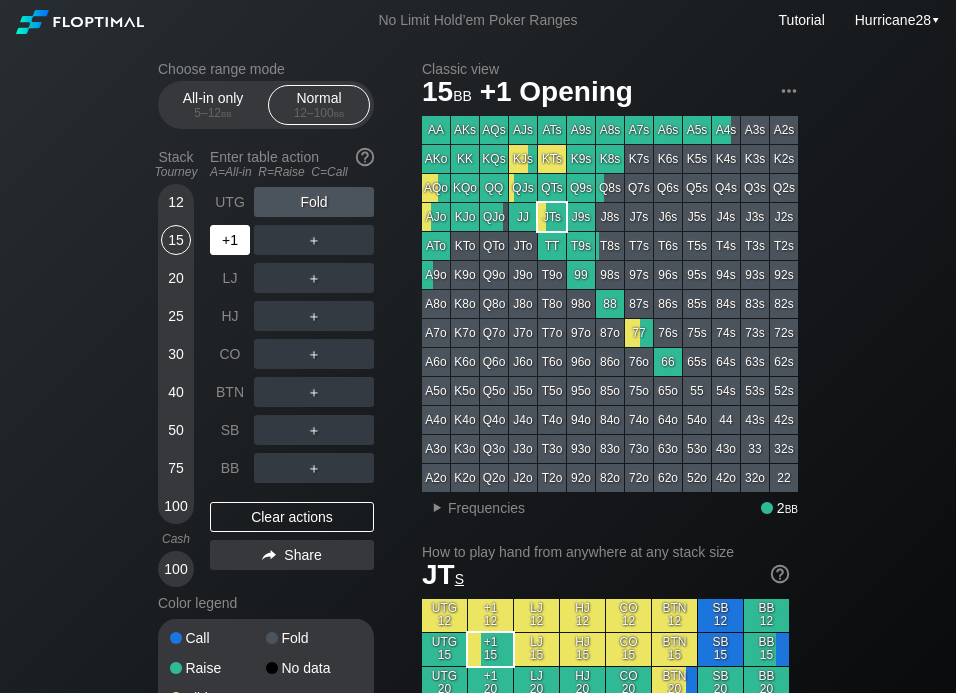 click on "+1" at bounding box center [230, 240] 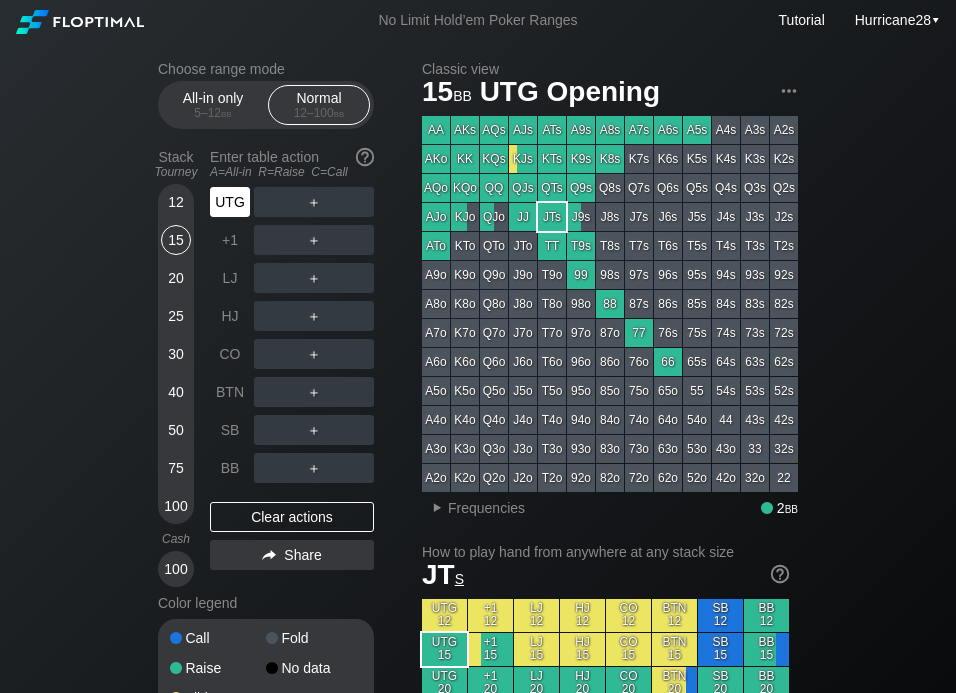 click on "UTG" at bounding box center [230, 202] 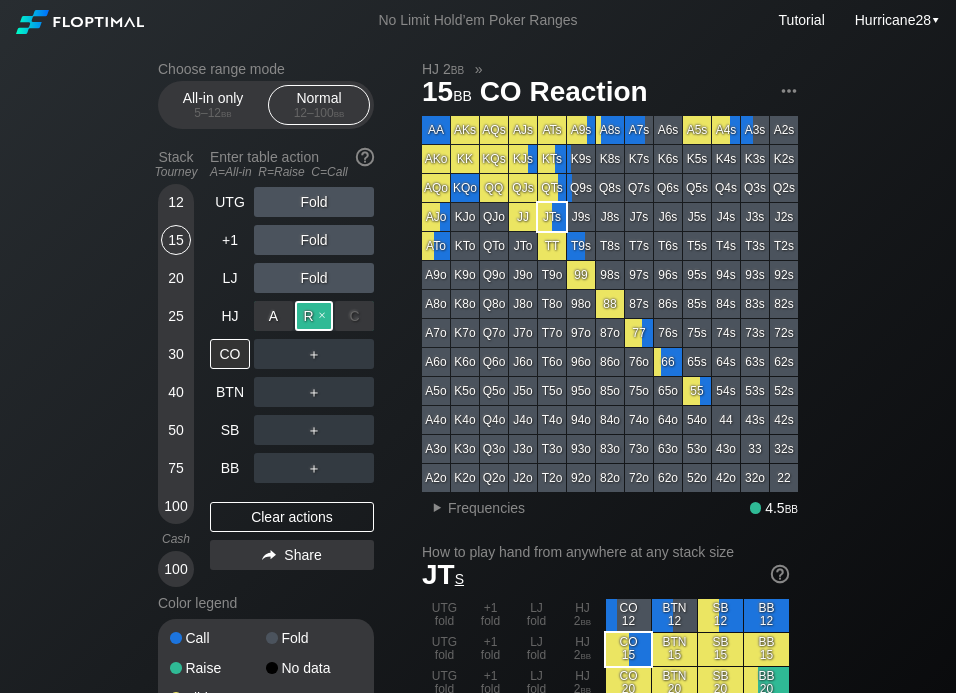 click on "R ✕" at bounding box center (314, 316) 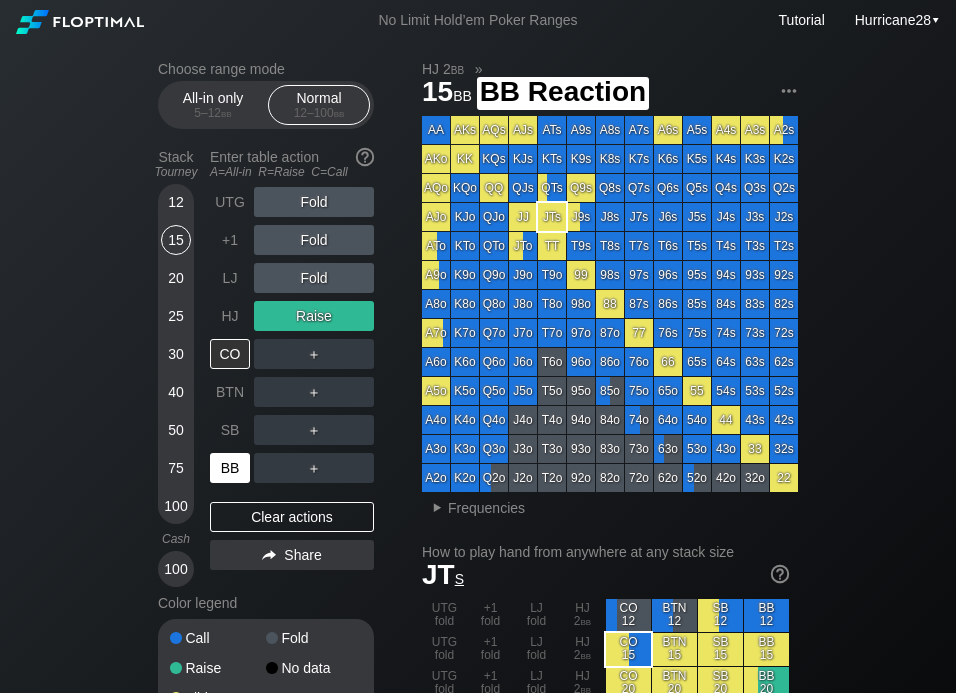 click on "BB" at bounding box center [230, 468] 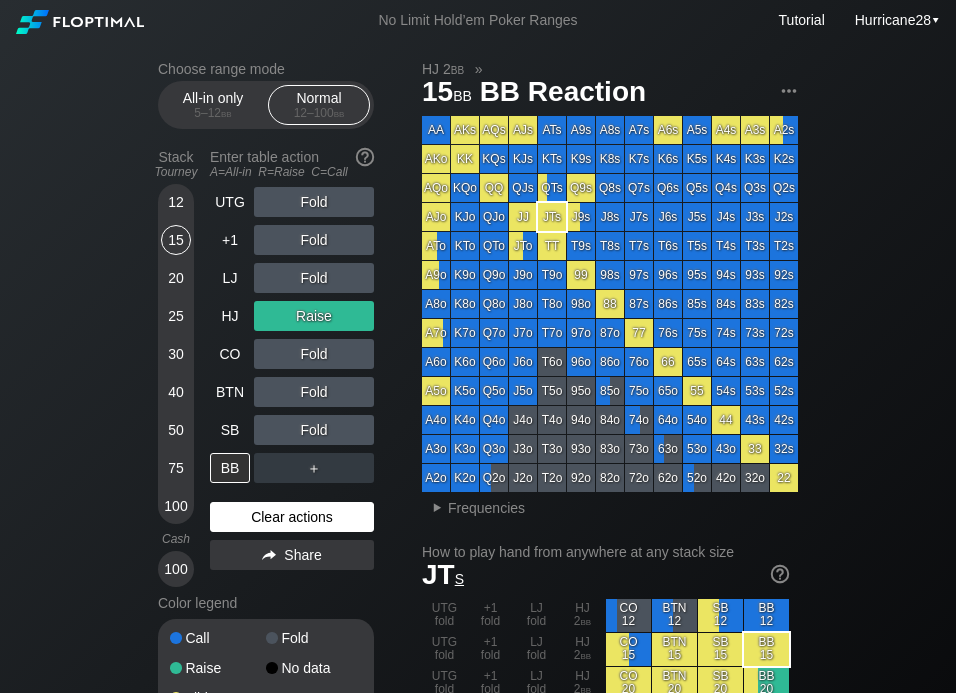 click on "Clear actions" at bounding box center (292, 517) 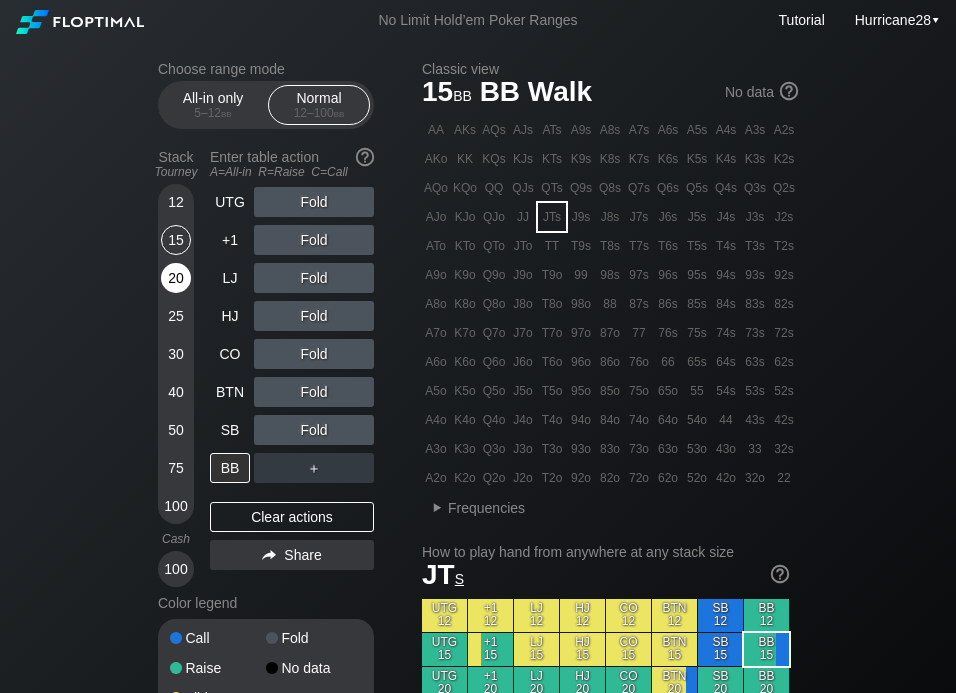 click on "20" at bounding box center (176, 278) 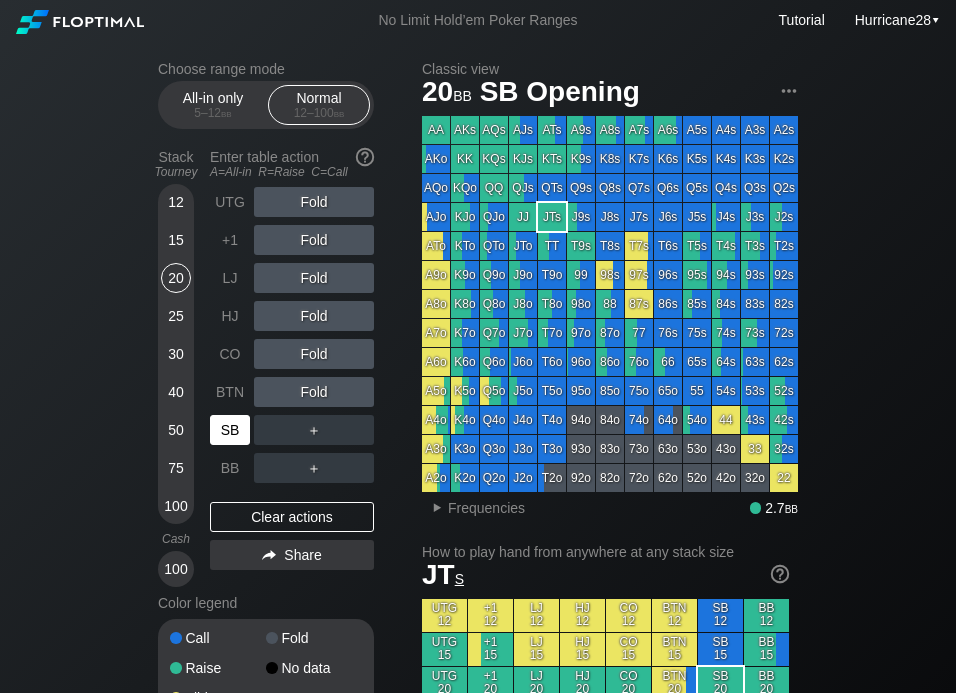click on "SB" at bounding box center (230, 430) 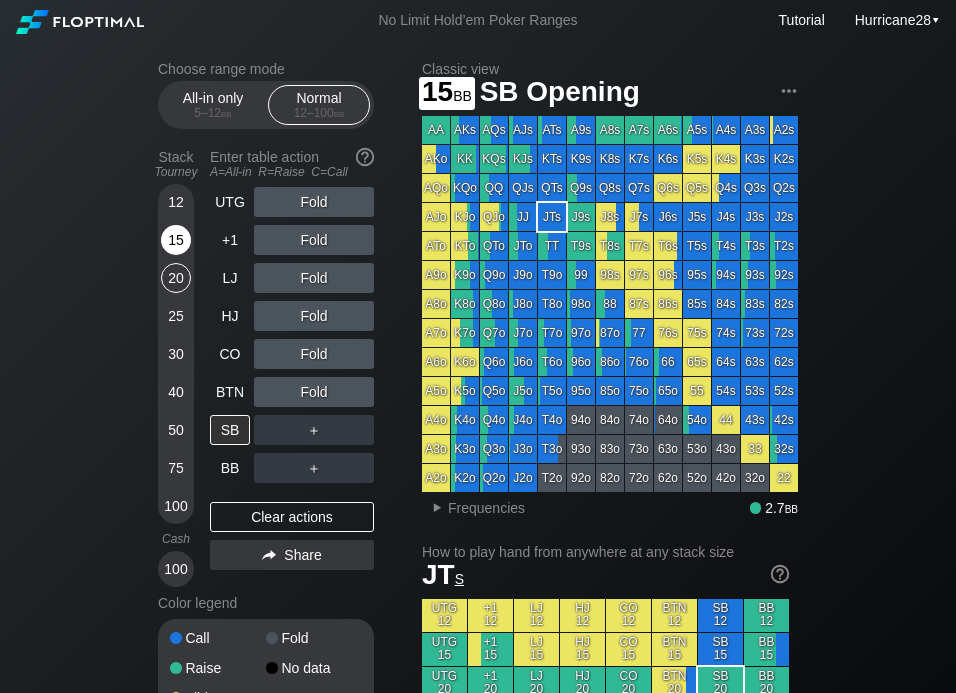 click on "15" at bounding box center [176, 240] 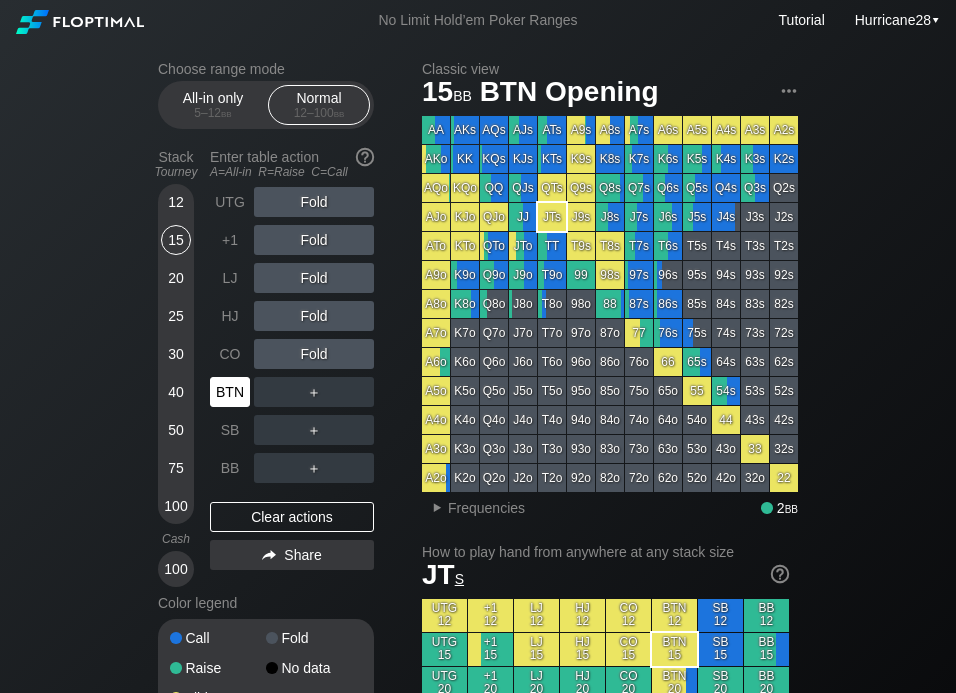 click on "BTN" at bounding box center (230, 392) 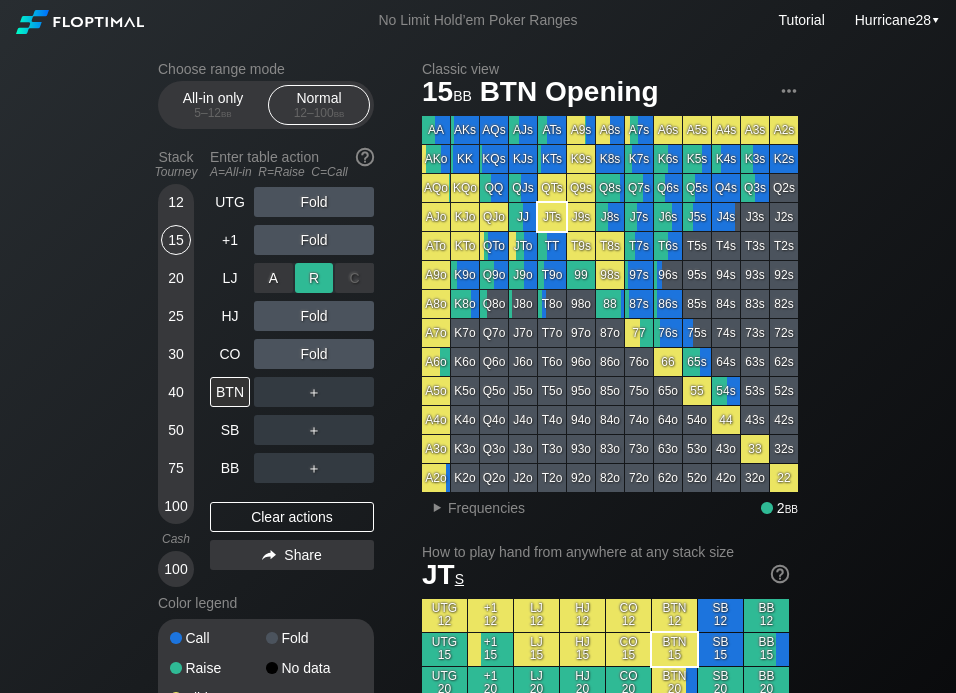 click on "R ✕" at bounding box center (314, 278) 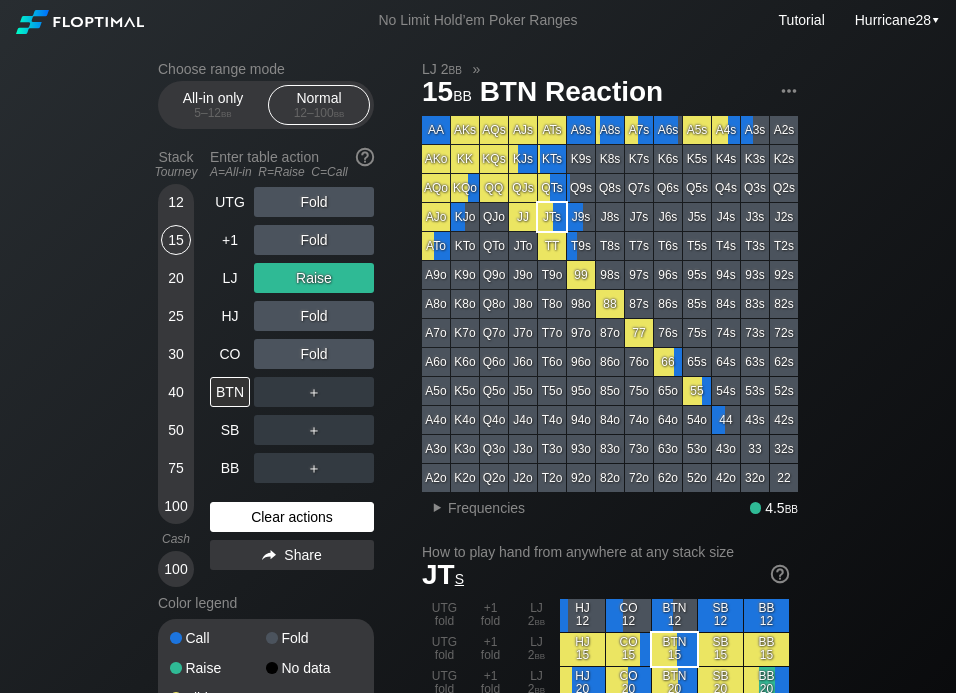 click on "Clear actions" at bounding box center (292, 517) 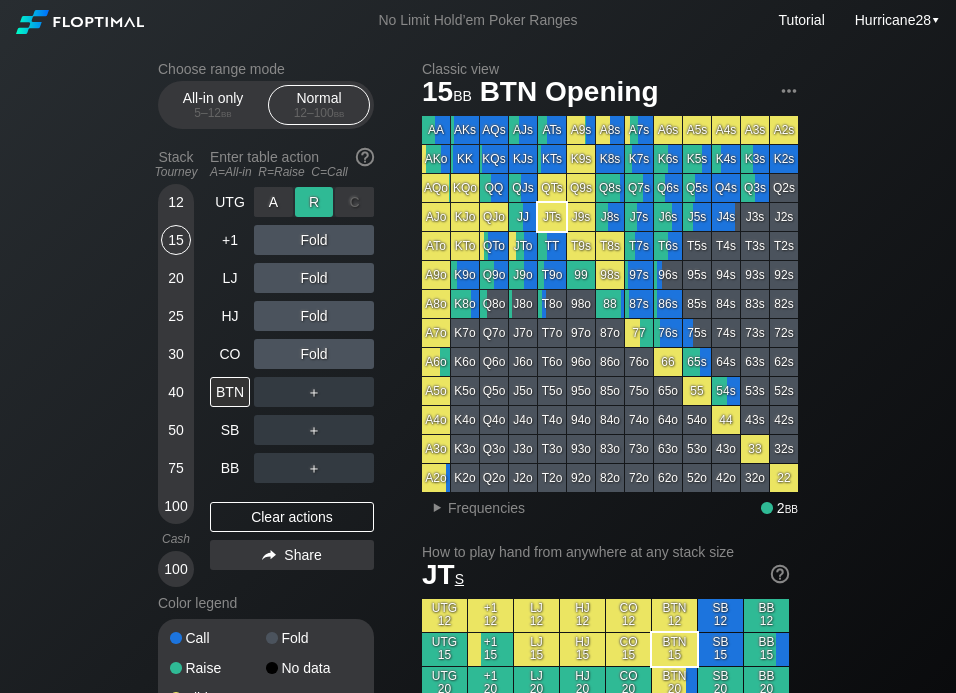 click on "R ✕" at bounding box center (314, 202) 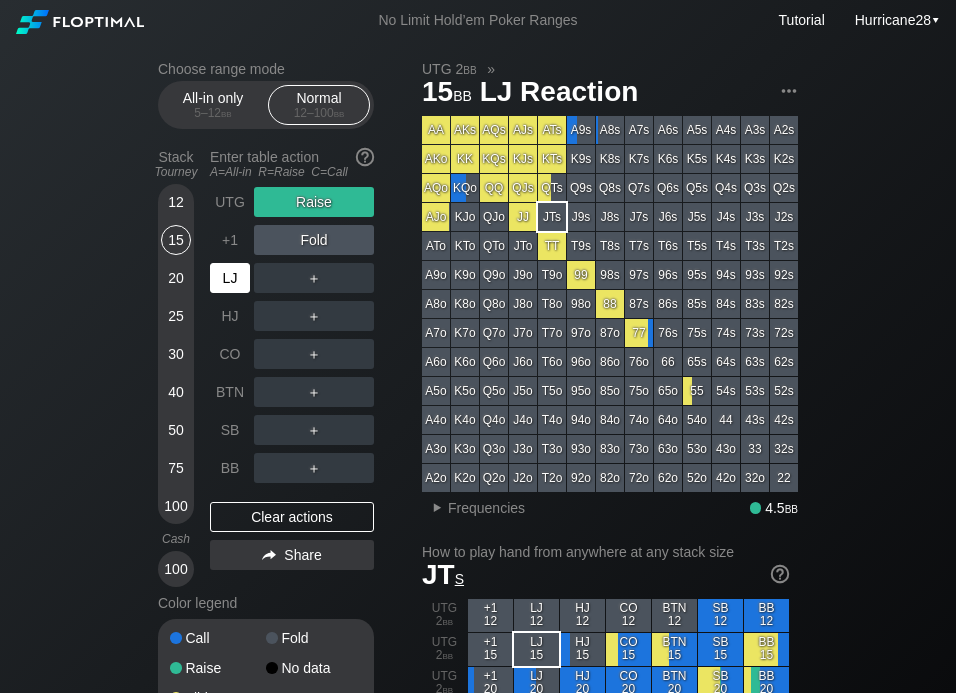 click on "LJ" at bounding box center (230, 278) 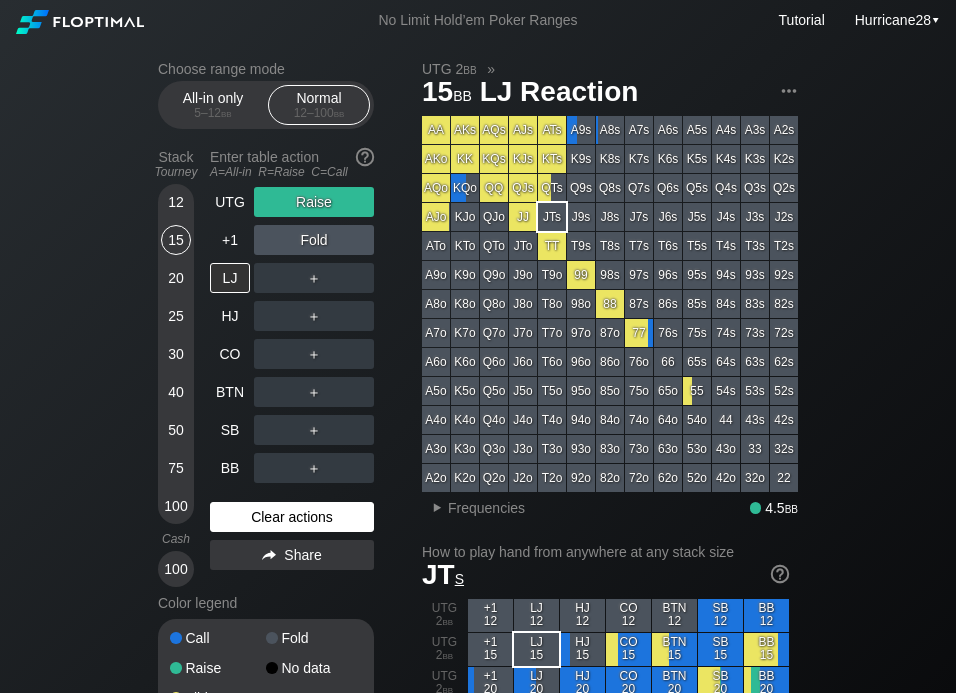 click on "Clear actions" at bounding box center [292, 517] 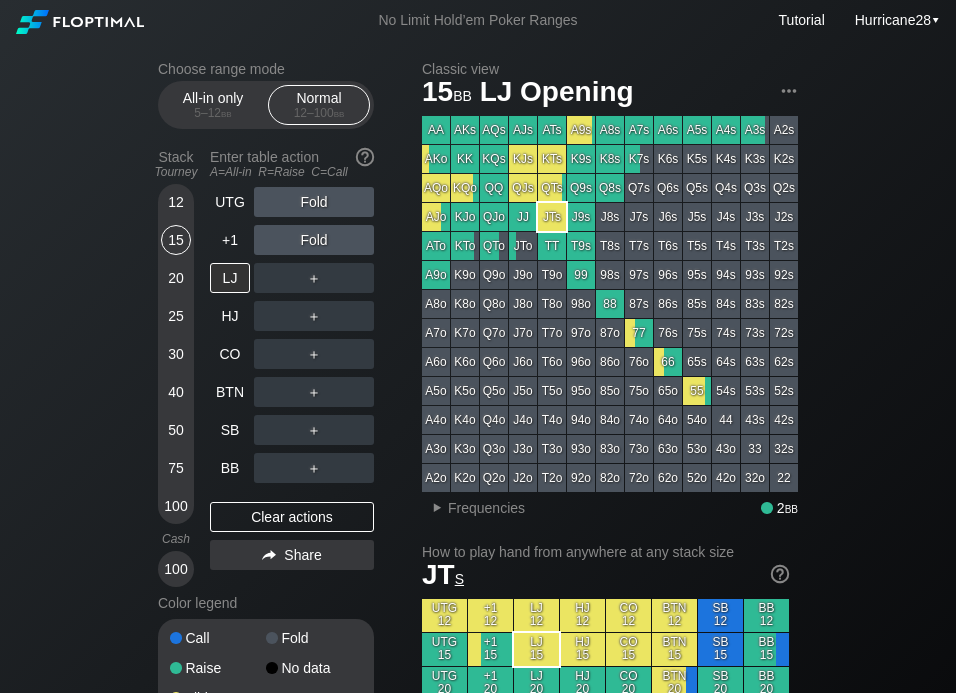 click on "Choose range mode All-in only 5 – 12 bb Normal 12 – 100 bb Stack Tourney Enter table action A=All-in  R=Raise  C=Call 12 15 20 25 30 40 50 75 100 Cash 100 UTG Fold +1 Fold LJ ＋ HJ ＋ CO ＋ BTN ＋ SB ＋ BB ＋ Clear actions Share Color legend   Call   Fold   Raise   No data   All-in Classic view 15 bb   LJ   Opening AA AKs AQs AJs ATs A9s A8s A7s A6s A5s A4s A3s A2s AKo KK KQs KJs KTs K9s K8s K7s K6s K5s K4s K3s K2s AQo KQo QQ QJs QTs Q9s Q8s Q7s Q6s Q5s Q4s Q3s Q2s AJo KJo QJo JJ JTs J9s J8s J7s J6s J5s J4s J3s J2s ATo KTo QTo JTo TT T9s T8s T7s T6s T5s T4s T3s T2s A9o K9o Q9o J9o T9o 99 98s 97s 96s 95s 94s 93s 92s A8o K8o Q8o J8o T8o 98o 88 87s 86s 85s 84s 83s 82s A7o K7o Q7o J7o T7o 97o 87o 77 76s 75s 74s 73s 72s A6o K6o Q6o J6o T6o 96o 86o 76o 66 65s 64s 63s 62s A5o K5o Q5o J5o T5o 95o 85o 75o 65o 55 54s 53s 52s A4o K4o Q4o J4o T4o 94o 84o 74o 64o 54o 44 43s 42s A3o K3o Q3o J3o T3o 93o 83o 73o 63o 53o 43o 33 32s A2o K2o Q2o J2o T2o 92o 82o 72o 62o 52o 42o 32o 22 ▸ Frequencies   2 bb JT s 12" at bounding box center (478, 1164) 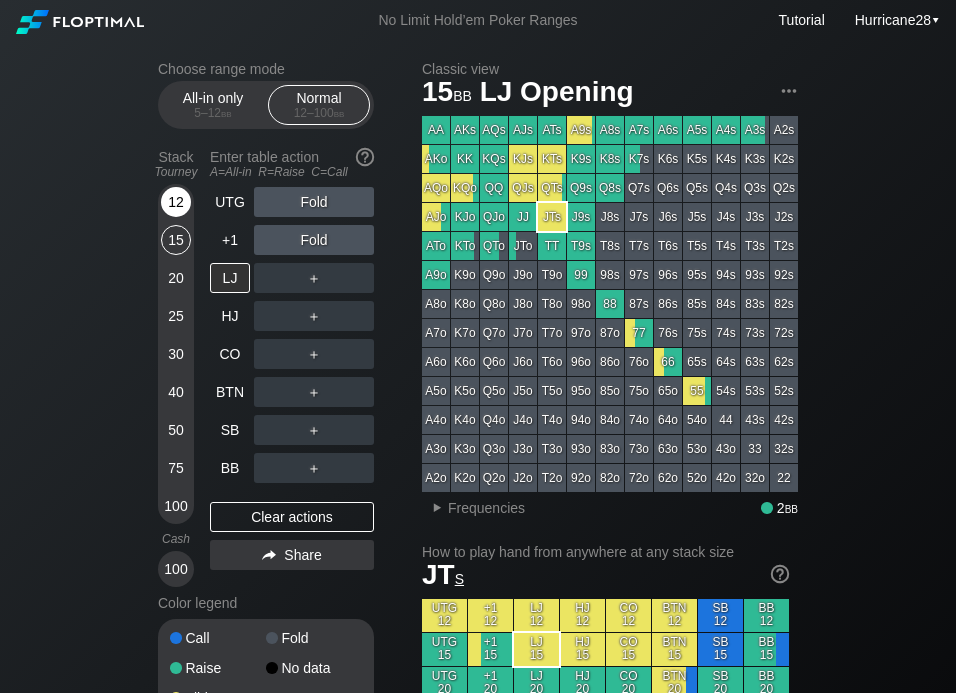 click on "12" at bounding box center (176, 202) 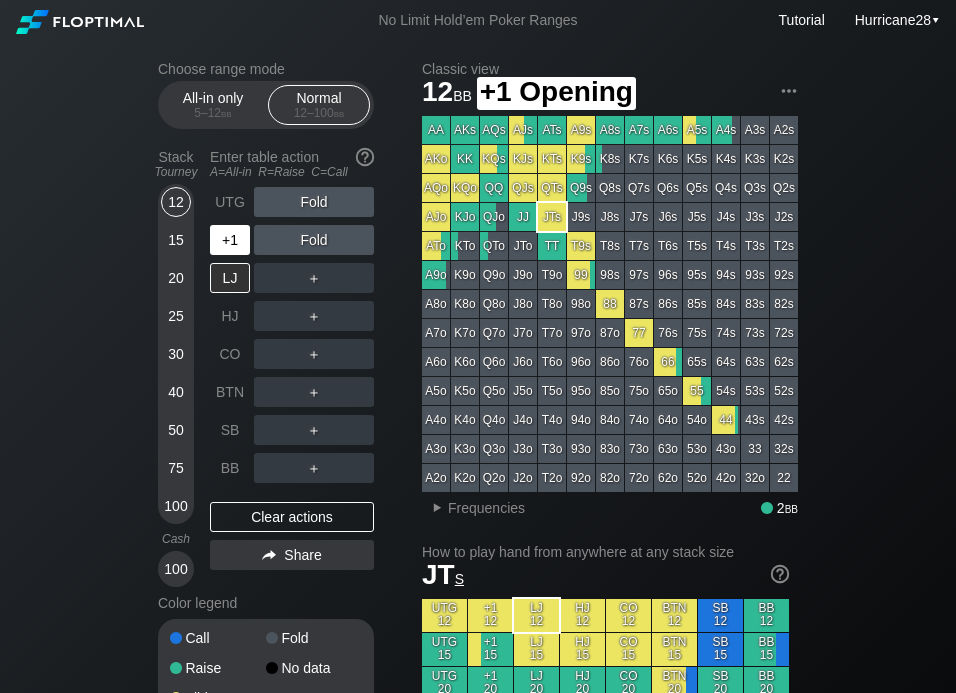 click on "+1" at bounding box center [230, 240] 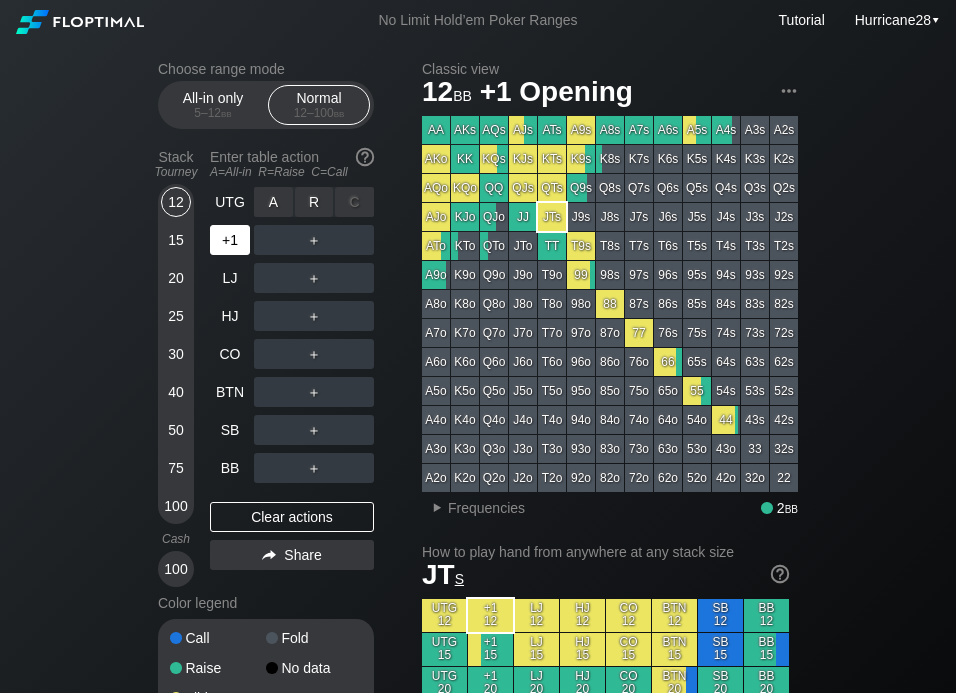 drag, startPoint x: 264, startPoint y: 195, endPoint x: 230, endPoint y: 254, distance: 68.09552 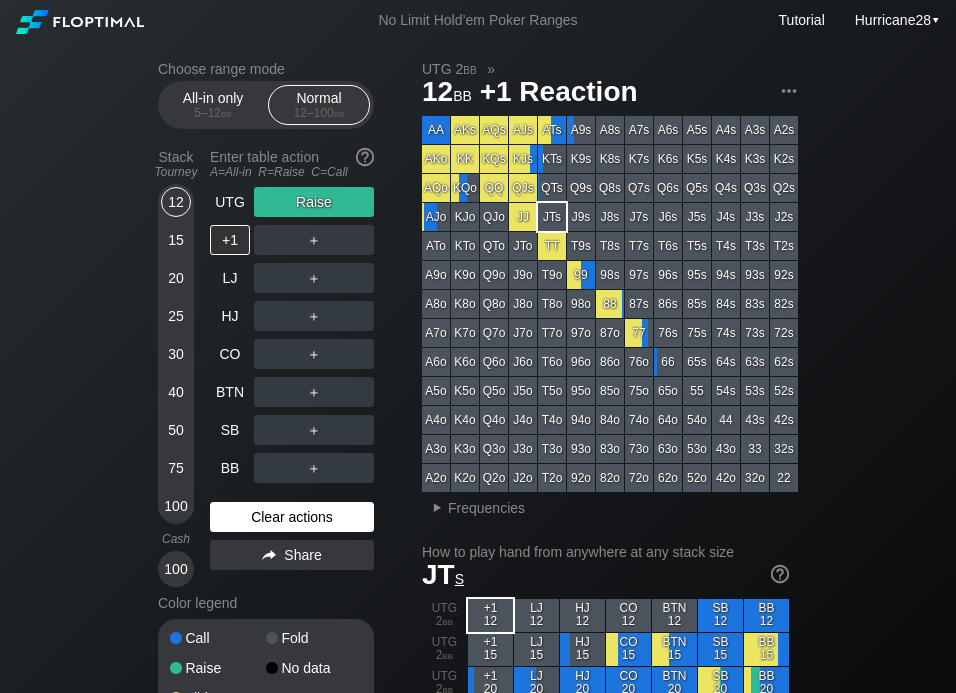 click on "Clear actions" at bounding box center [292, 517] 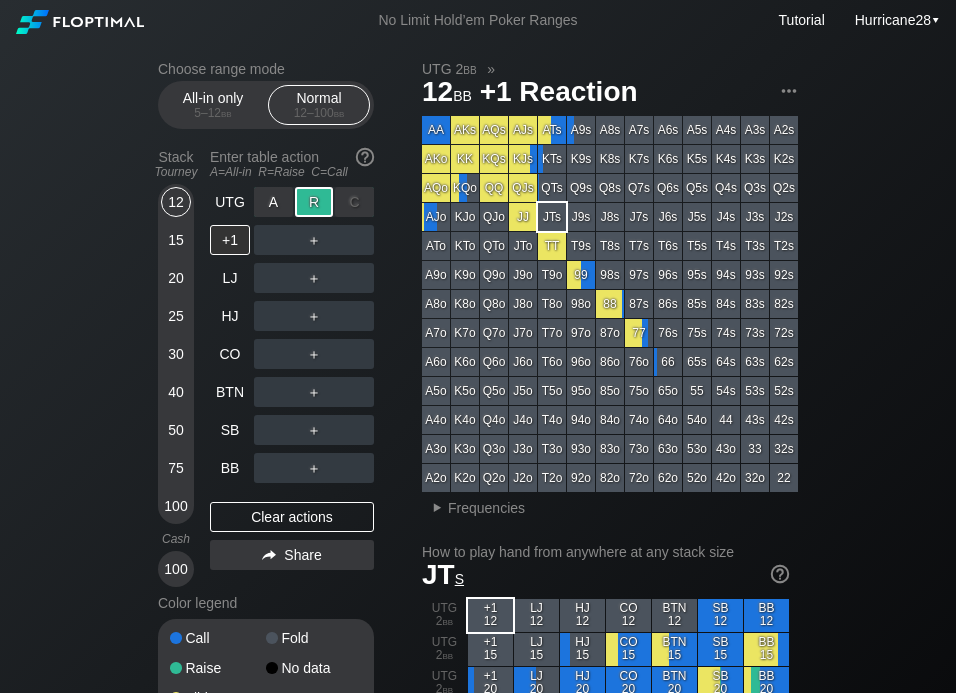 click on "R ✕" at bounding box center (314, 202) 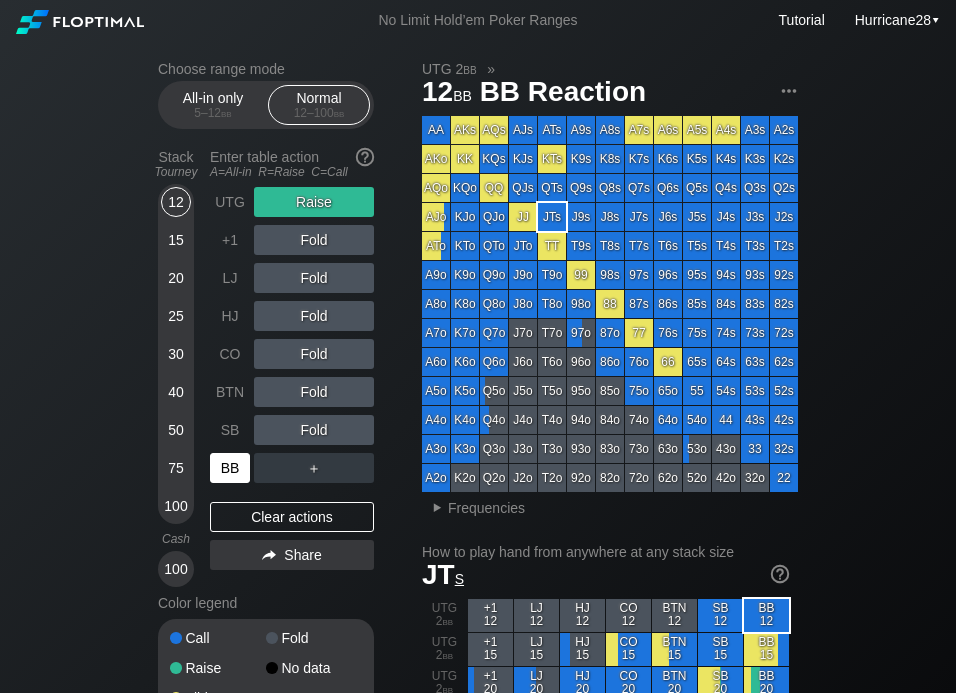 click on "BB" at bounding box center [230, 468] 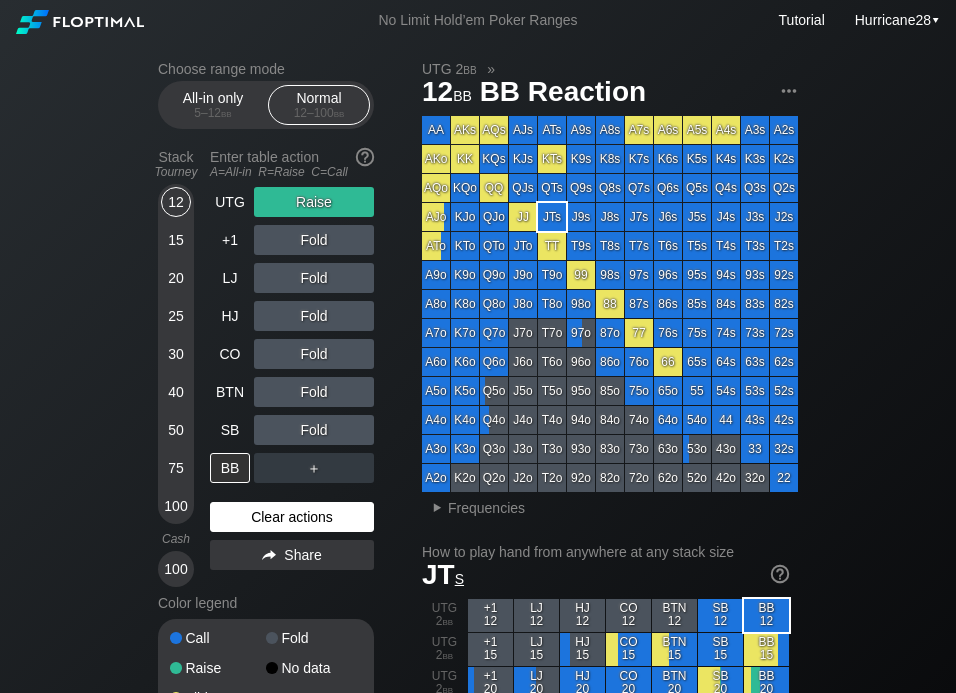 click on "Clear actions" at bounding box center (292, 517) 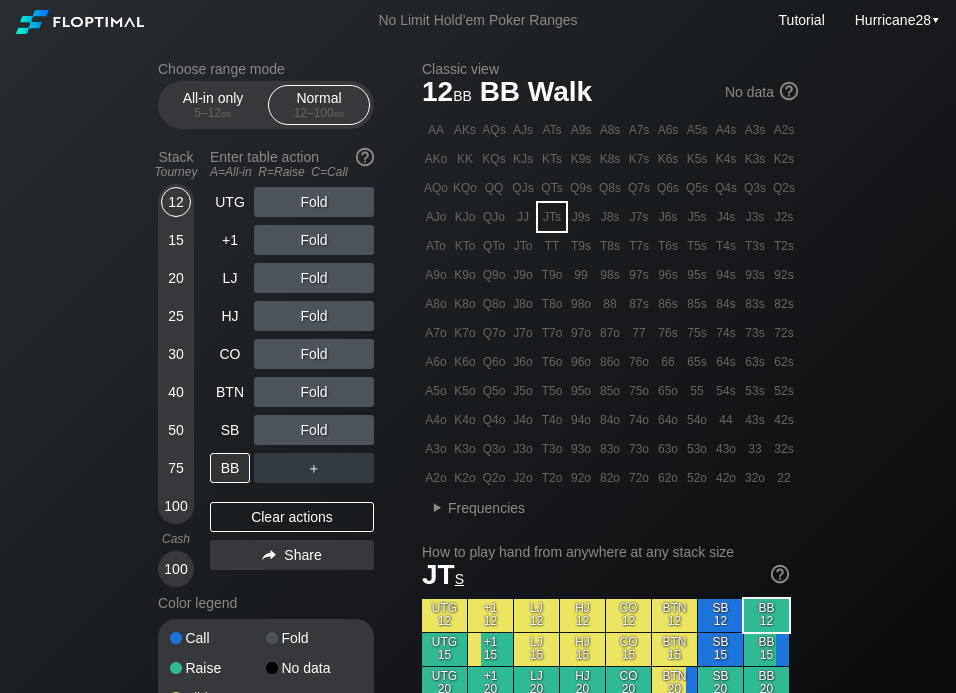 click on "Choose range mode All-in only 5 – 12 bb Normal 12 – 100 bb Stack Tourney Enter table action A=All-in  R=Raise  C=Call 12 15 20 25 30 40 50 75 100 Cash 100 UTG Fold +1 Fold LJ Fold HJ Fold CO Fold BTN Fold SB Fold BB ＋ Clear actions Share Color legend   Call   Fold   Raise   No data   All-in" at bounding box center [266, 389] 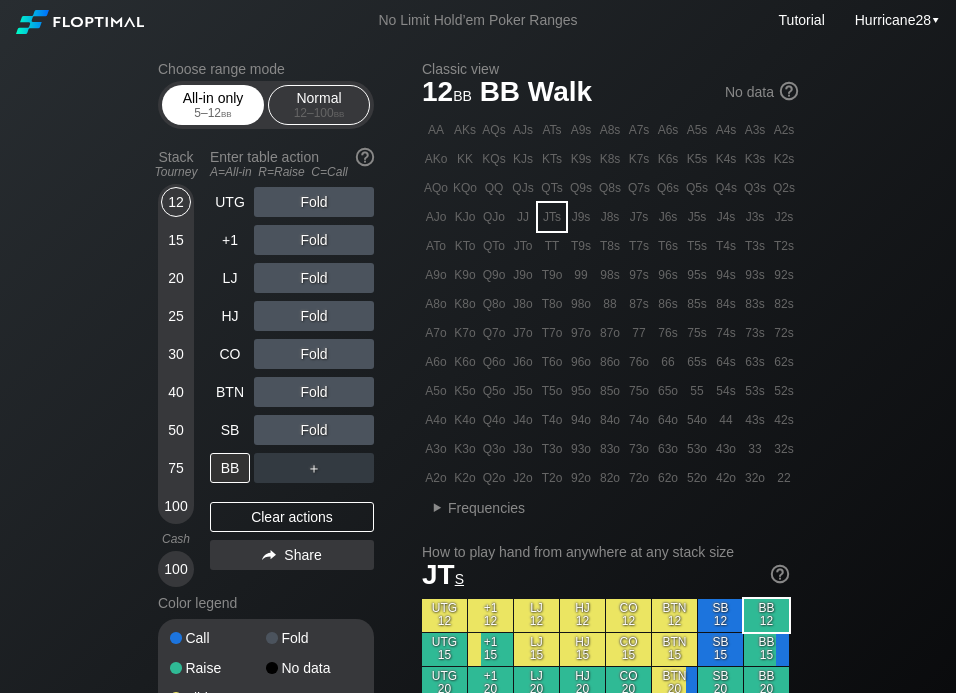 click on "bb" at bounding box center [226, 113] 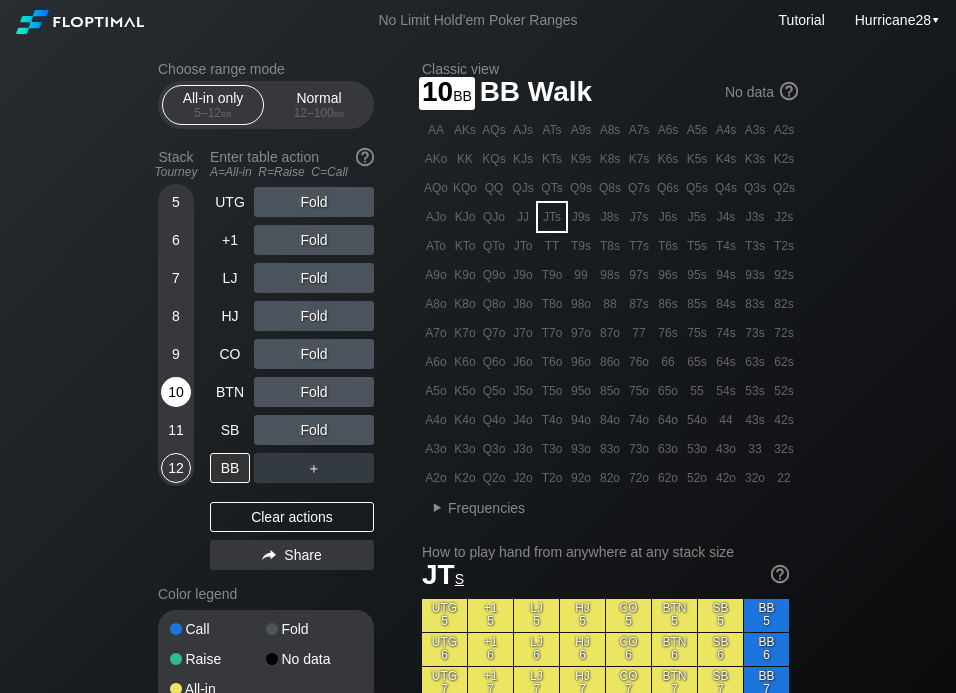 click on "10" at bounding box center [176, 392] 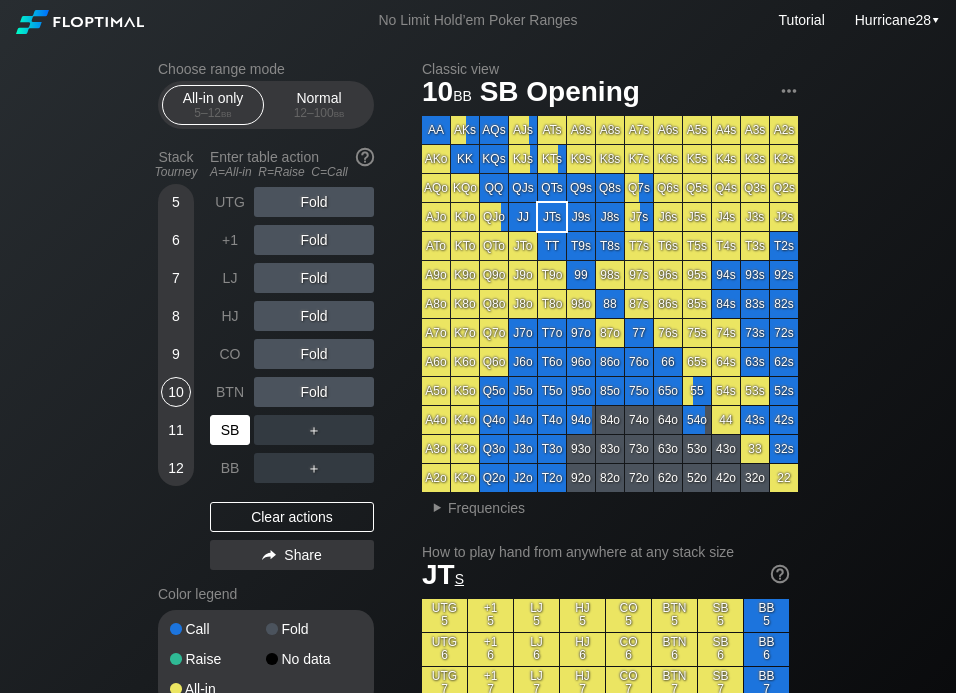 click on "SB" at bounding box center [230, 430] 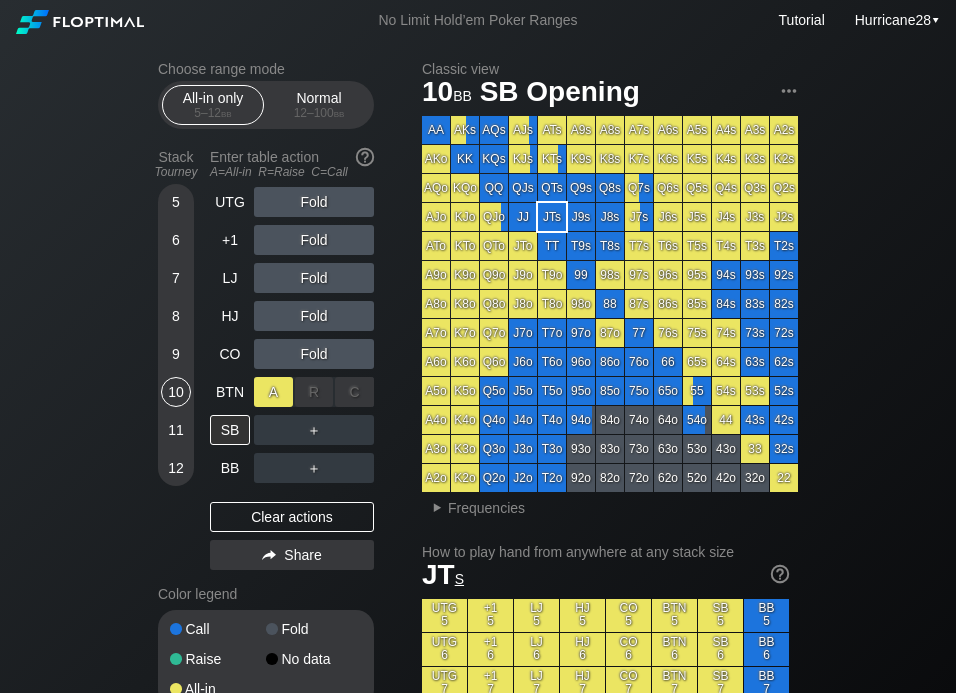 click on "A ✕" at bounding box center (273, 392) 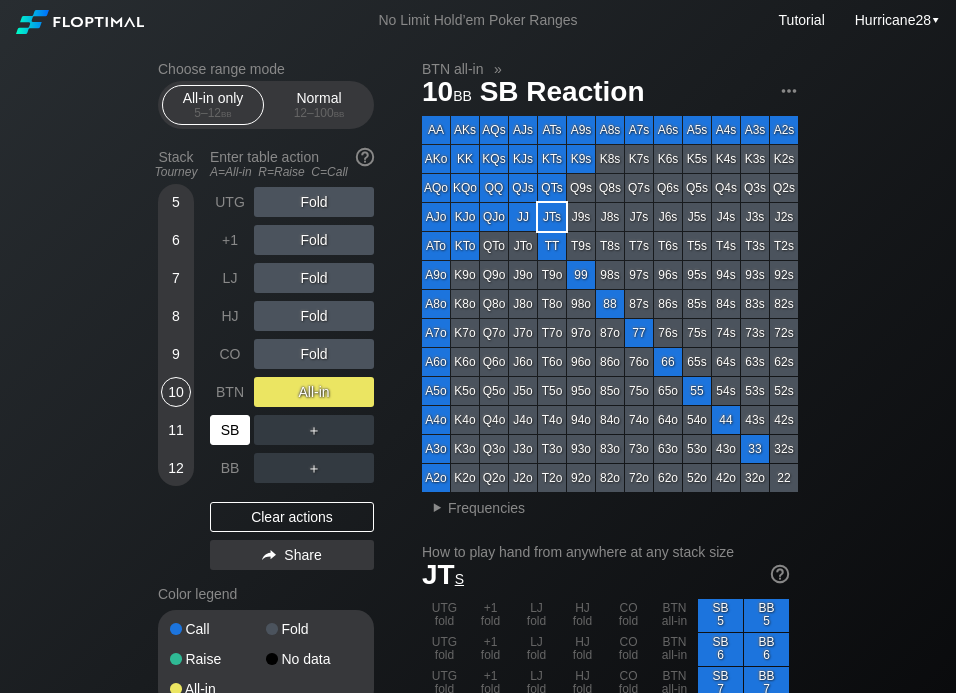 click on "SB" at bounding box center [230, 430] 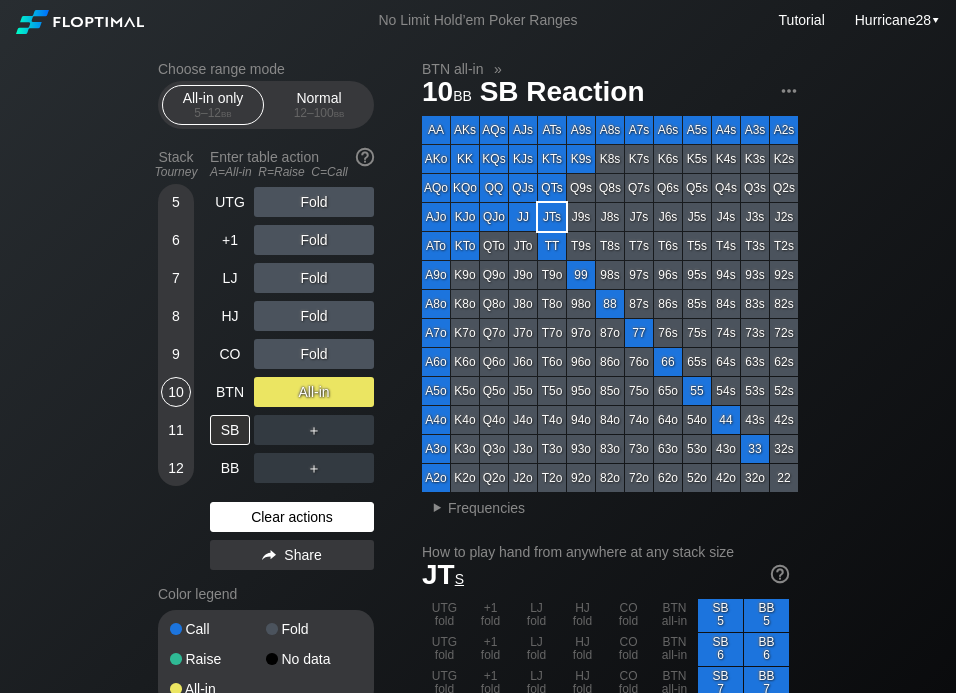 click on "Clear actions" at bounding box center (292, 517) 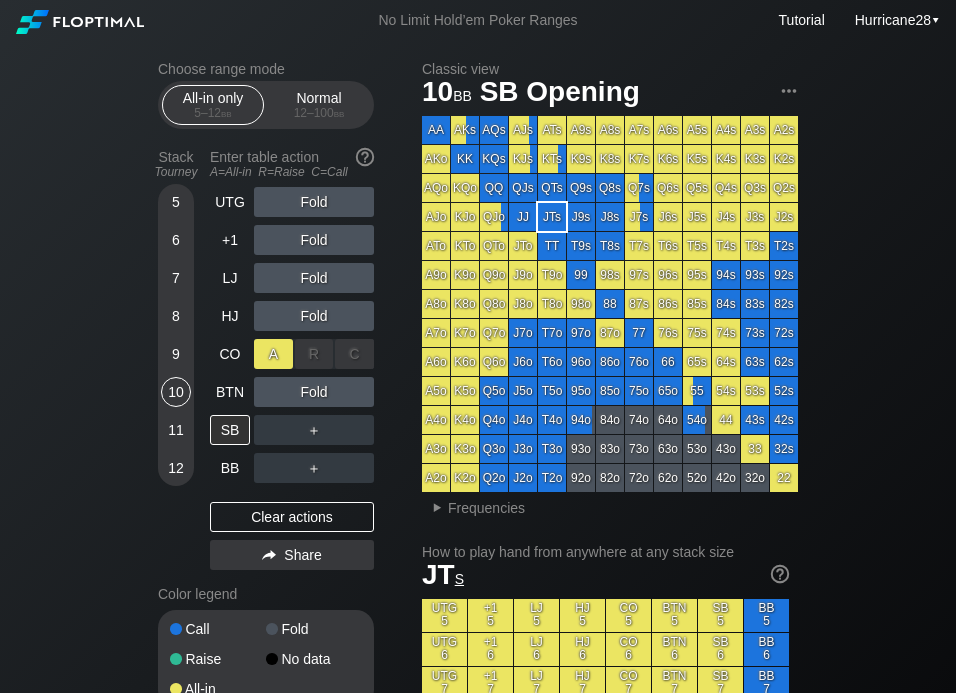 click on "A ✕" at bounding box center [273, 354] 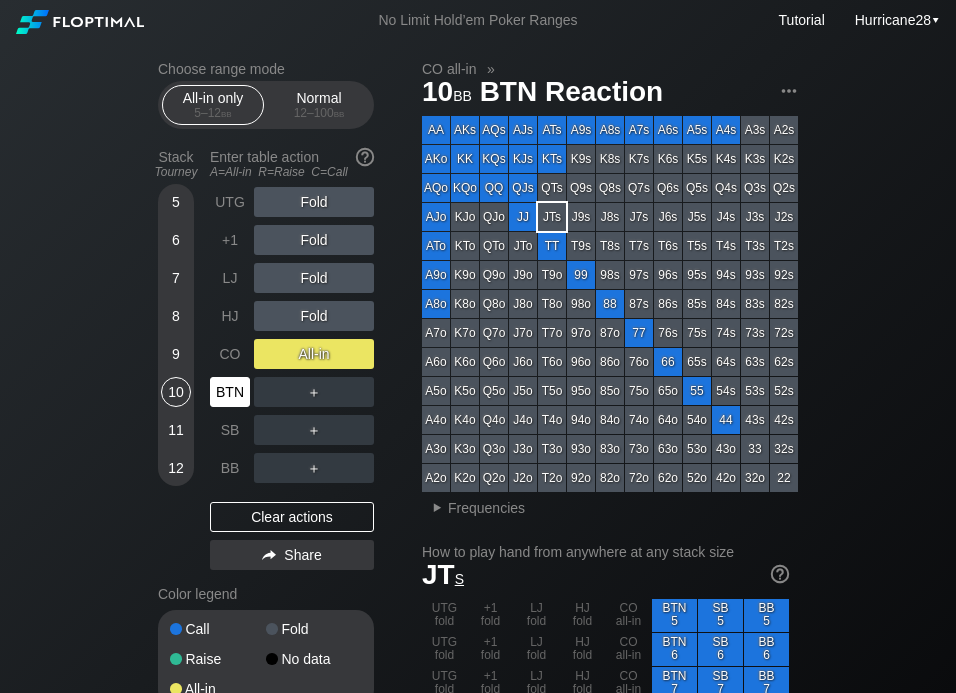click on "BTN" at bounding box center [230, 392] 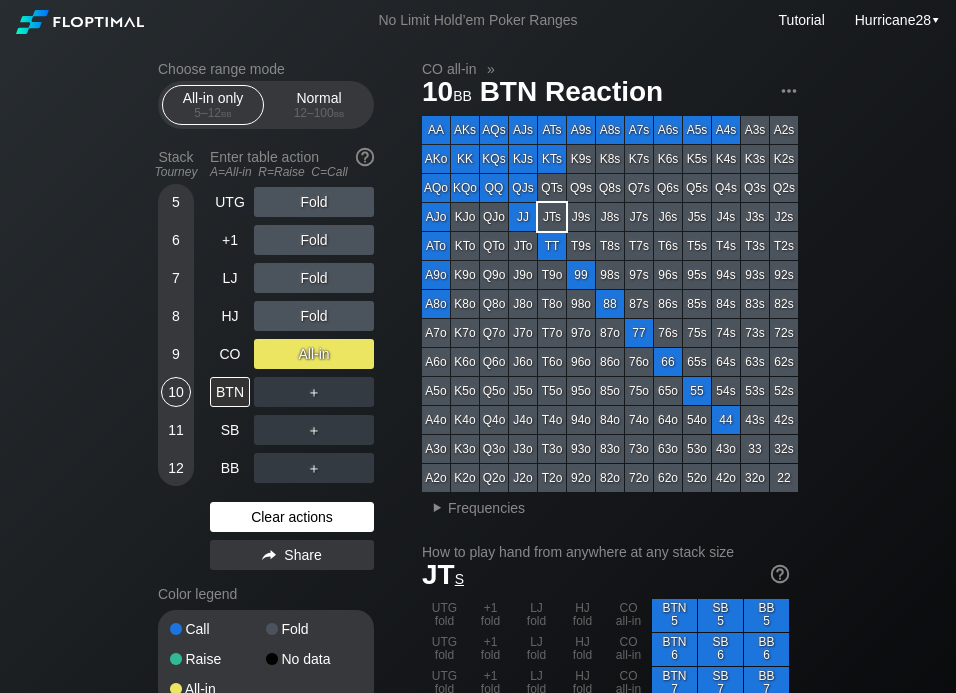 click on "Clear actions" at bounding box center [292, 517] 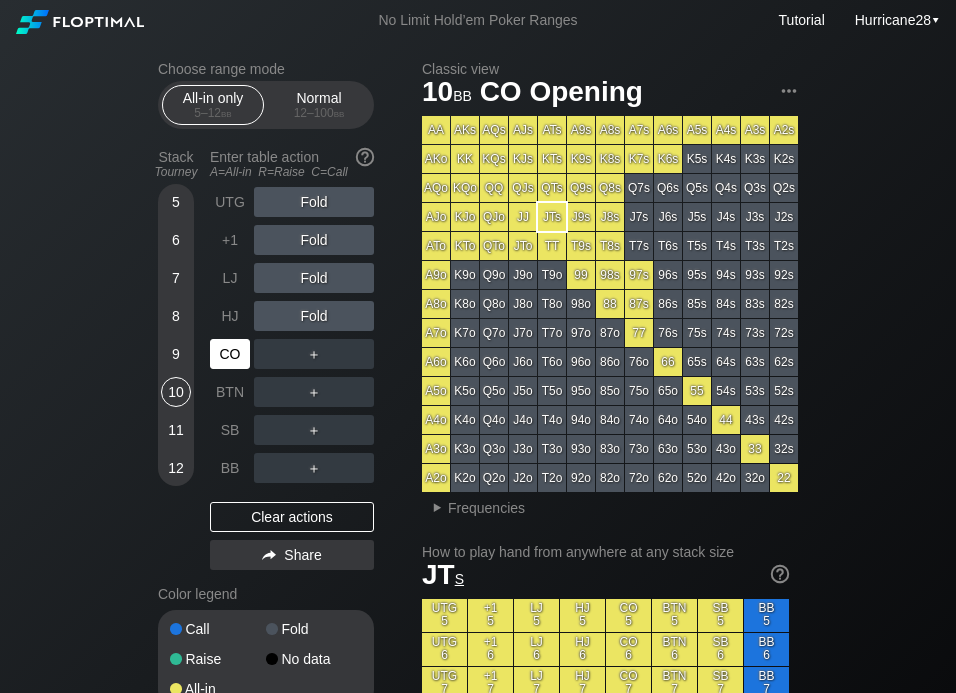 click on "CO" at bounding box center (230, 354) 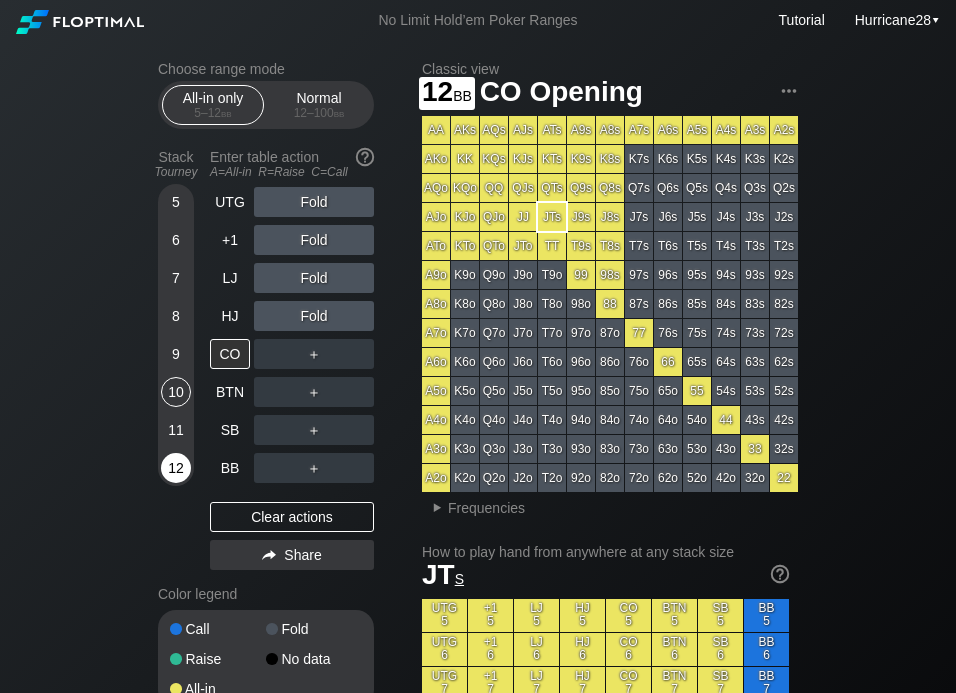 click on "12" at bounding box center (176, 468) 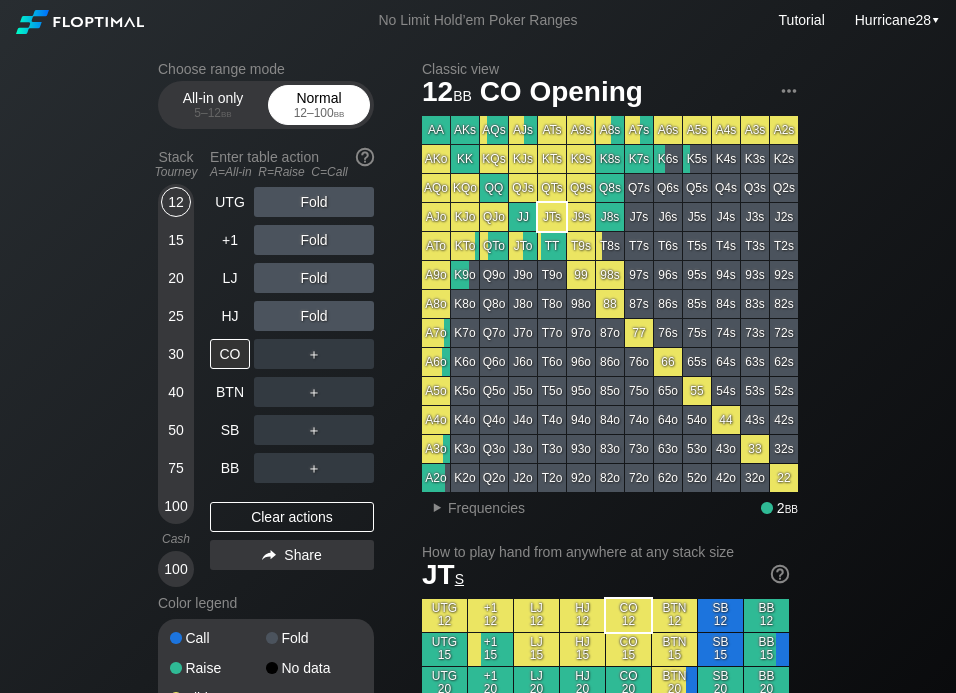click on "Normal 12 – 100 bb" at bounding box center [319, 105] 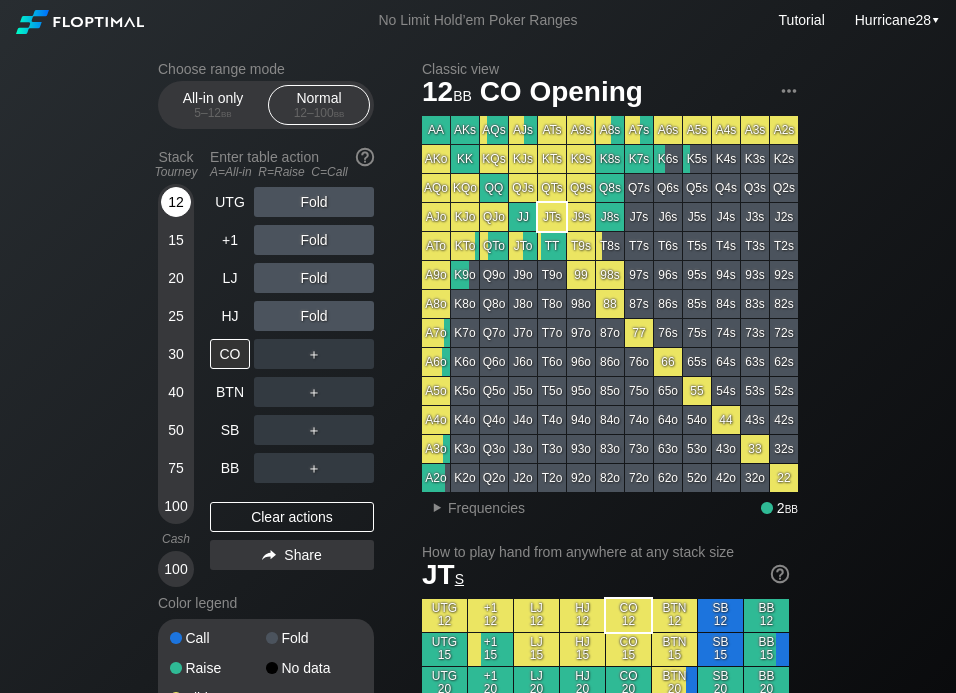 click on "12" at bounding box center (176, 202) 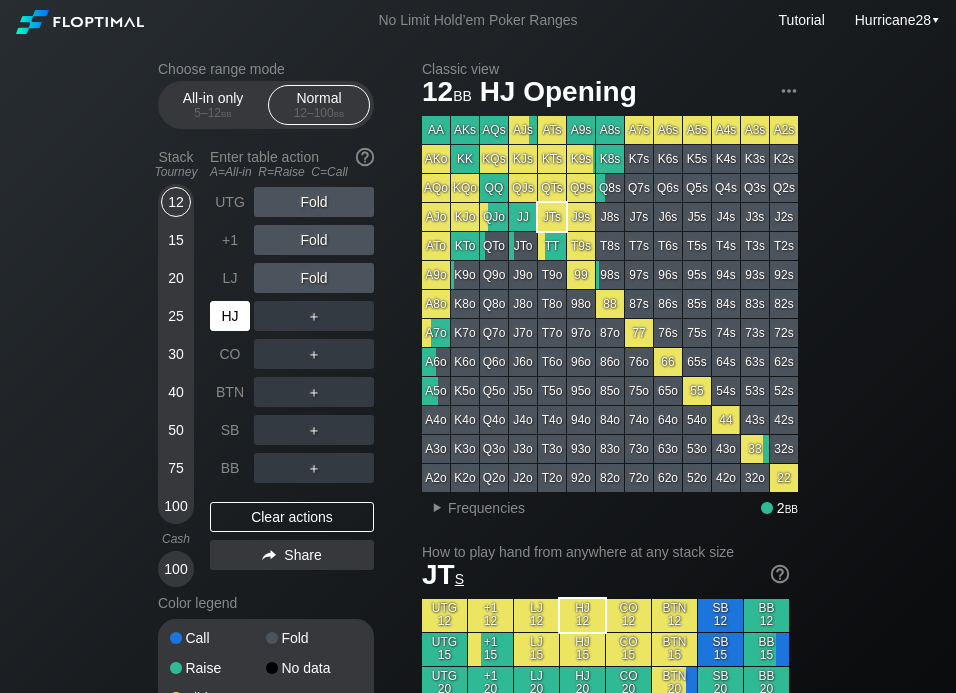 click on "HJ" at bounding box center [230, 316] 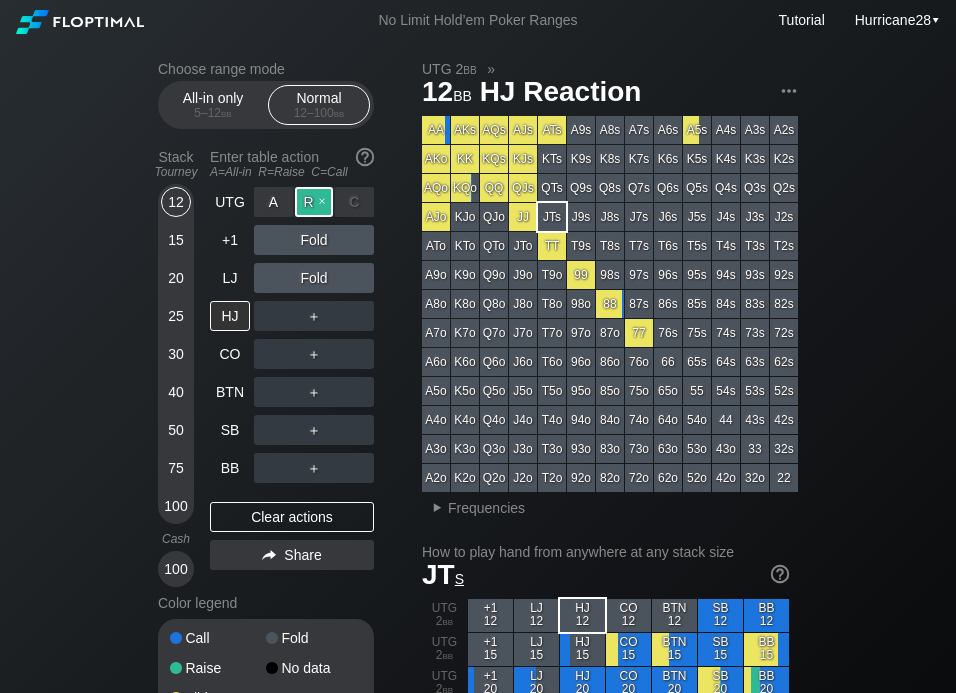 click on "R ✕" at bounding box center (314, 202) 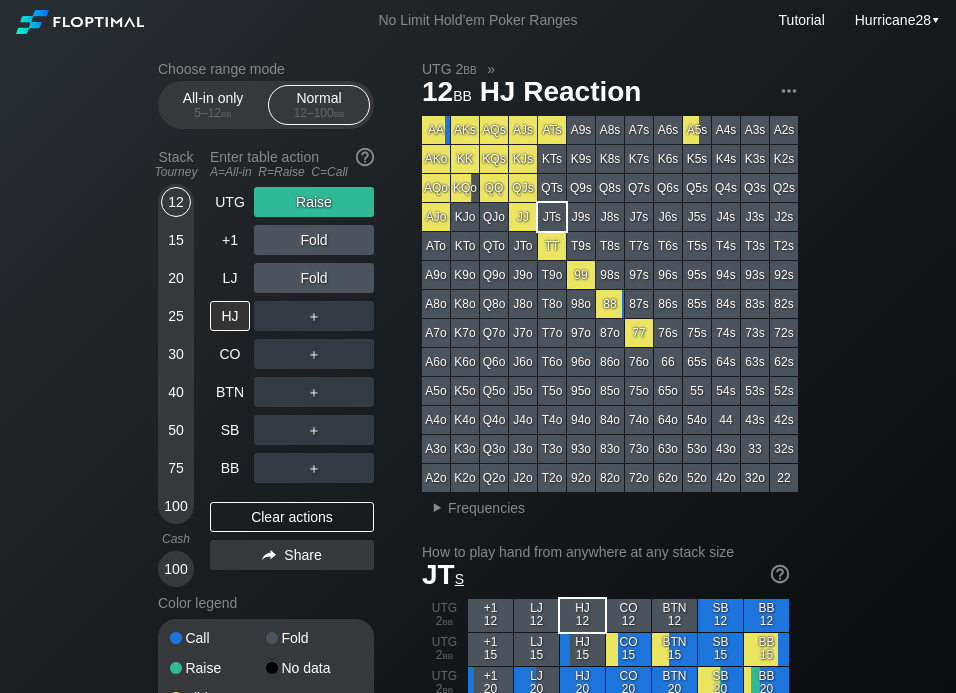 click on "UTG Raise +1 Fold LJ Fold HJ ＋ CO ＋ BTN ＋ SB ＋ BB ＋ Clear actions Share" at bounding box center [292, 387] 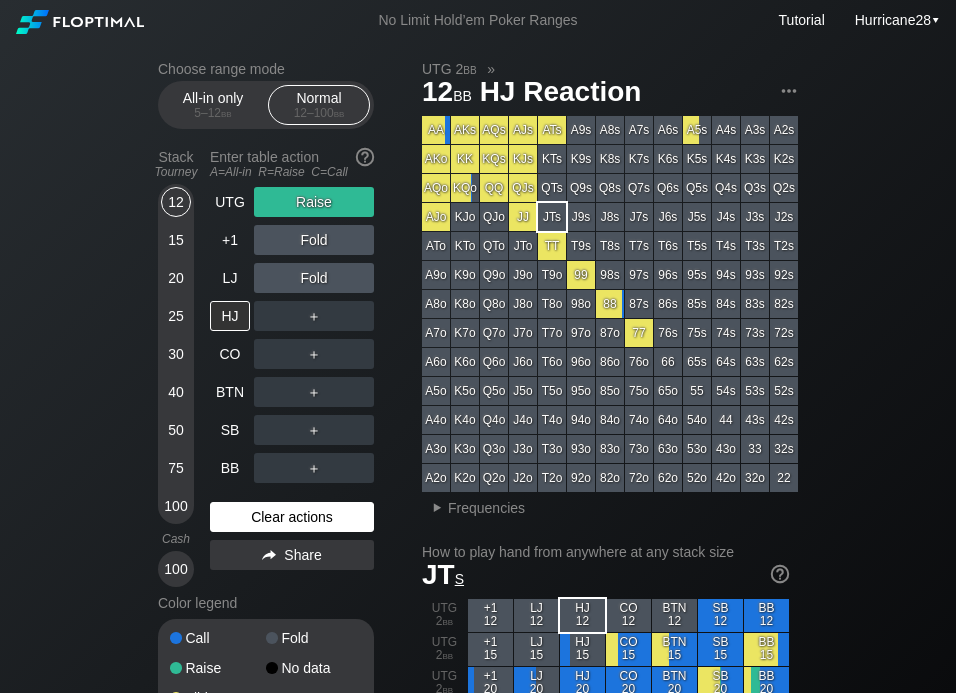 click on "Clear actions" at bounding box center [292, 517] 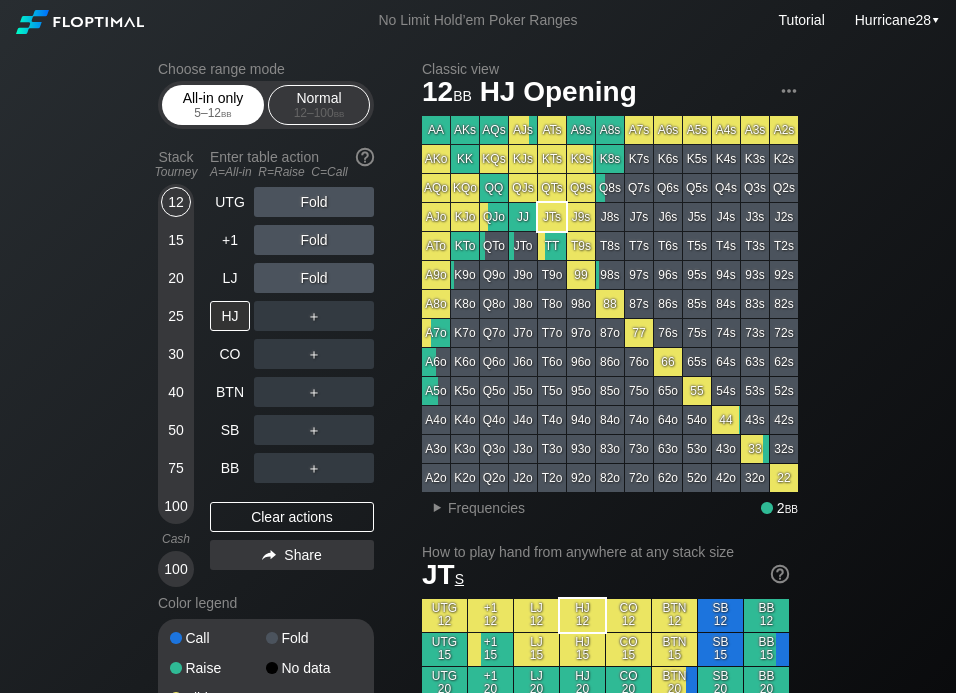 drag, startPoint x: 341, startPoint y: 521, endPoint x: 212, endPoint y: 121, distance: 420.2868 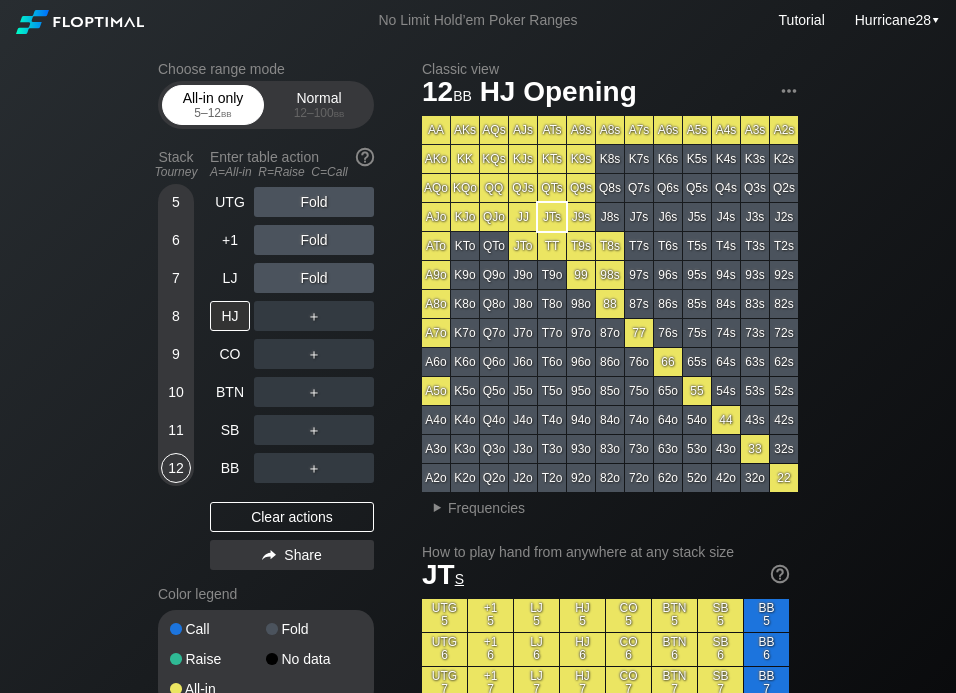 click on "All-in only 5 – 12 bb" at bounding box center (213, 105) 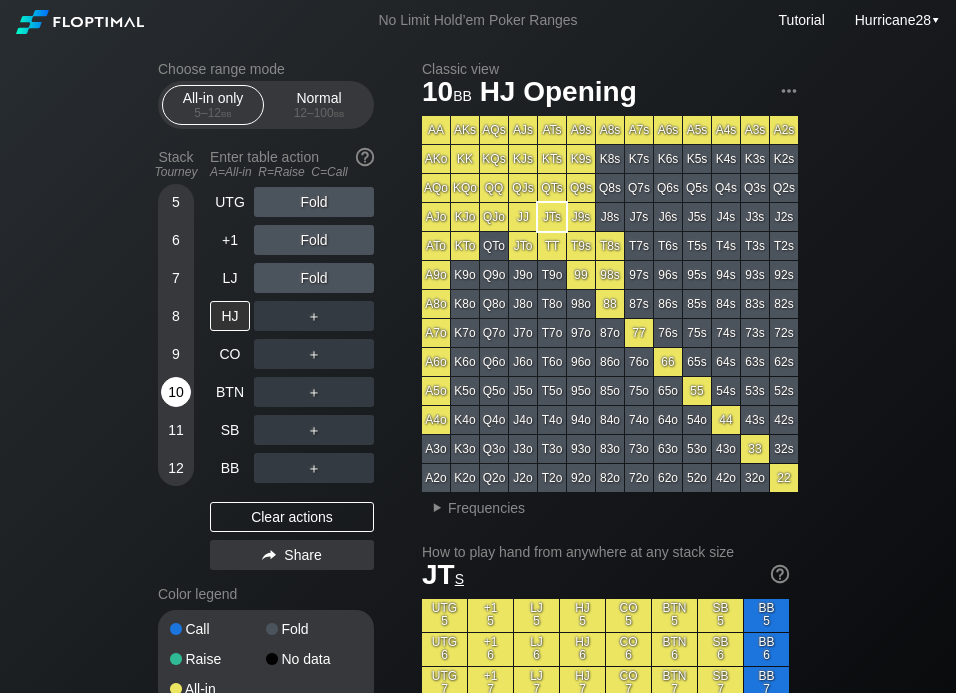 click on "10" at bounding box center [176, 392] 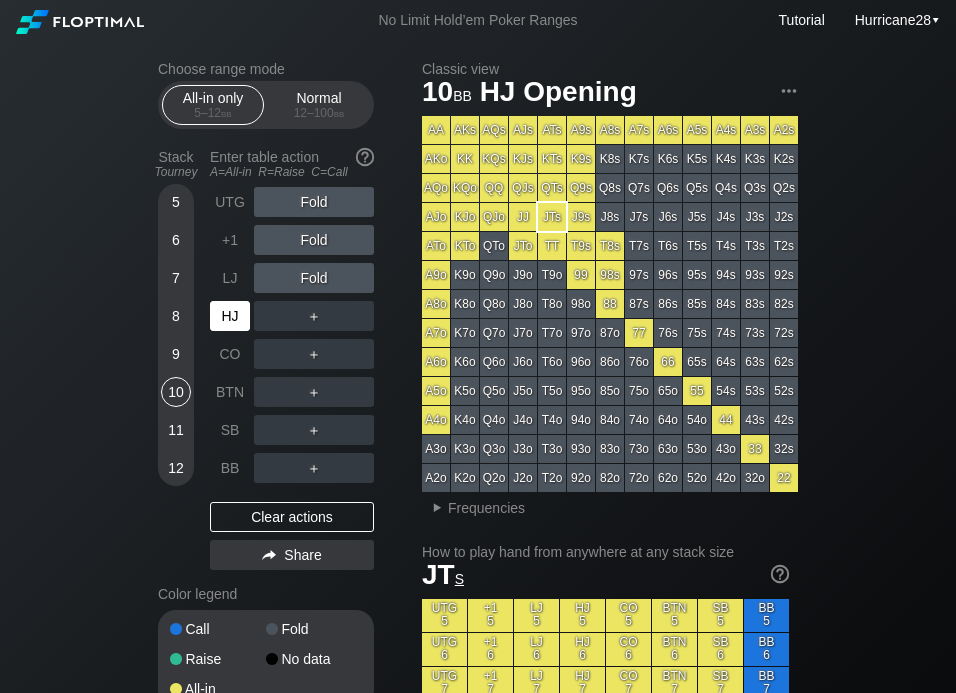 click on "HJ" at bounding box center (230, 316) 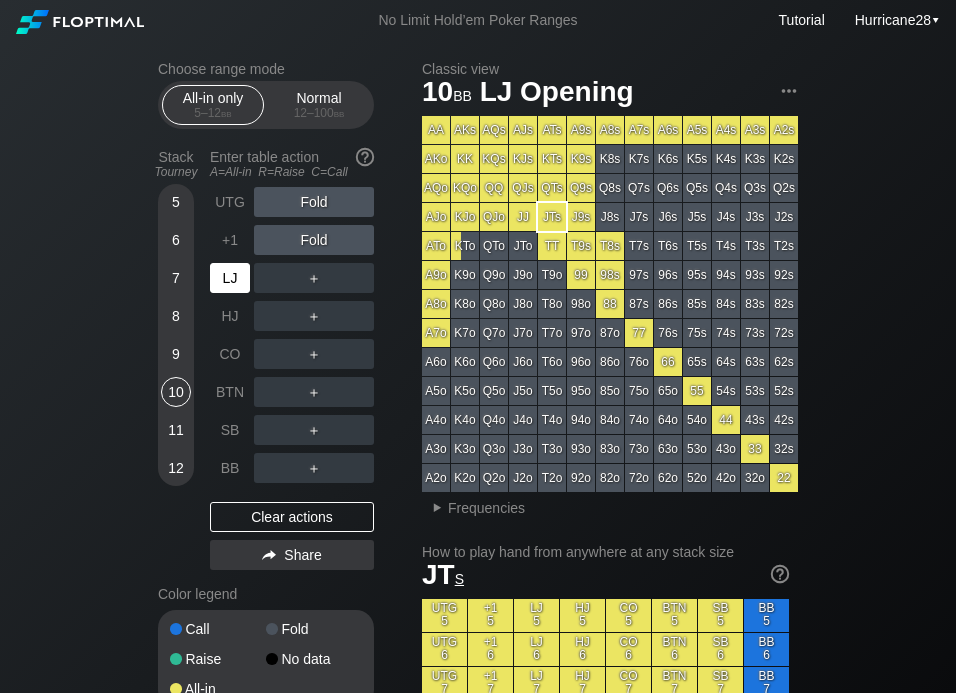 click on "LJ" at bounding box center (230, 278) 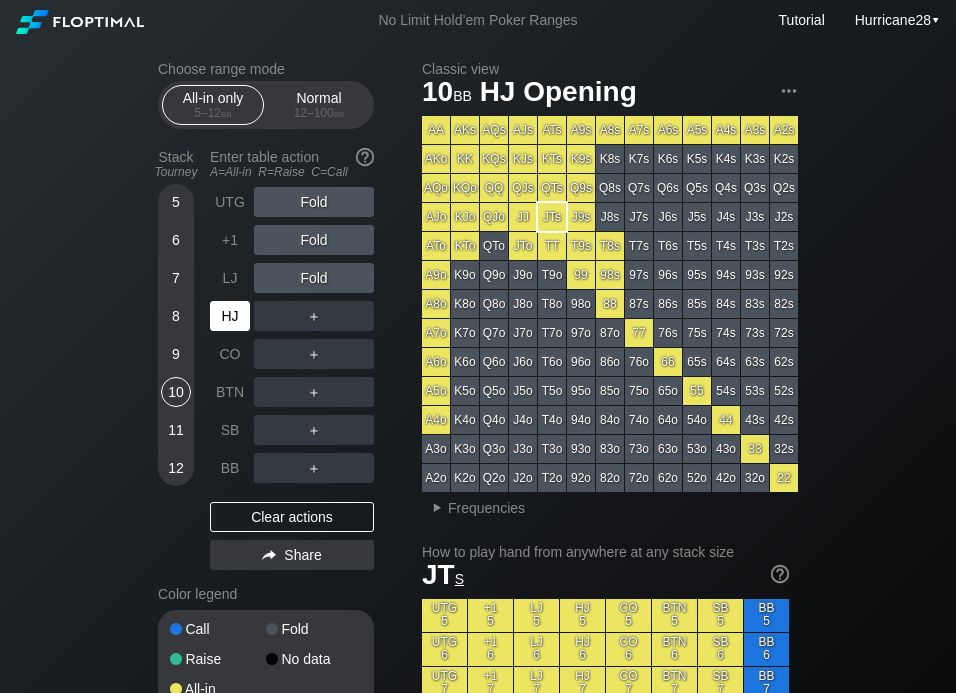 click on "HJ" at bounding box center (230, 316) 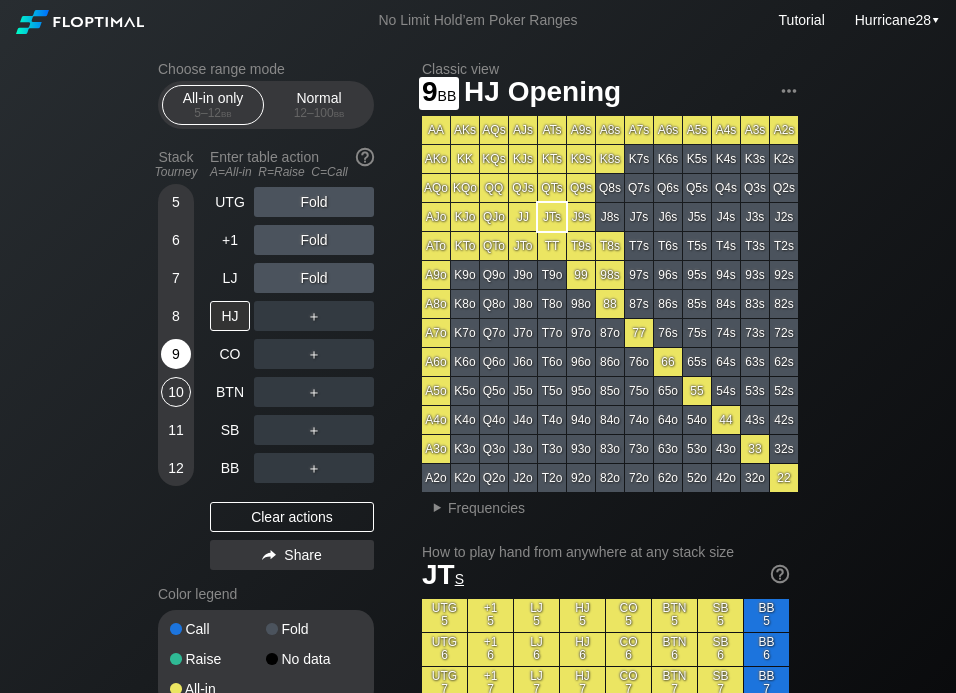 click on "9" at bounding box center [176, 354] 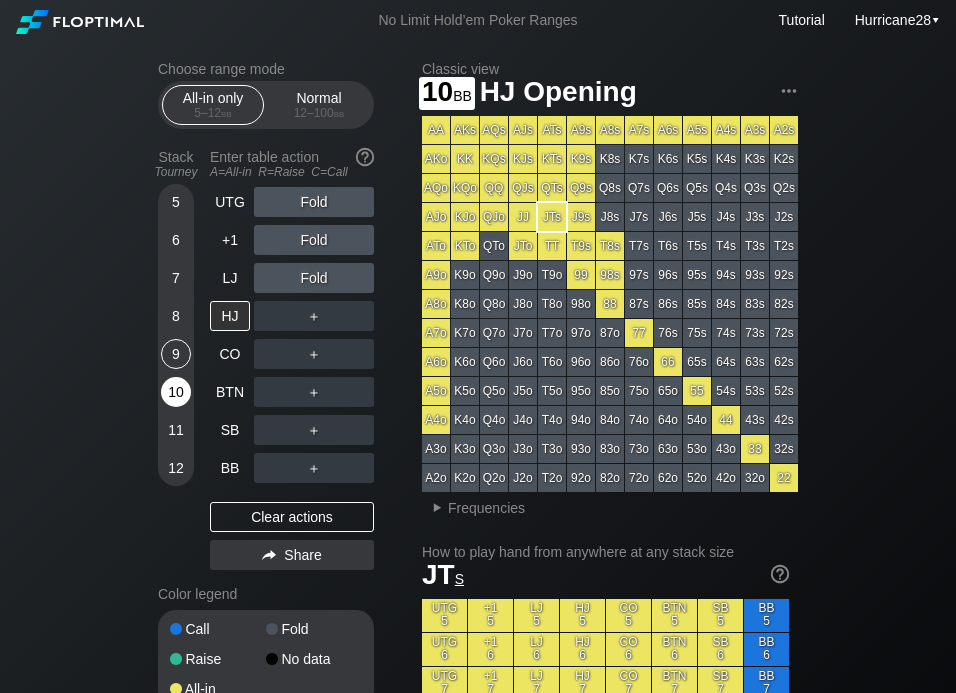 click on "10" at bounding box center [176, 392] 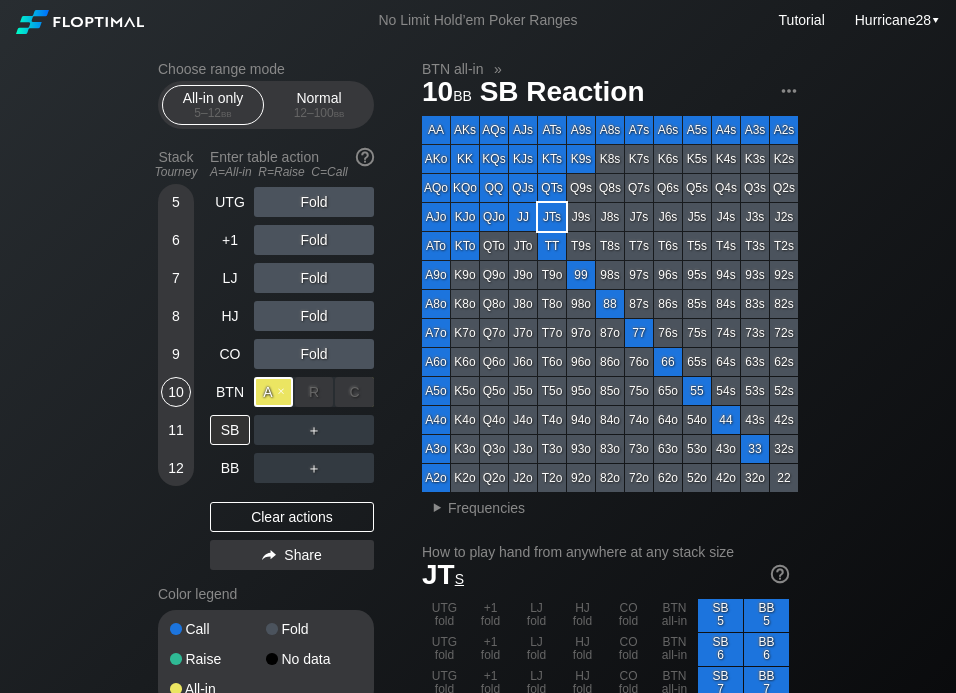 click on "A ✕" at bounding box center (273, 392) 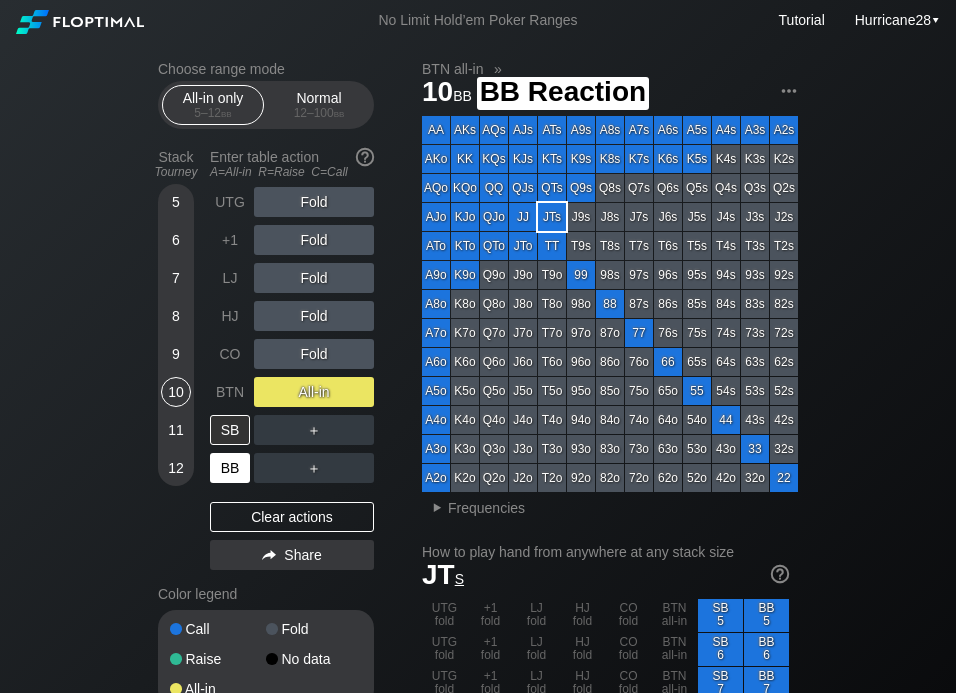 click on "BB" at bounding box center (230, 468) 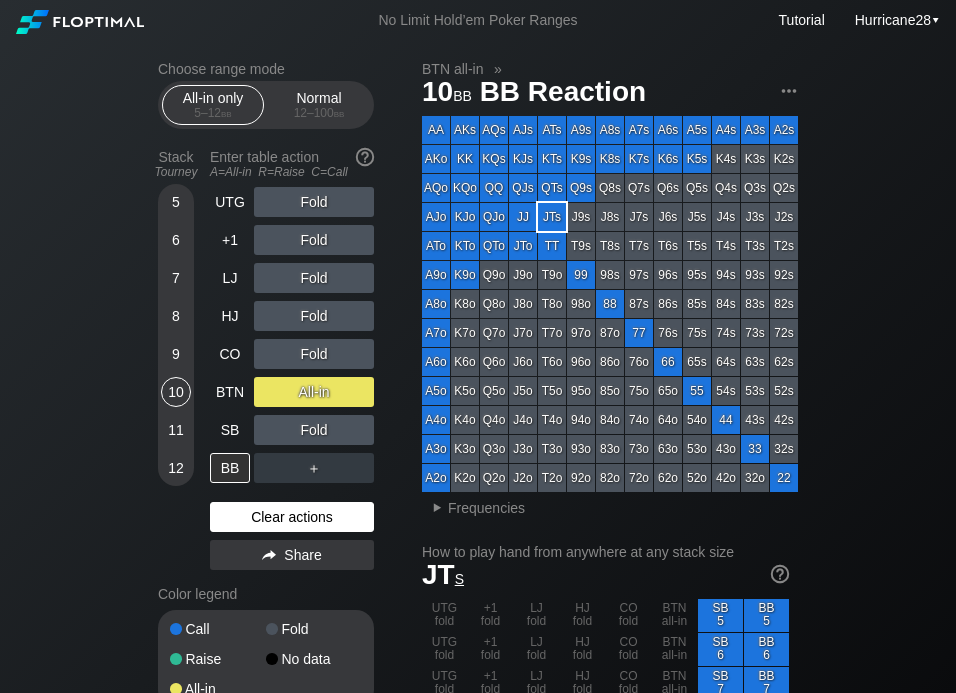 click on "Clear actions" at bounding box center (292, 517) 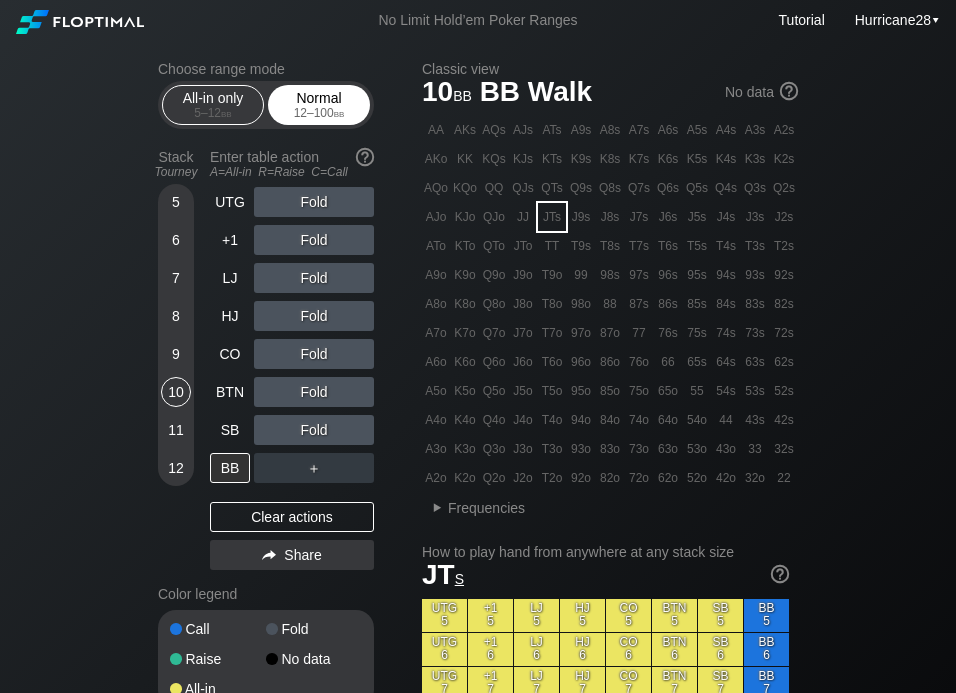 click on "Normal 12 – 100 bb" at bounding box center [319, 105] 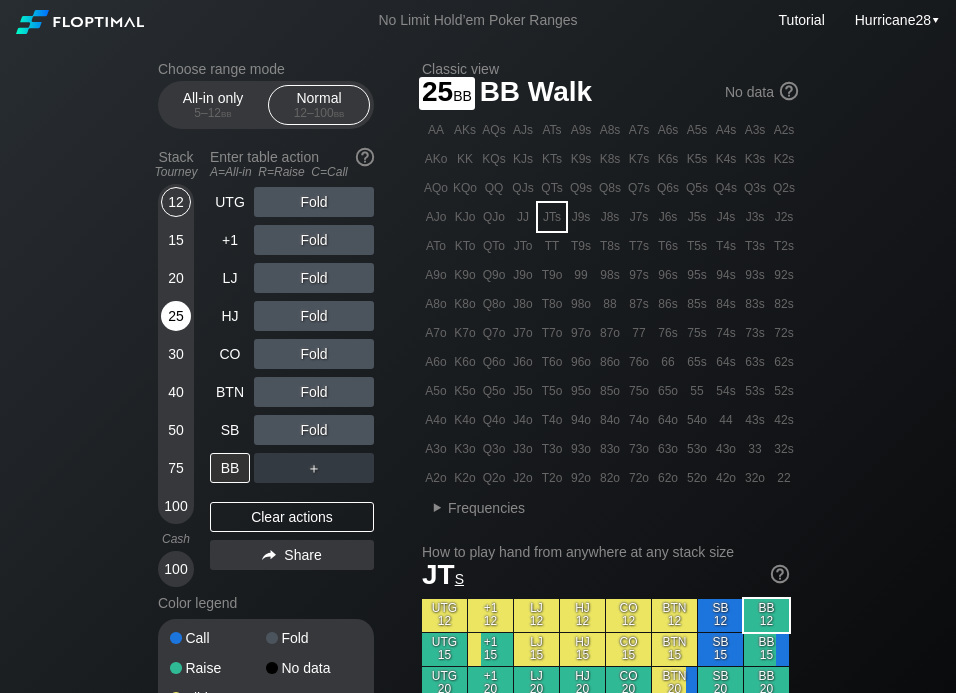 click on "25" at bounding box center (176, 316) 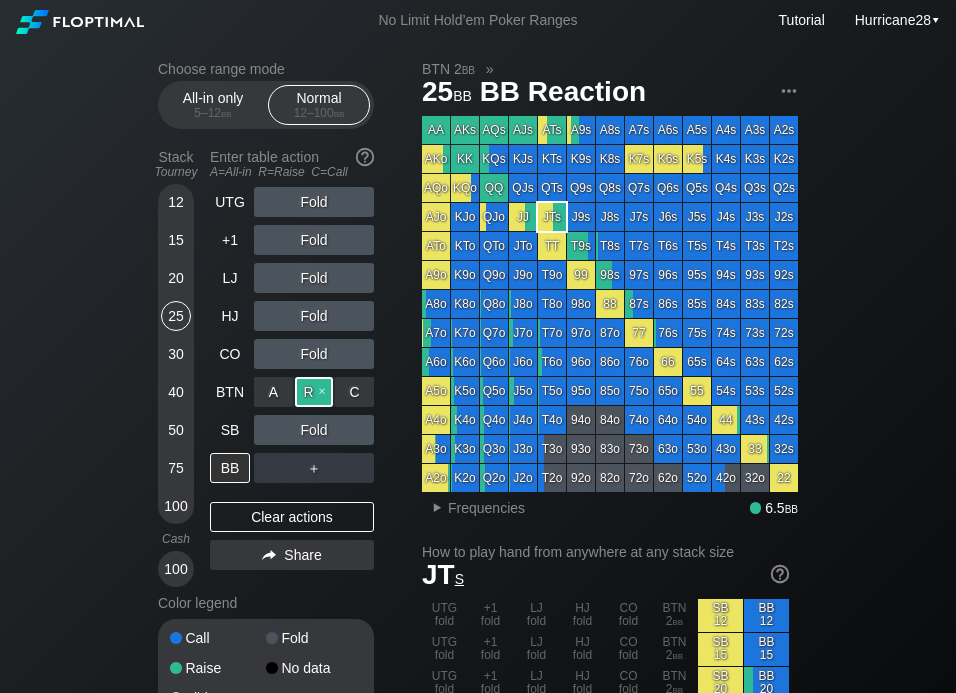 click on "R ✕" at bounding box center (314, 392) 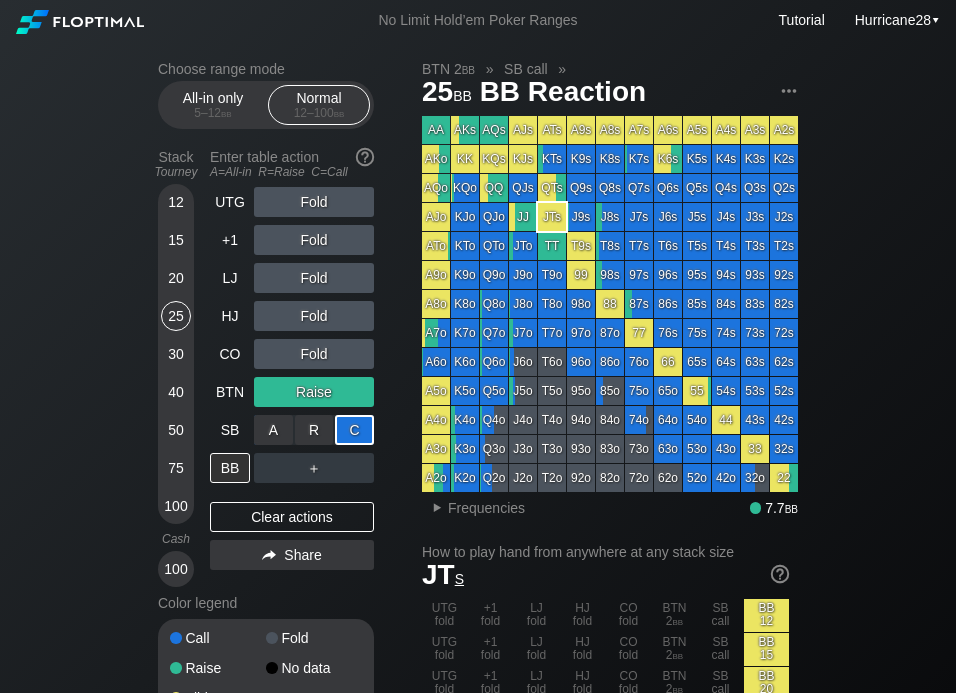 click on "C ✕" at bounding box center [354, 430] 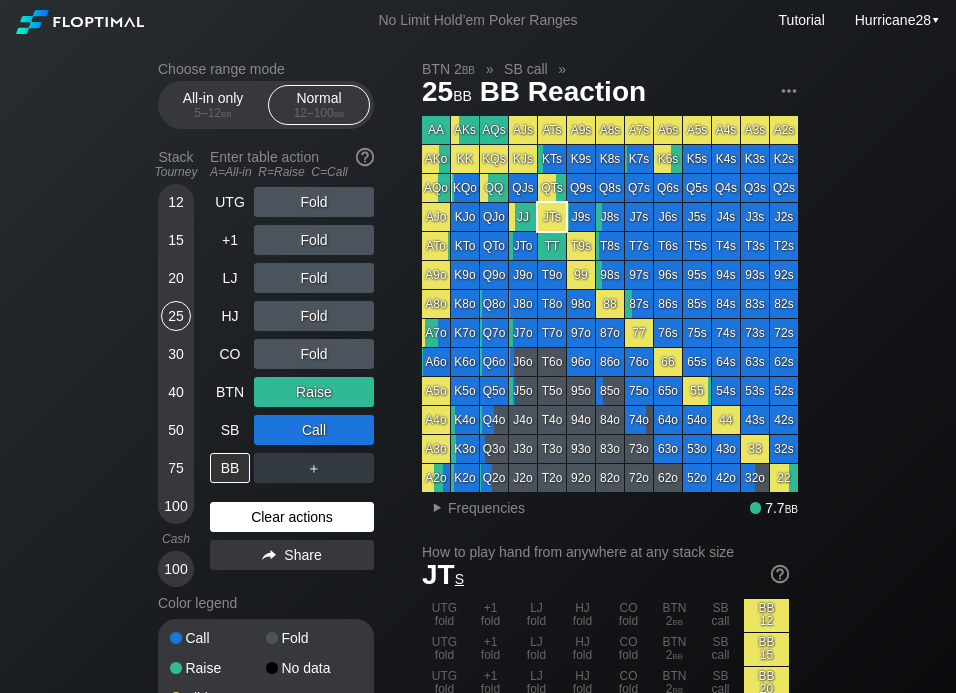 click on "Clear actions" at bounding box center [292, 517] 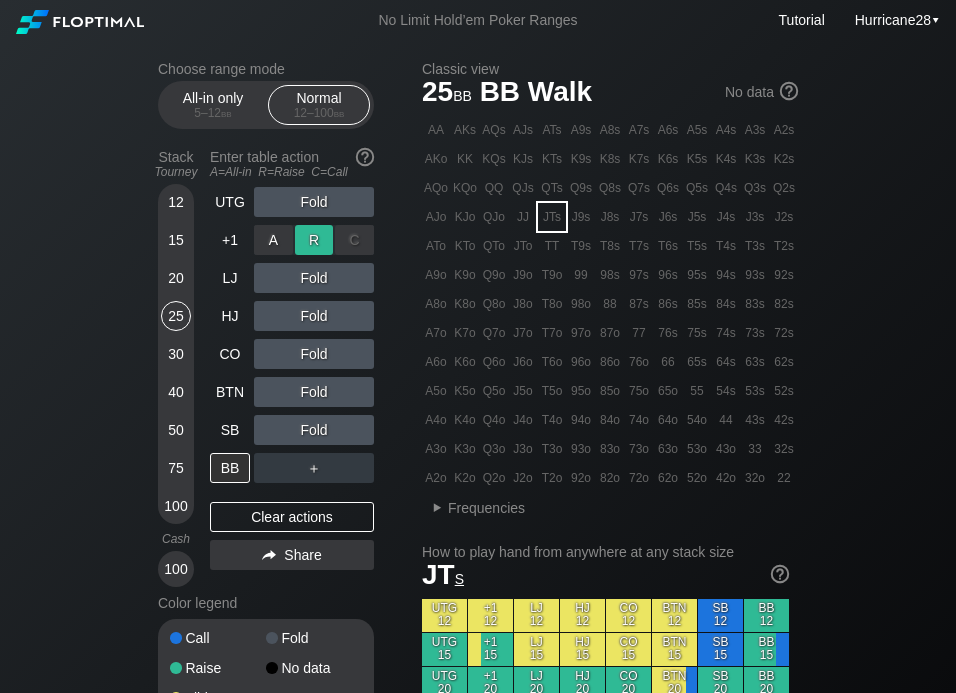 click on "R ✕" at bounding box center (314, 240) 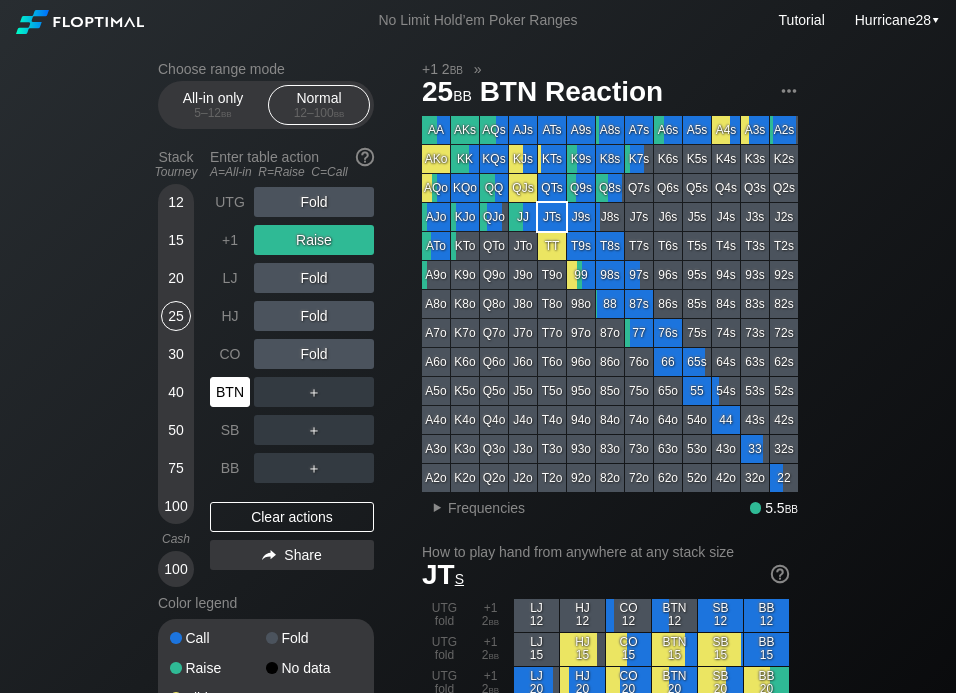 click on "BTN" at bounding box center (230, 392) 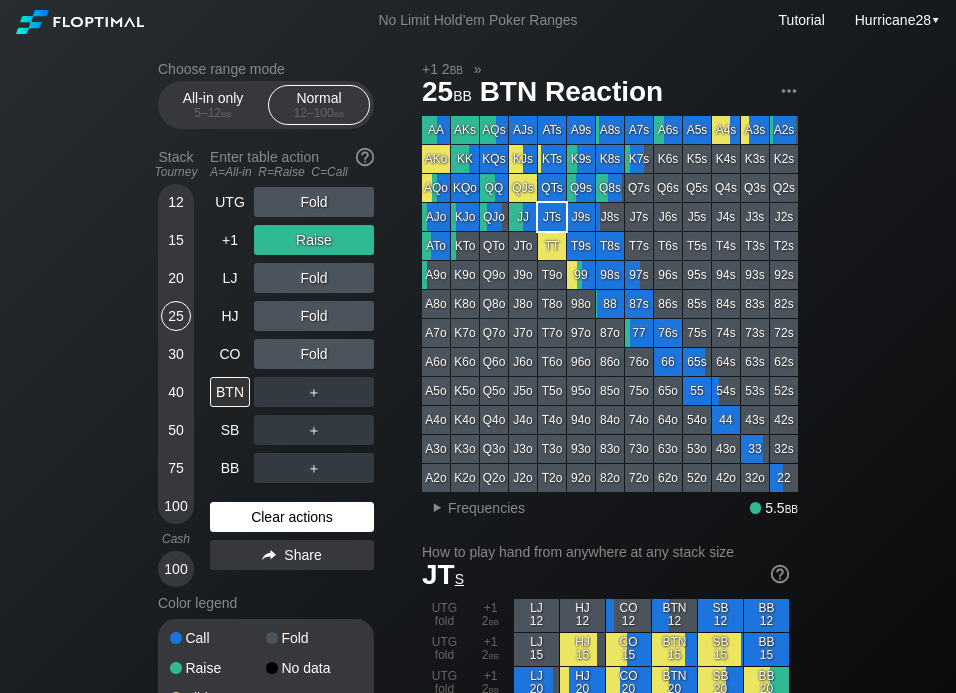 click on "Clear actions" at bounding box center (292, 517) 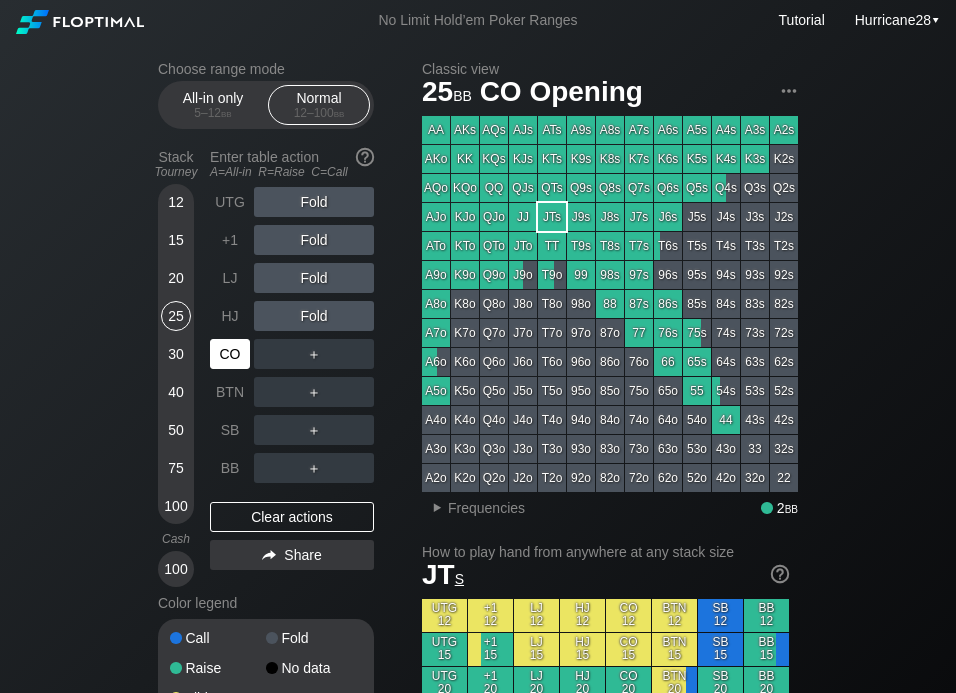click on "CO" at bounding box center [230, 354] 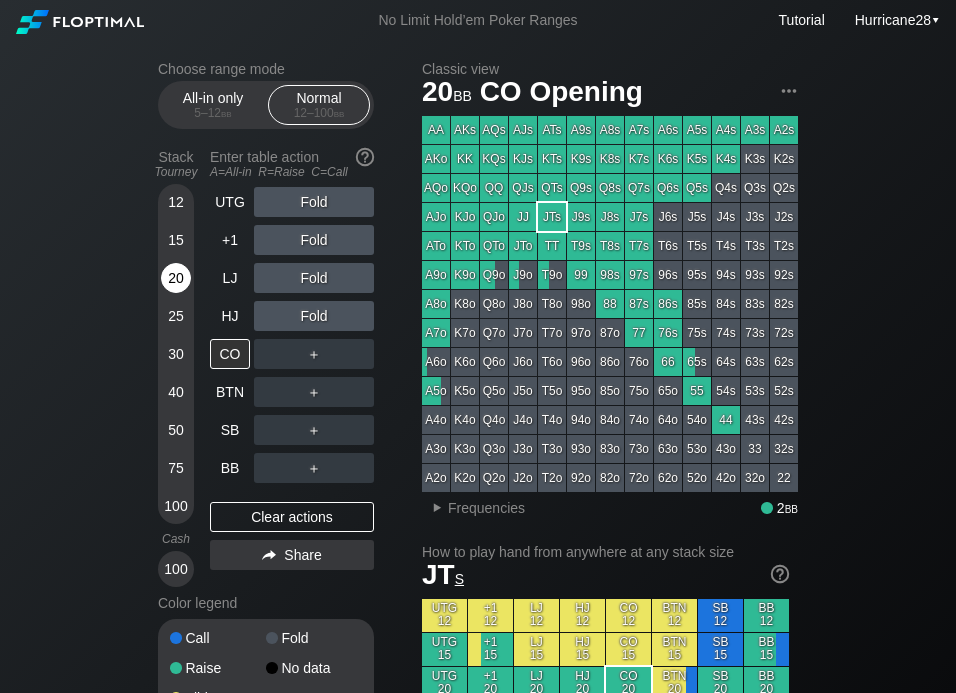 click on "20" at bounding box center [176, 278] 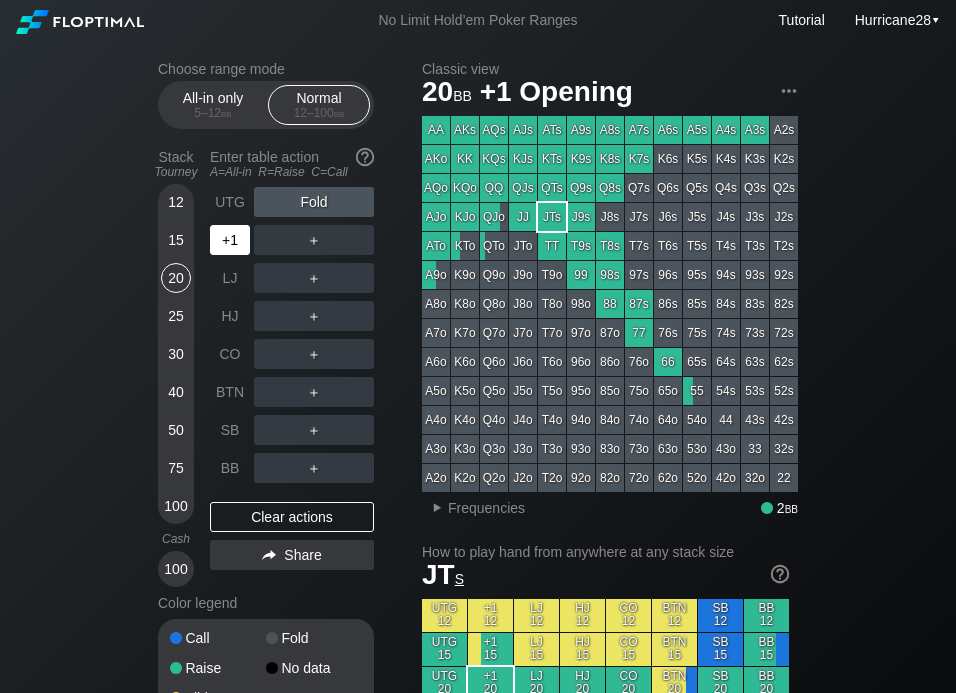 click on "+1" at bounding box center (232, 240) 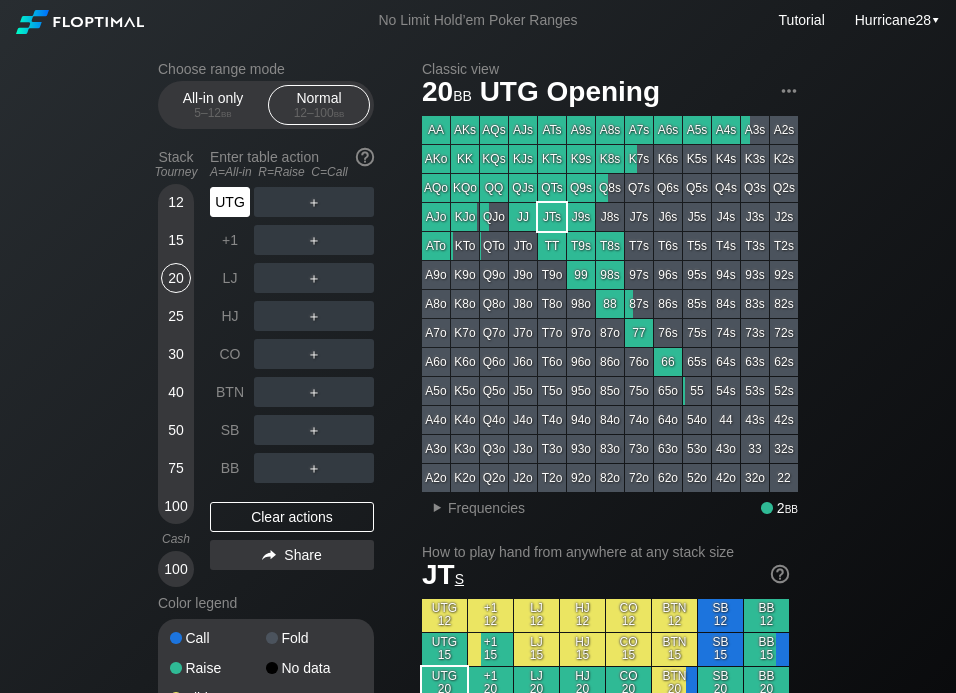 click on "UTG" at bounding box center (230, 202) 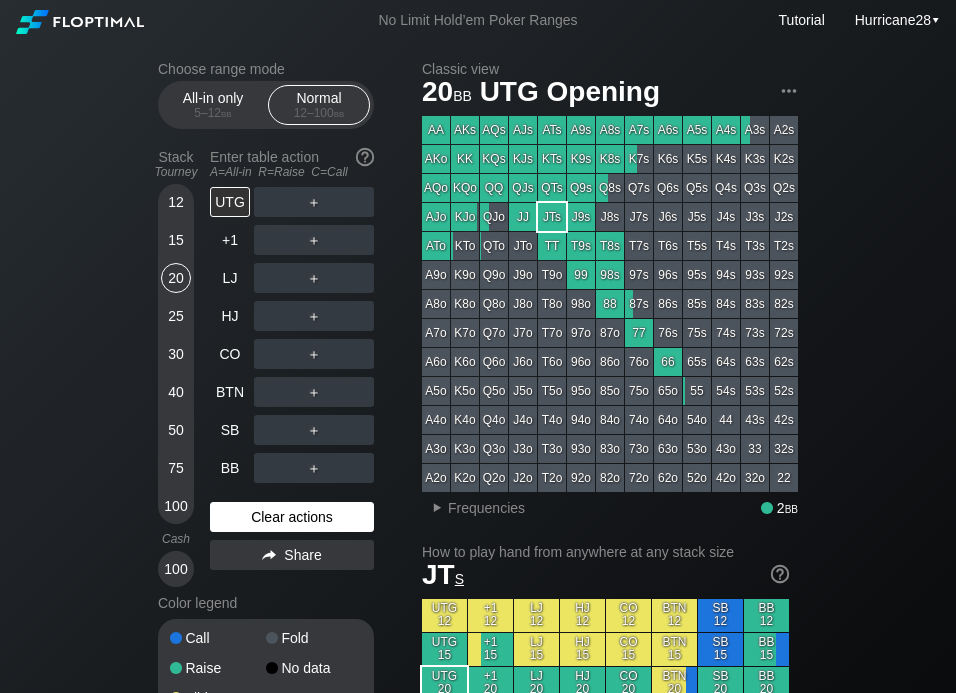 click on "Clear actions" at bounding box center (292, 517) 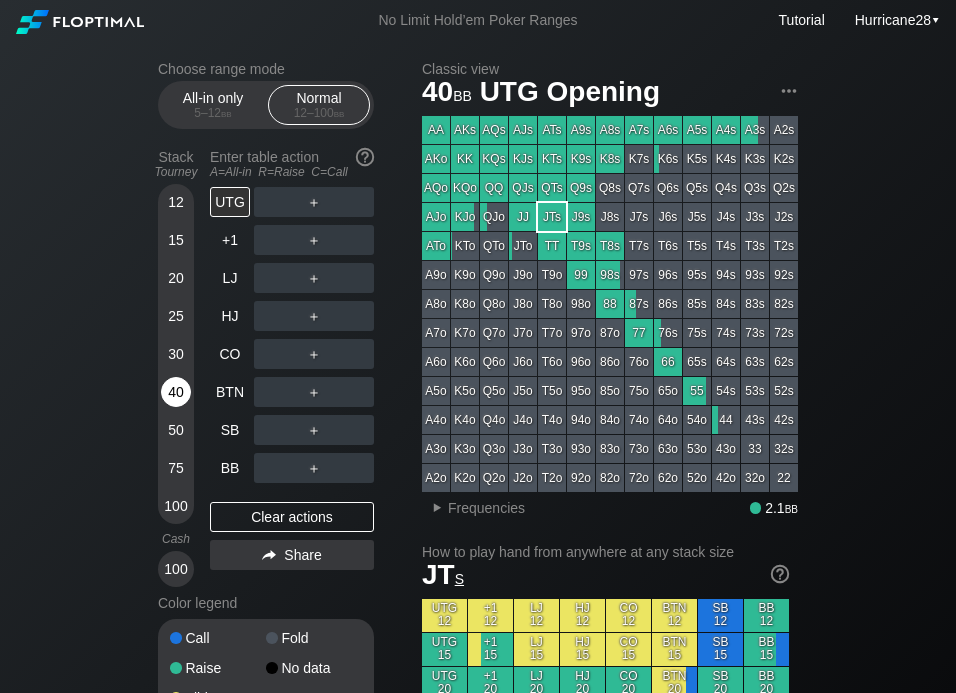 click on "40" at bounding box center [176, 392] 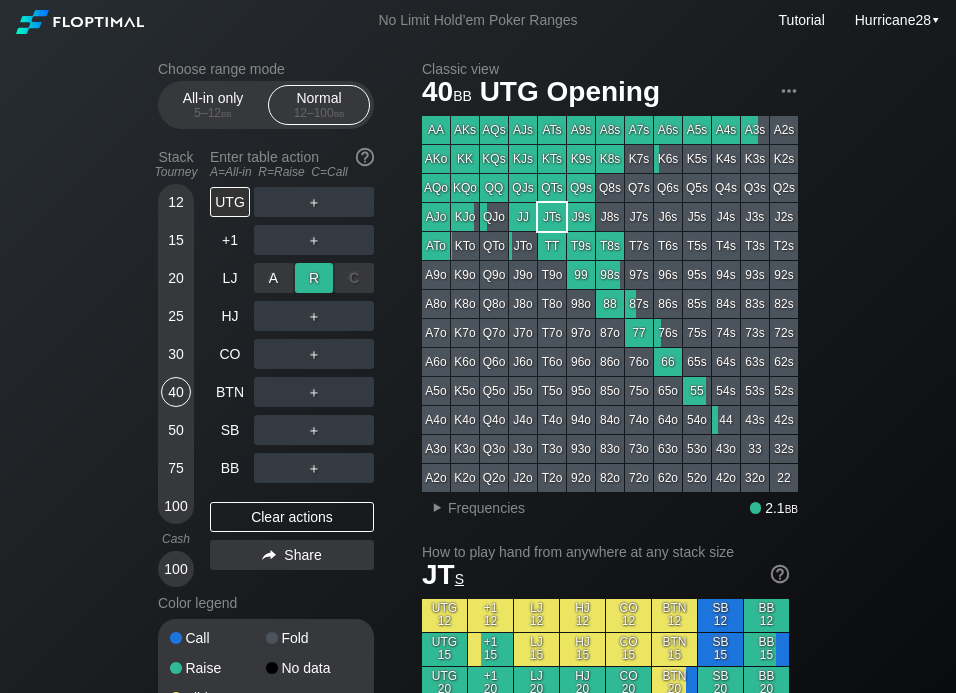 click on "R ✕" at bounding box center (314, 278) 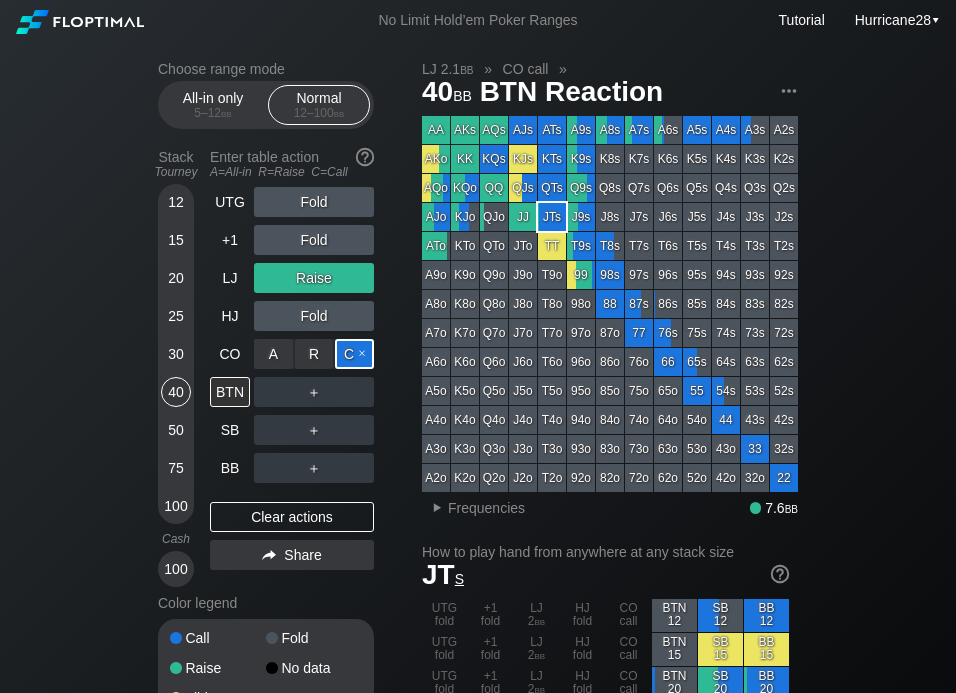 click on "C ✕" at bounding box center [354, 354] 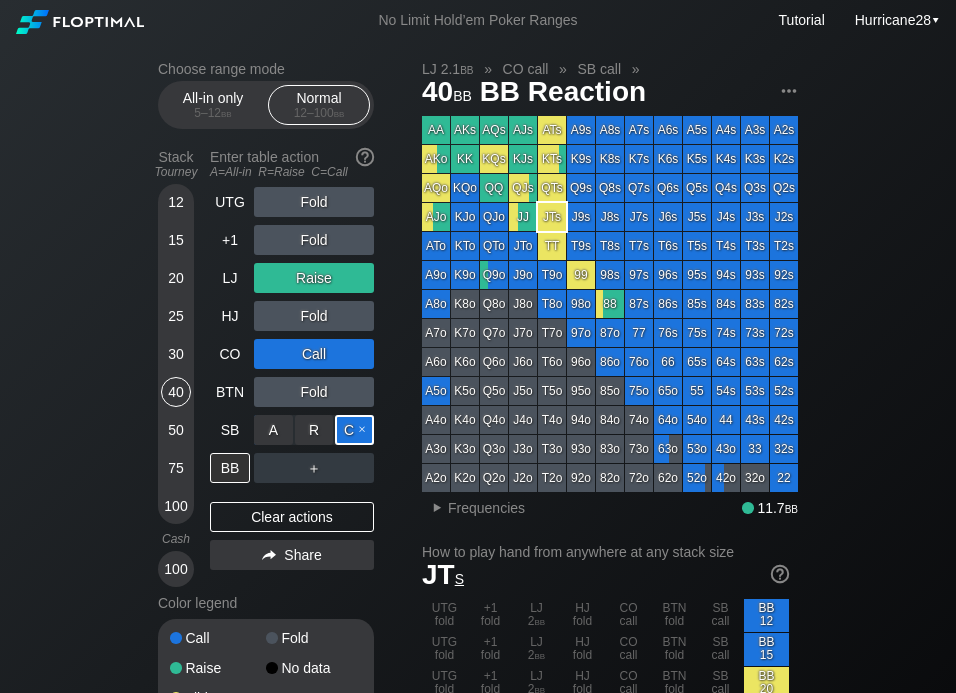 click on "C ✕" at bounding box center (354, 430) 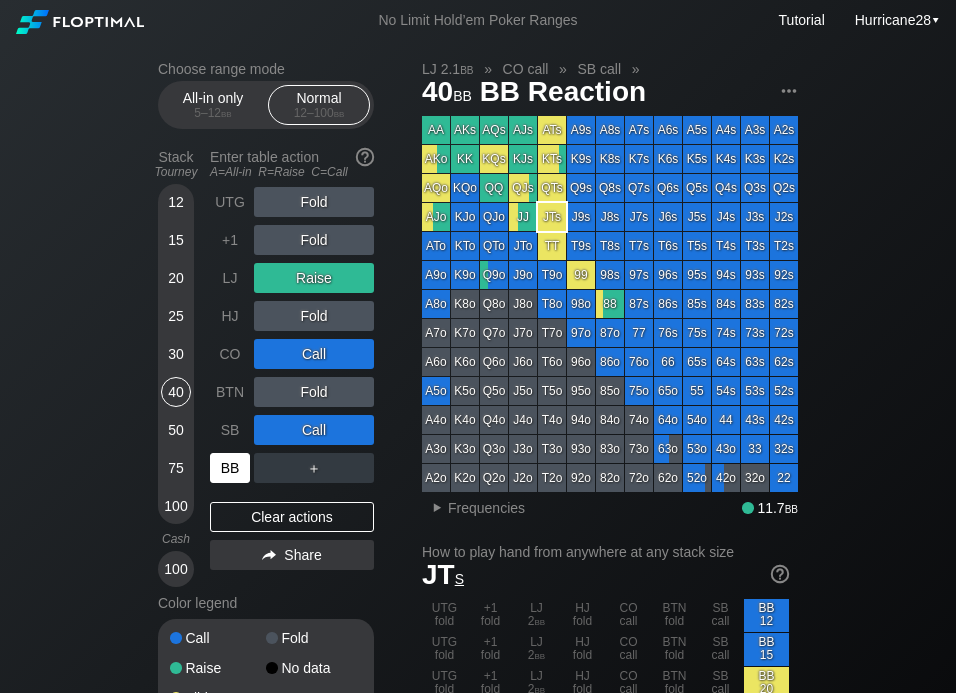 click on "BB" at bounding box center [230, 468] 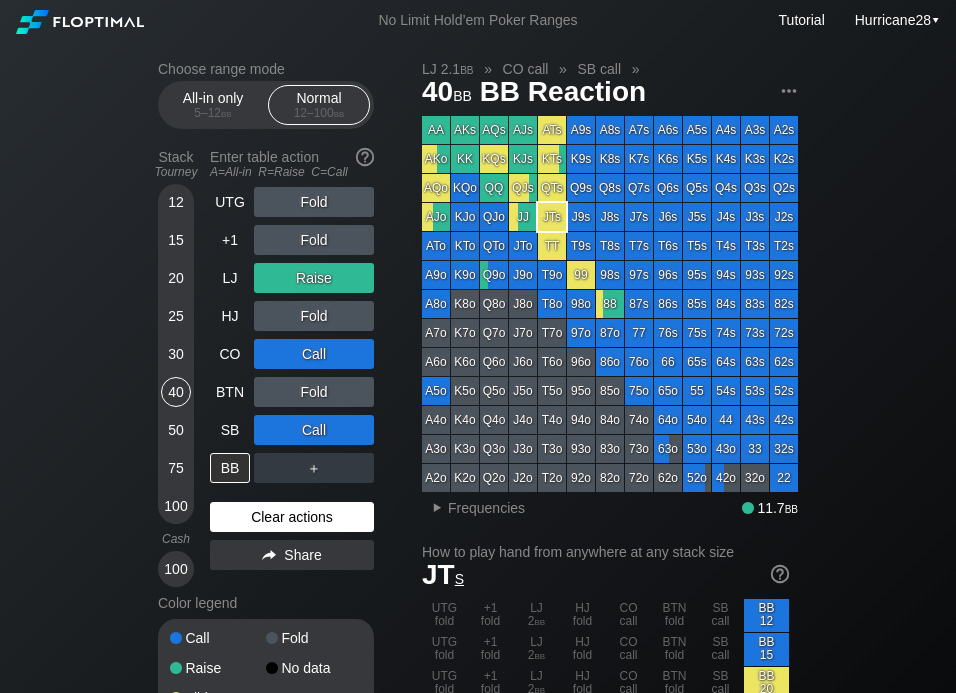 click on "Clear actions" at bounding box center (292, 517) 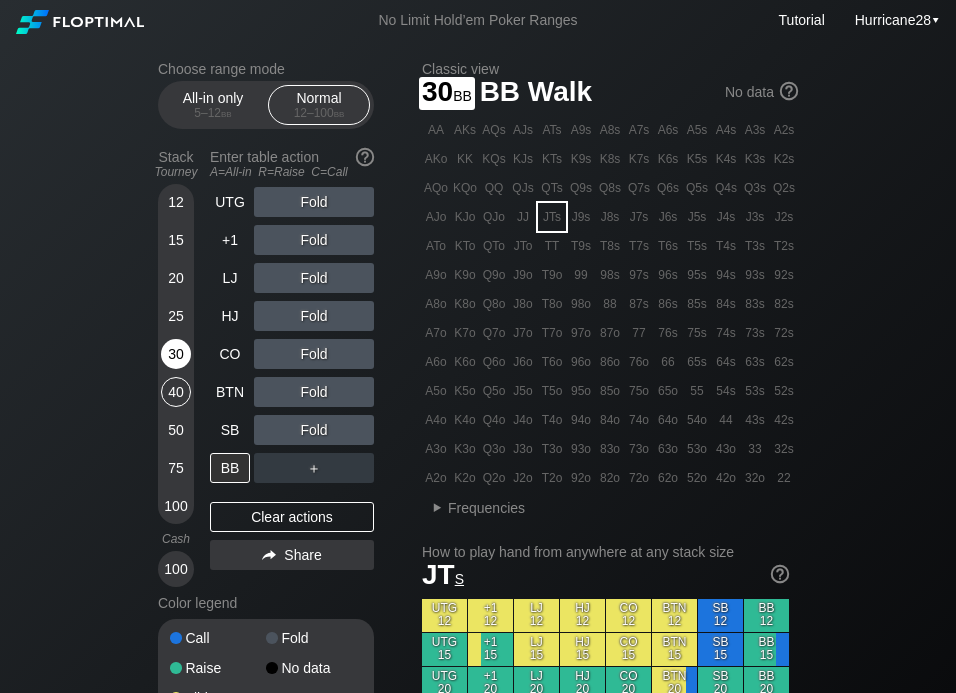 click on "30" at bounding box center (176, 354) 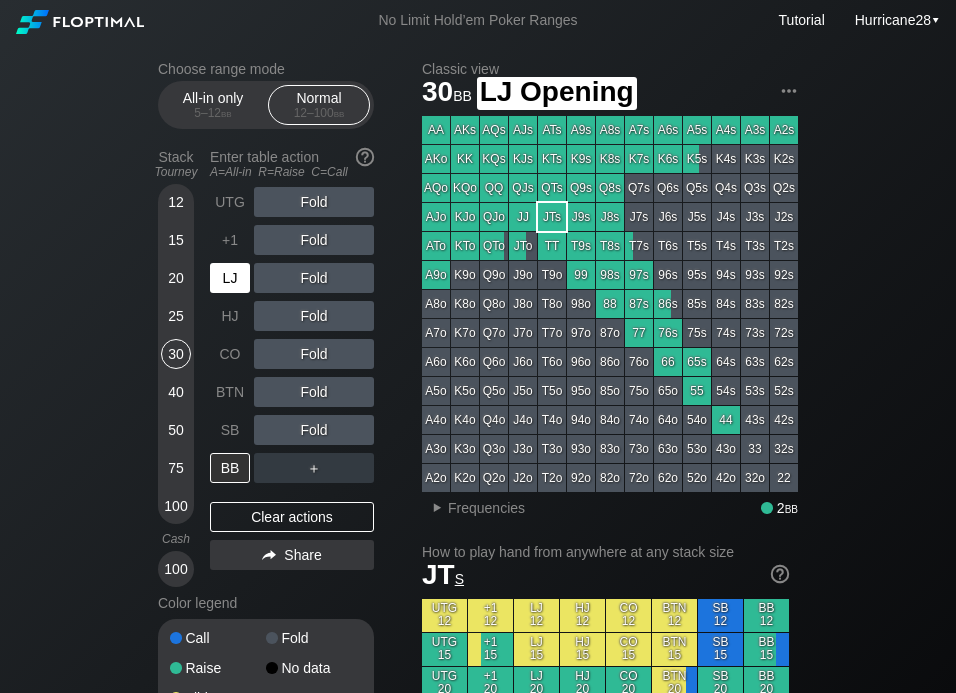 click on "LJ" at bounding box center (230, 278) 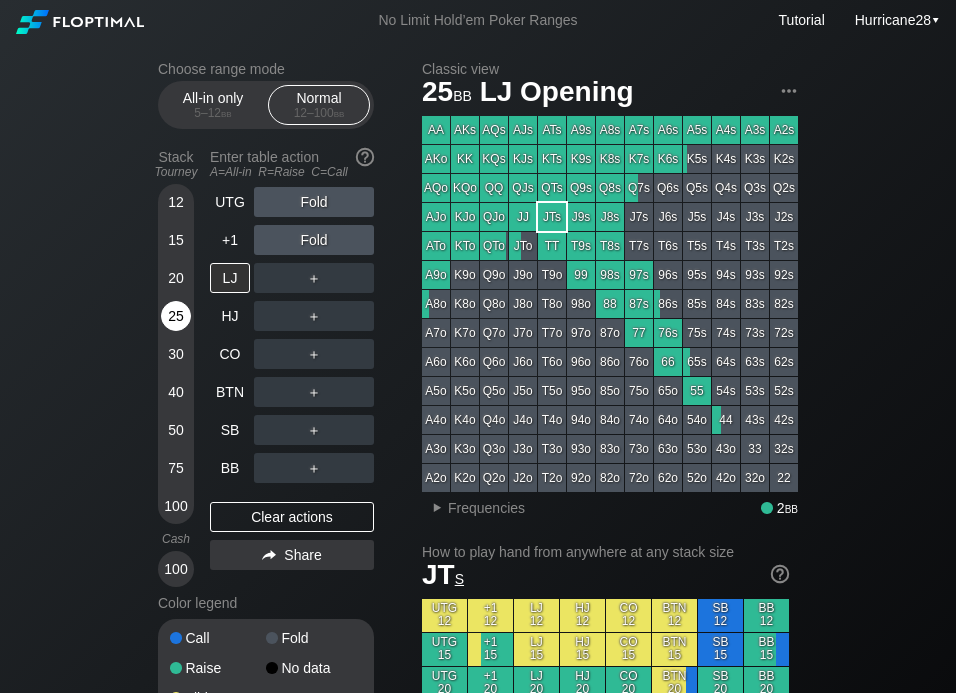 click on "25" at bounding box center [176, 316] 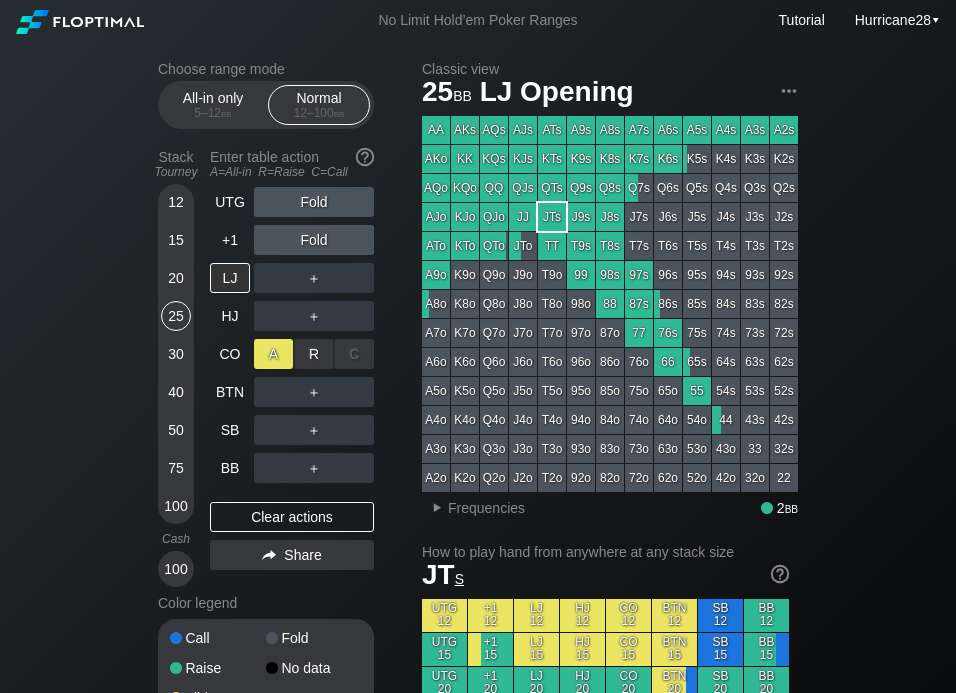 click on "A ✕" at bounding box center (273, 354) 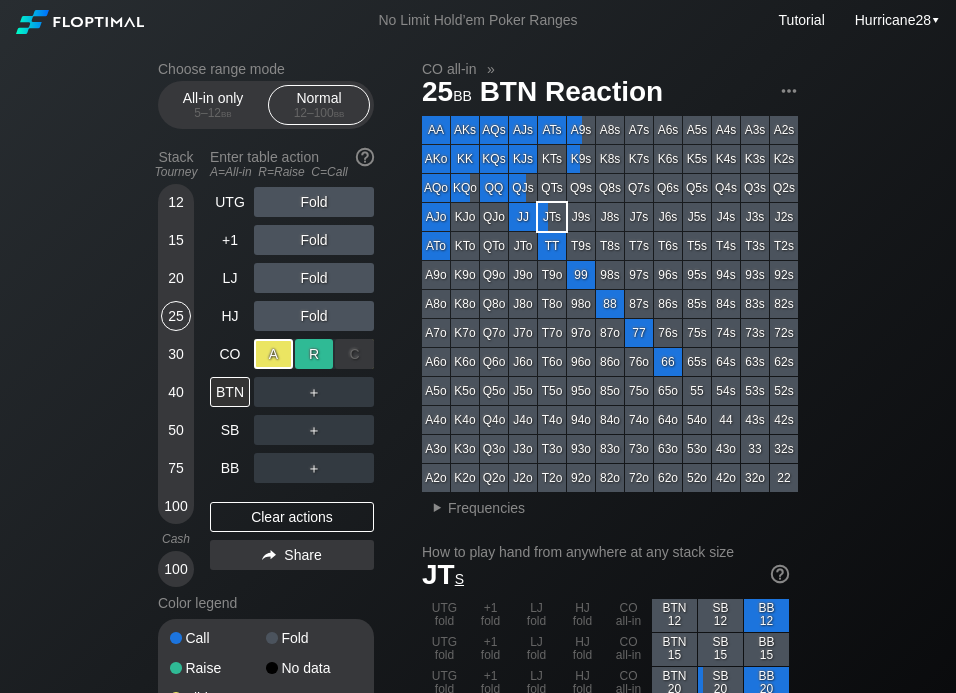 click on "R ✕" at bounding box center [314, 354] 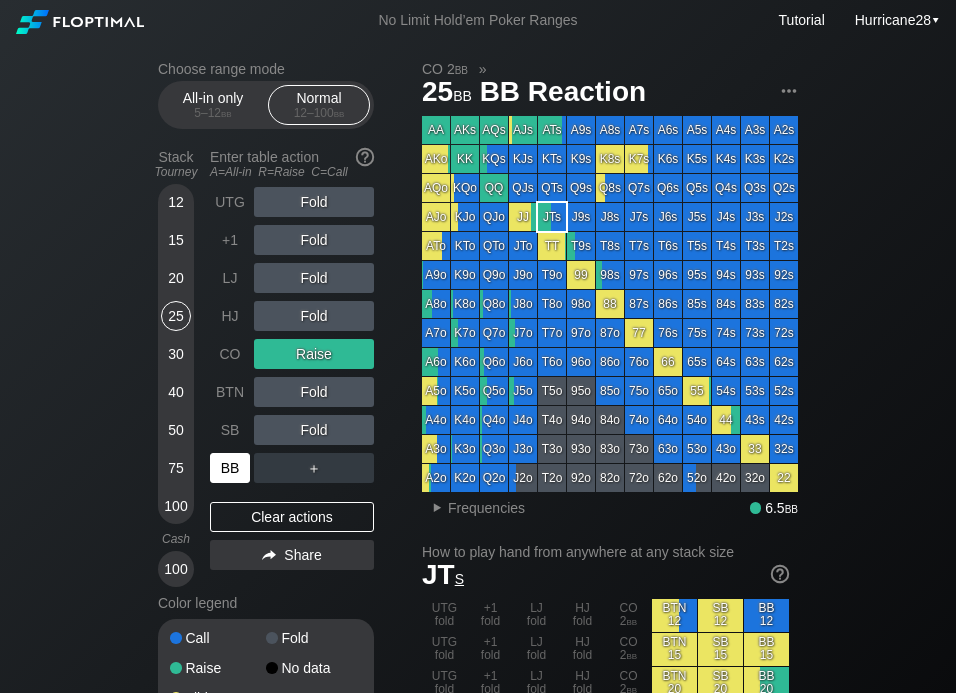click on "BB" at bounding box center (230, 468) 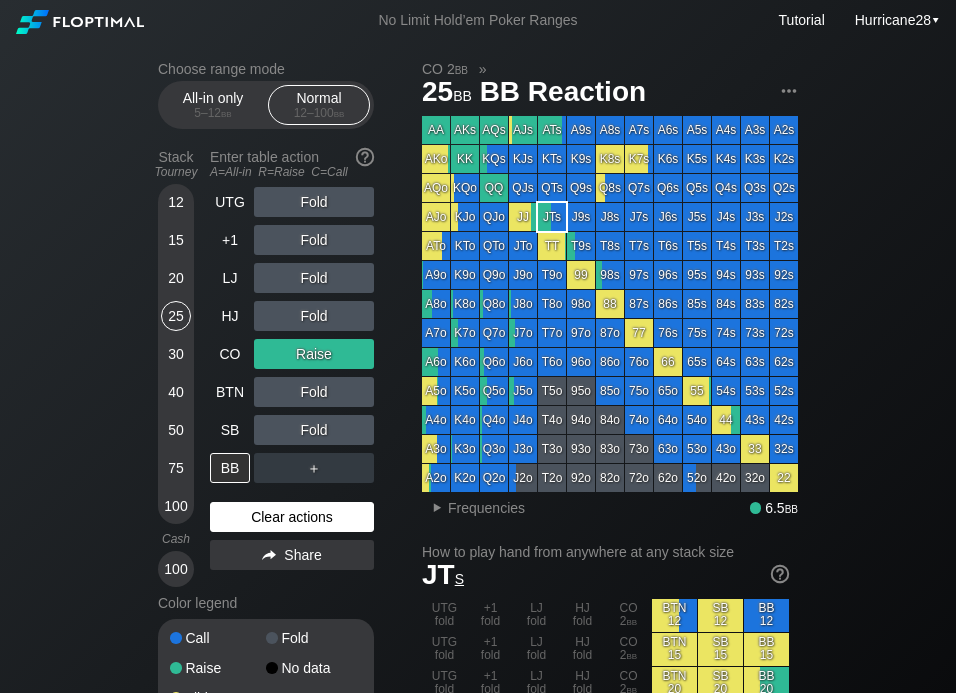 click on "Clear actions" at bounding box center [292, 517] 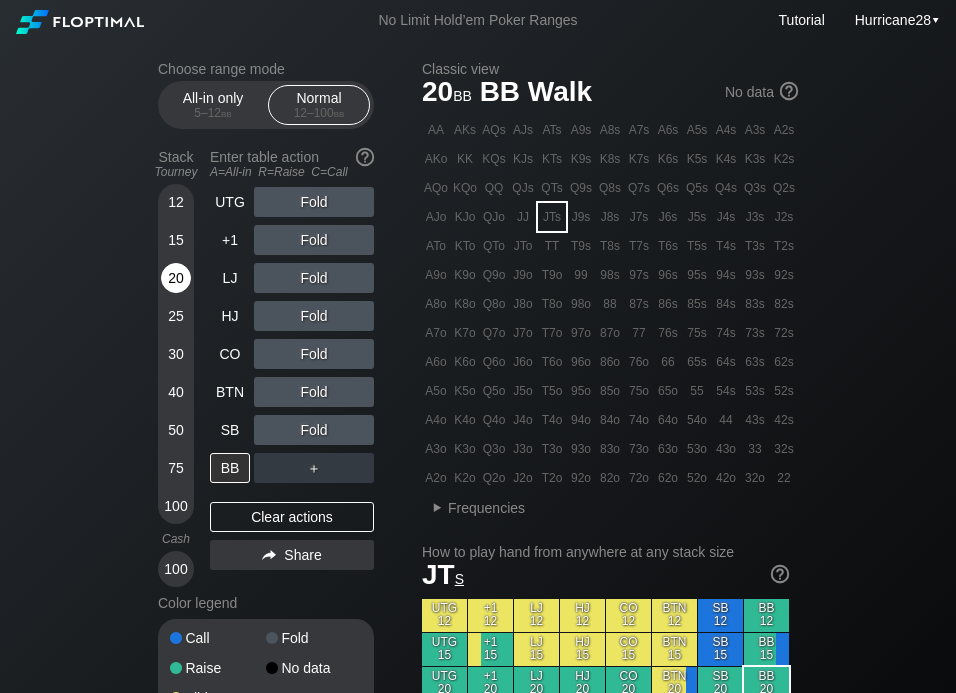 click on "20" at bounding box center (176, 278) 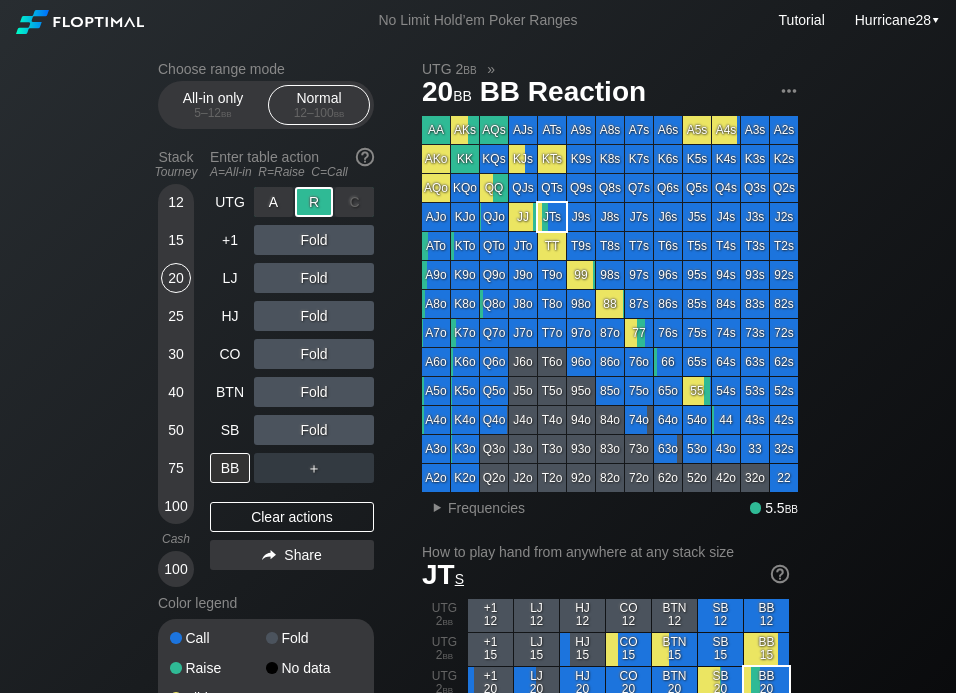click on "R ✕" at bounding box center [314, 202] 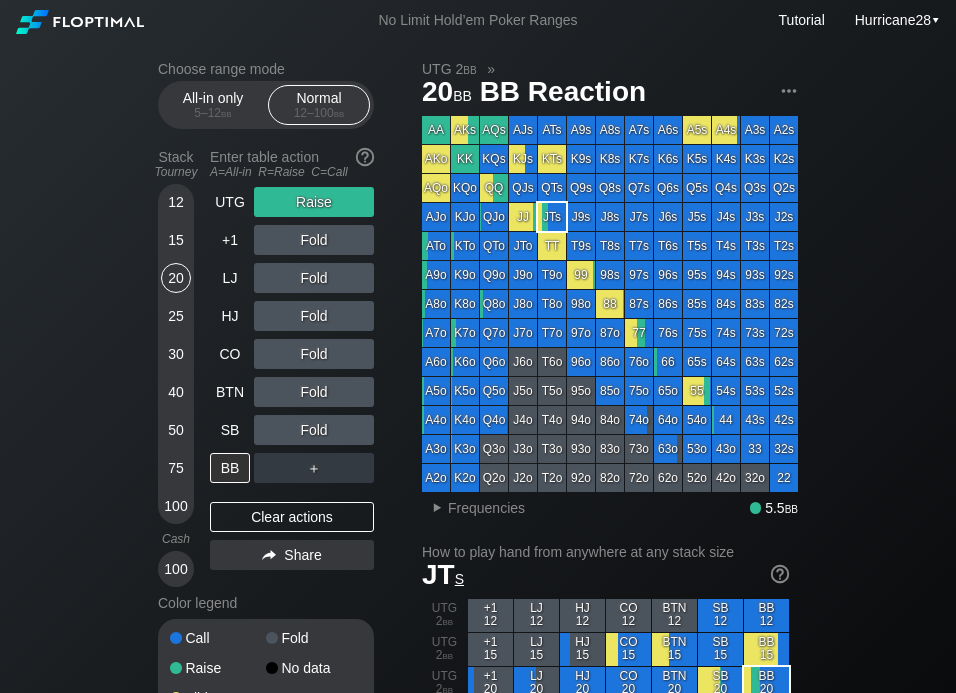 click on "Choose range mode All-in only 5 – 12 bb Normal 12 – 100 bb Stack Tourney Enter table action A=All-in  R=Raise  C=Call 12 15 20 25 30 40 50 75 100 Cash 100 UTG Raise +1 Fold LJ Fold HJ Call CO Fold BTN Fold SB Fold BB ＋ Clear actions Share Color legend   Call   Fold   Raise   No data   All-in UTG   2 bb » 20 bb   BB   Reaction AA AKs AQs AJs ATs A9s A8s A7s A6s A5s A4s A3s A2s AKo KK KQs KJs KTs K9s K8s K7s K6s K5s K4s K3s K2s AQoKQo QQ QJs QTs Q9s Q8s Q7s Q6s Q5s Q4s Q3s Q2s AJo KJo QJo JJ JTs J9s J8s J7s J6s J5s J4s J3s J2s ATo KTo QTo JTo TT T9s T8s T7s T6s T5s T4s T3s T2s A9o K9o Q9o J9o T9o 99 98s 97s 96s 95s 94s 93s 92s A8o K8o Q8o J8o T8o 98o 88 87s 86s 85s 84s 83s 82s A7o K7o Q7o J7o T7o 97o 87o 77 76s 75s 74s 73s 72s A6o K6o Q6o J6o T6o 96o 86o 76o 66 65s 64s 63s 62s A5o K5o Q5o J5o T5o 95o 85o 75o 65o 55 54s 53s 52s A4o K4o Q4o J4o T4o 94o 84o 74o 64o 54o 44 43s 42s A3o K3o Q3o J3o T3o 93o 83o 73o 63o 53o 43o 33 32s A2o K2o Q2o J2o T2o 92o 82o 72o 62o 52o 42o 32o 22 ▸ Frequencies   5.5" at bounding box center [478, 1198] 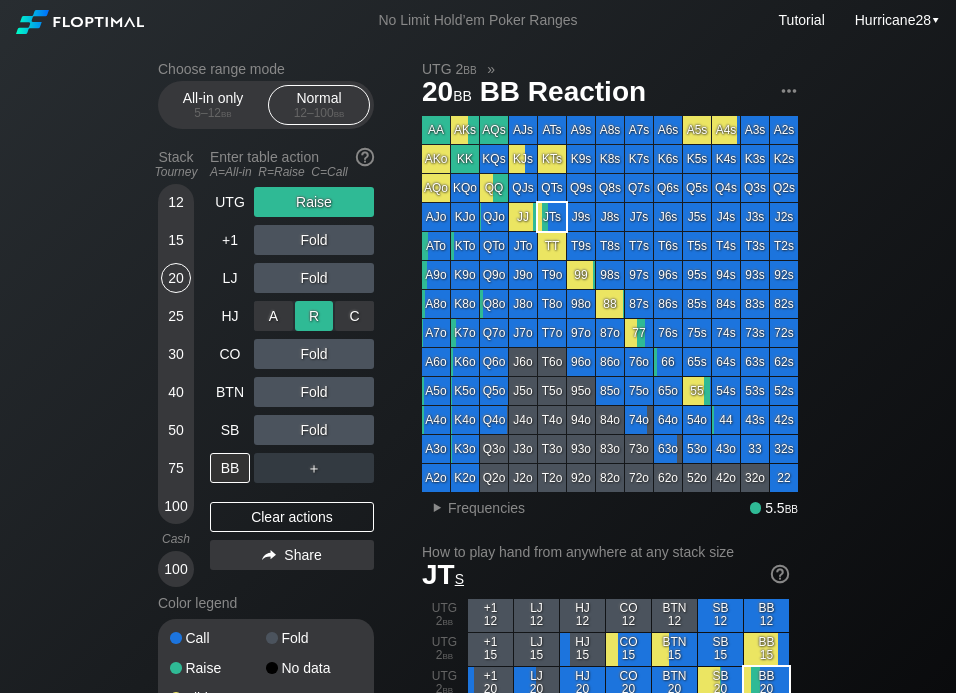 click on "R ✕" at bounding box center (314, 316) 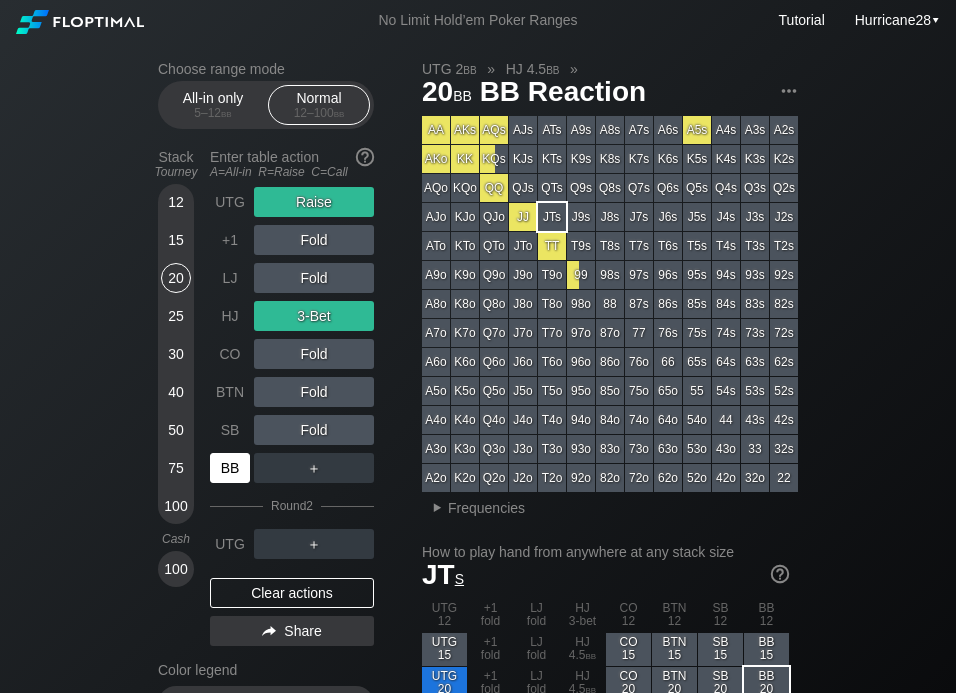 click on "BB" at bounding box center (230, 468) 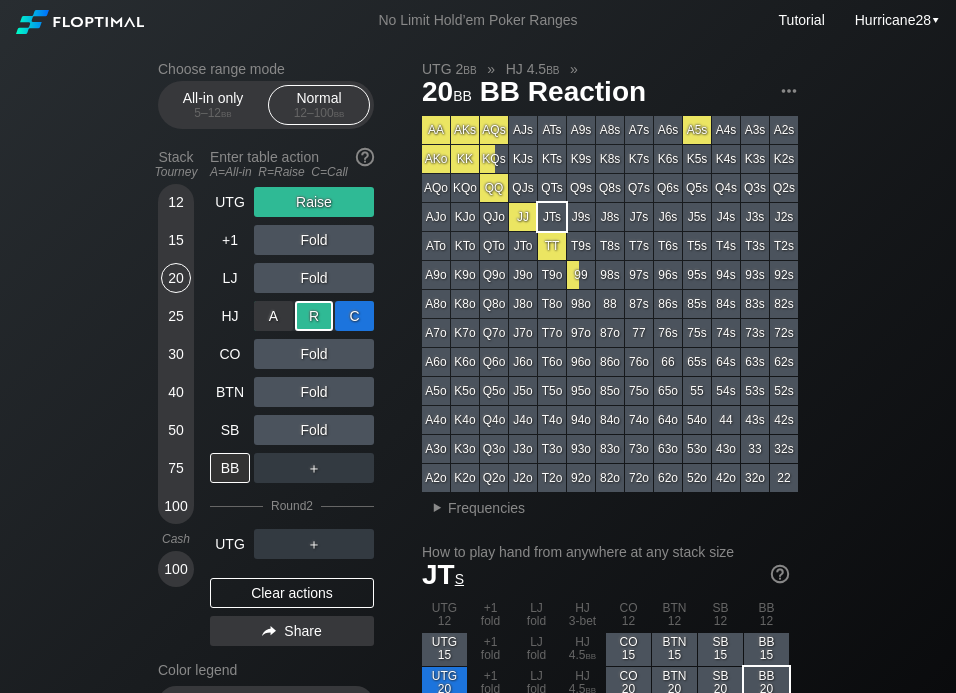 click on "C ✕" at bounding box center [354, 316] 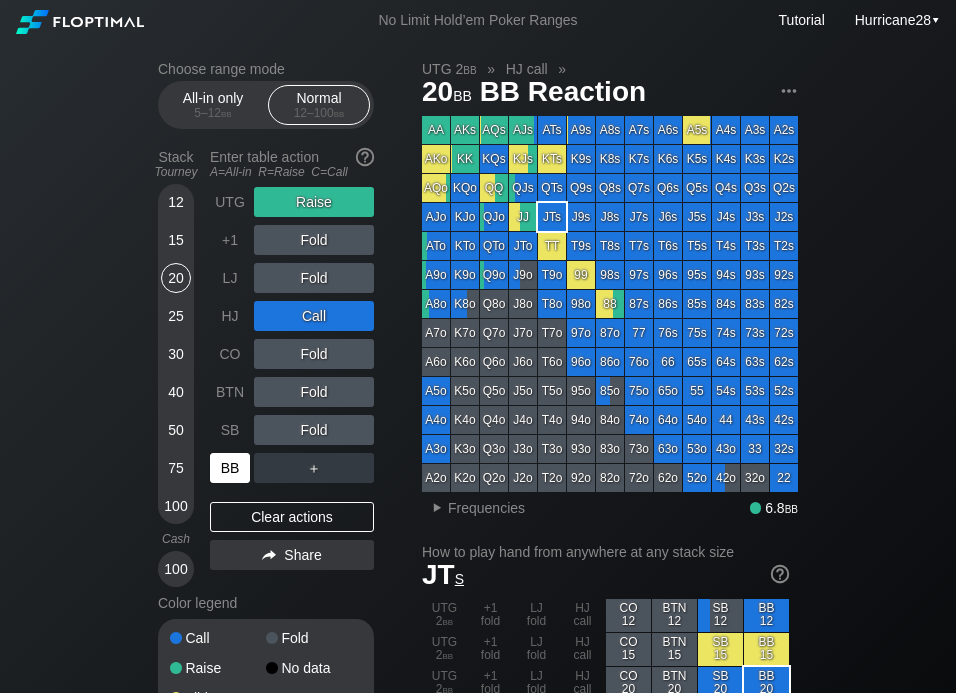 click on "BB" at bounding box center [230, 468] 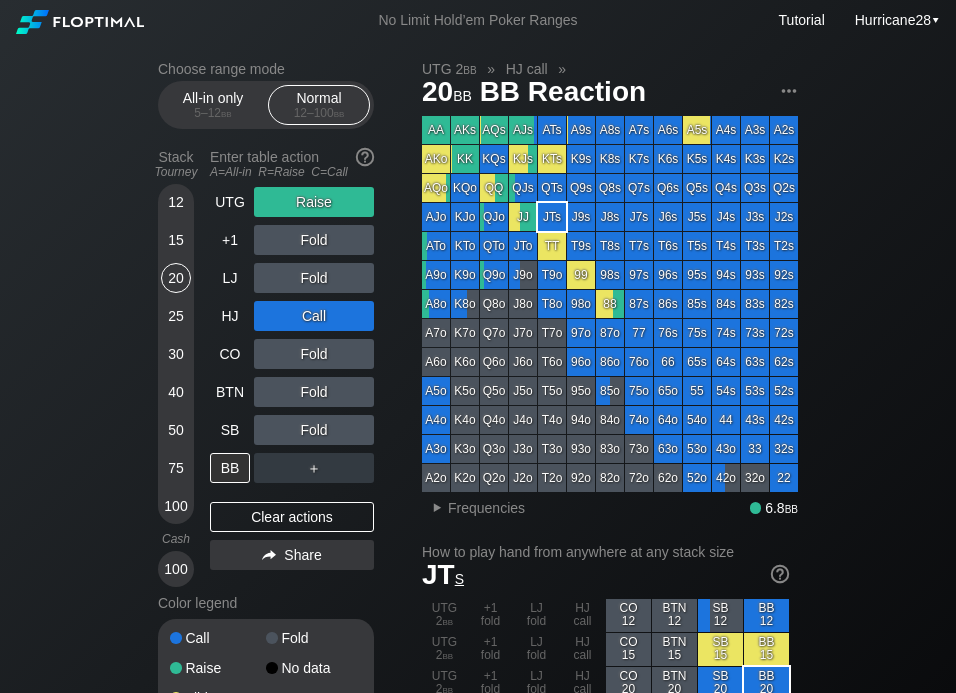 click on "Choose range mode All-in only 5 – 12 bb Normal 12 – 100 bb Stack Tourney Enter table action A=All-in  R=Raise  C=Call 12 15 20 25 30 40 50 75 100 Cash 100 UTG Raise +1 Fold LJ Fold HJ Call CO Fold BTN Fold SB Fold BB ＋ Clear actions Share Color legend   Call   Fold   Raise   No data   All-in UTG   2 bb » HJ   call » 20 bb   BB   Reaction AA AKs AQs AJs ATs A9s A8s A7s A6s A5s A4s A3s A2s AKo KK KQs KJs KTs K9s K8s K7s K6s K5s K4s K3s K2s AQoKQo QQ QJs QTs Q9s Q8s Q7s Q6s Q5s Q4s Q3s Q2s AJo KJo QJo JJ JTs J9s J8s J7s J6s J5s J4s J3s J2s ATo KTo QTo JTo TT T9s T8s T7s T6s T5s T4s T3s T2s A9o K9o Q9o J9o T9o 99 98s 97s 96s 95s 94s 93s 92s A8o K8o Q8o J8o T8o 98o 88 87s 86s 85s 84s 83s 82s A7o K7o Q7o J7o T7o 97o 87o 77 76s 75s 74s 73s 72s A6o K6o Q6o J6o T6o 96o 86o 76o 66 65s 64s 63s 62s A5o K5o Q5o J5o T5o 95o 85o 75o 65o 55 54s 53s 52s A4o K4o Q4o J4o T4o 94o 84o 74o 64o 54o 44 43s 42s A3o K3o Q3o J3o T3o 93o 83o 73o 63o 53o 43o 33 32s A2o K2o Q2o J2o T2o 92o 82o 72o 62o 52o 42o 32o 22 ▸   6.8" at bounding box center [478, 1184] 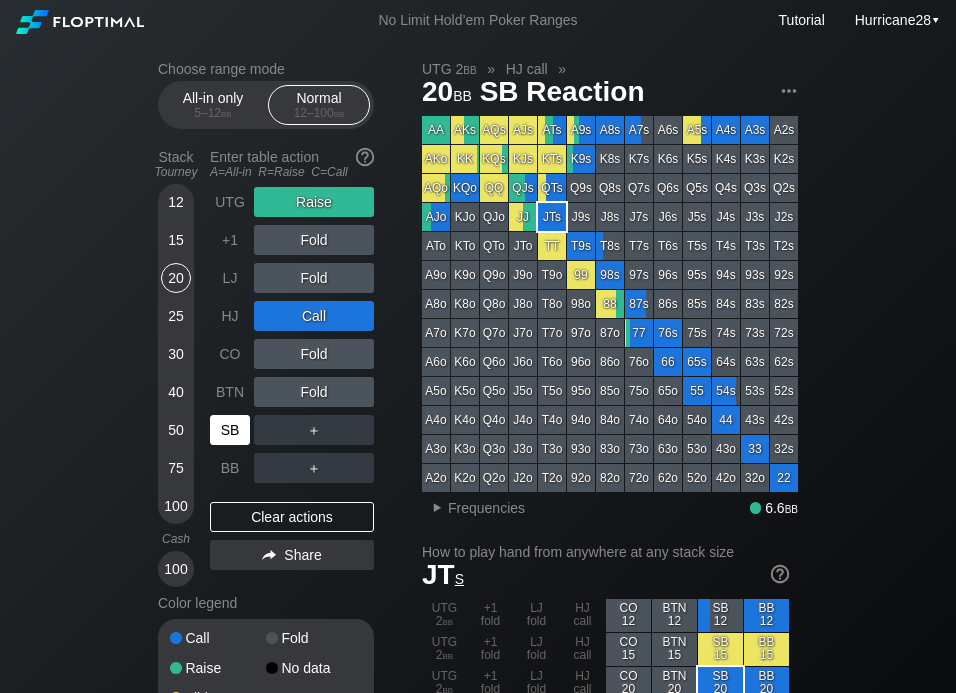 click on "SB" at bounding box center [230, 430] 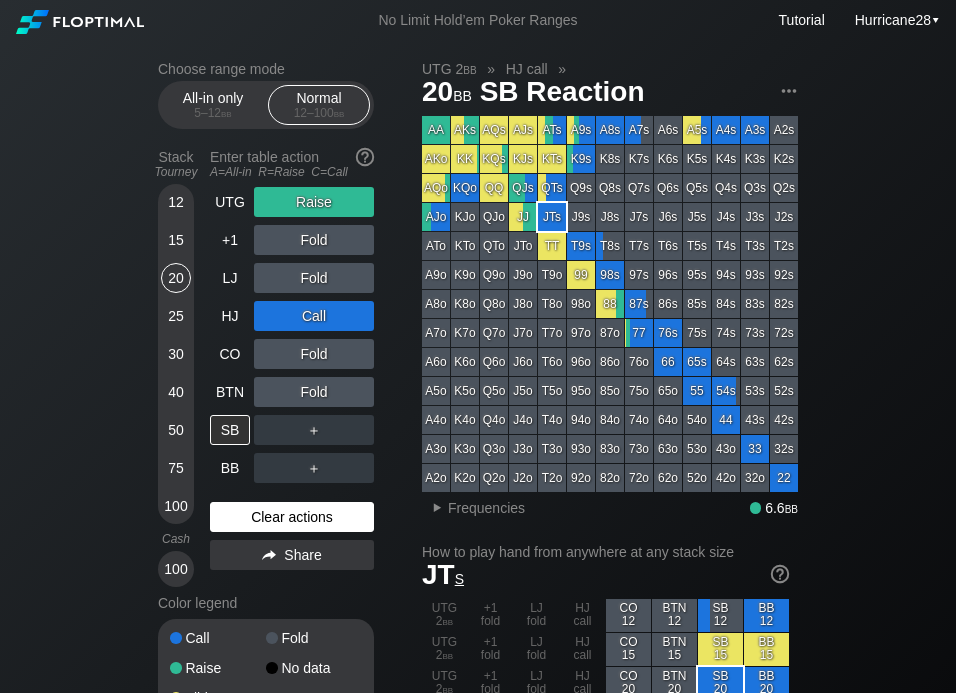 click on "Clear actions" at bounding box center [292, 517] 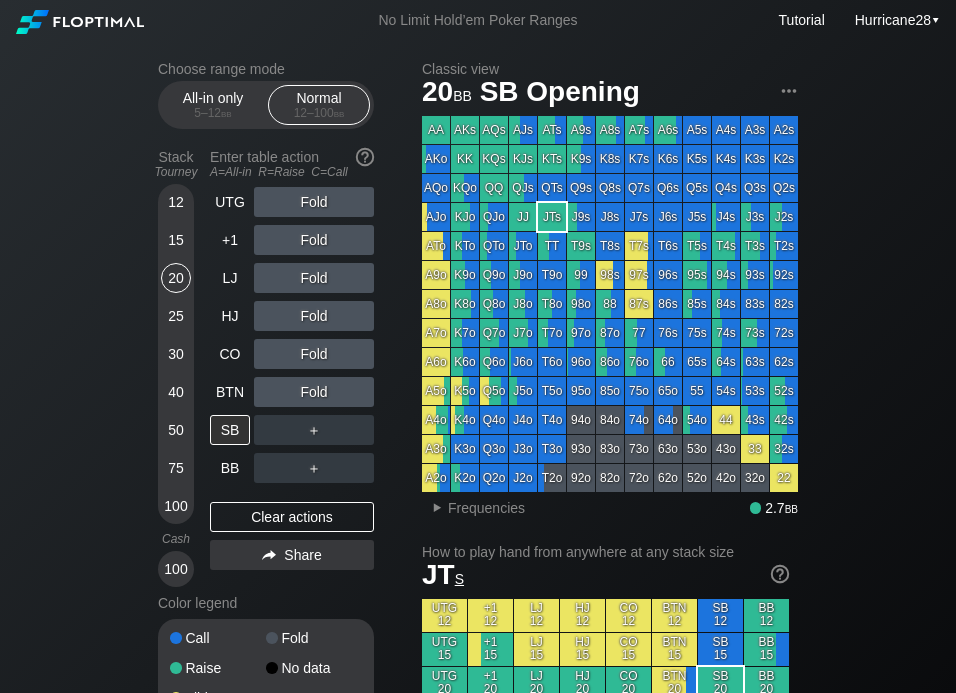 click on "12 15 20 25 30 40 50 75 100" at bounding box center (176, 354) 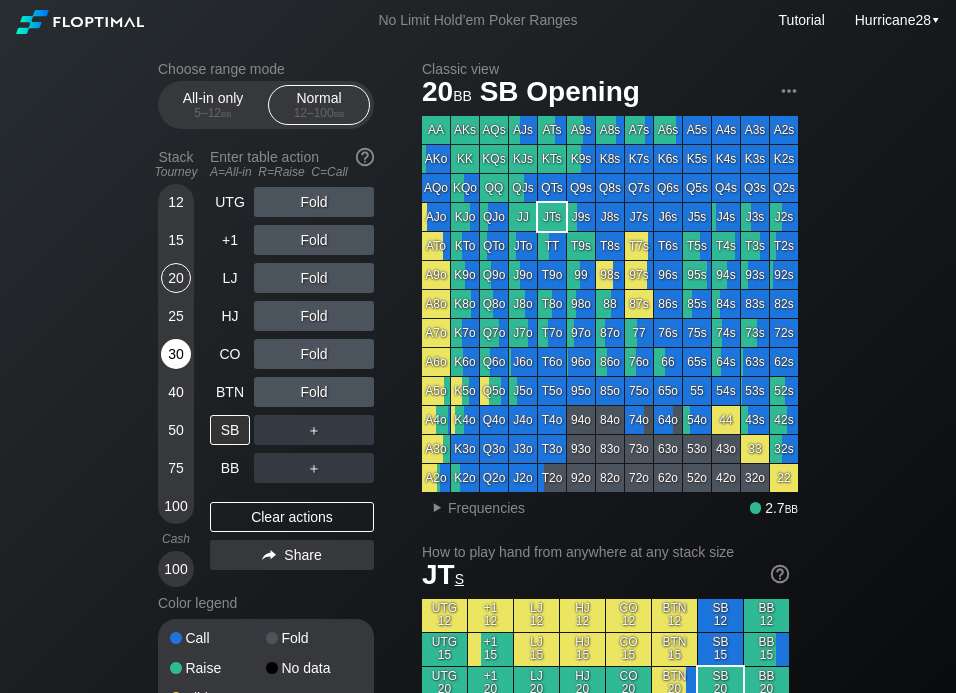 click on "30" at bounding box center (176, 354) 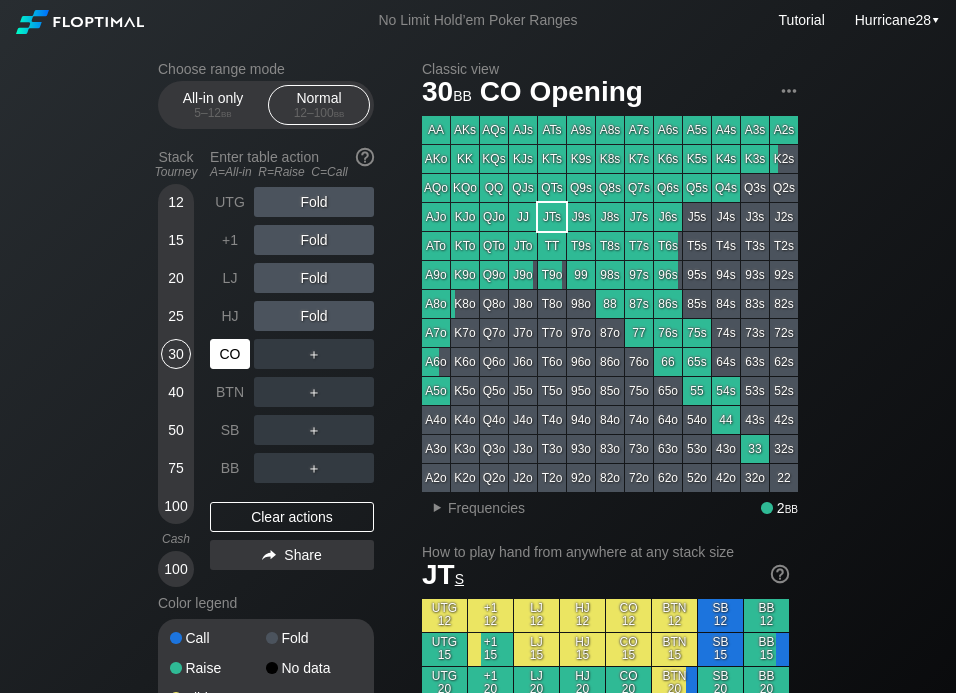 click on "CO" at bounding box center [230, 354] 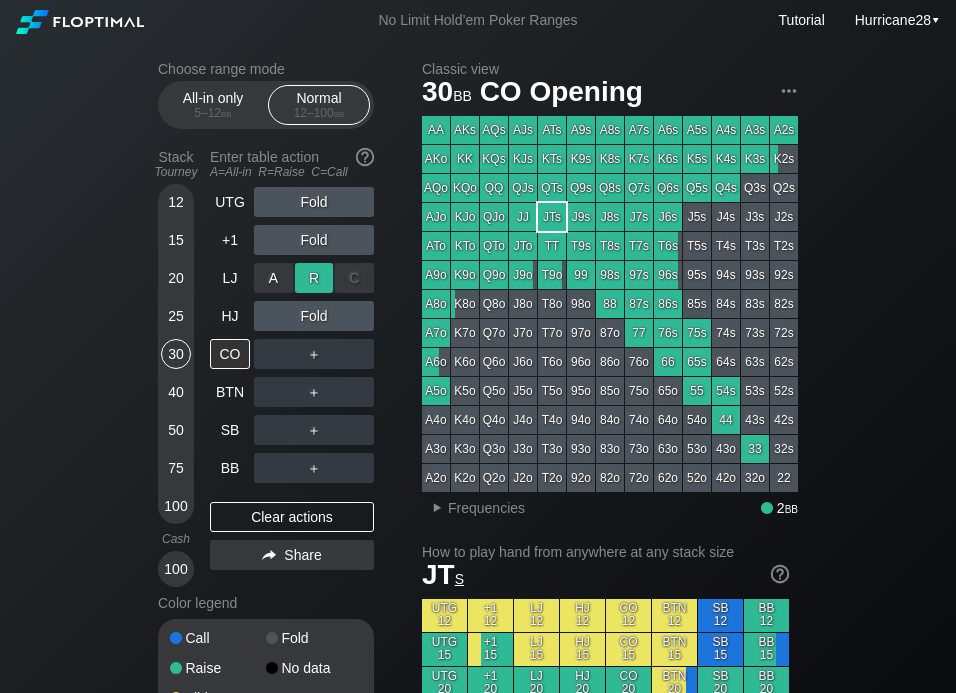 click on "R ✕" at bounding box center [314, 278] 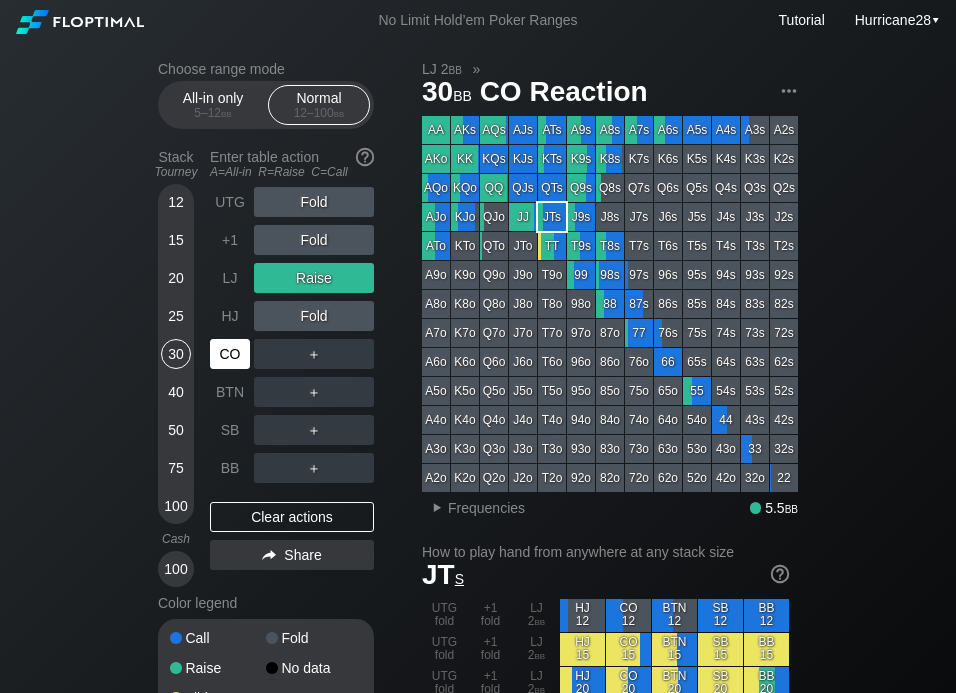 click on "CO" at bounding box center (230, 354) 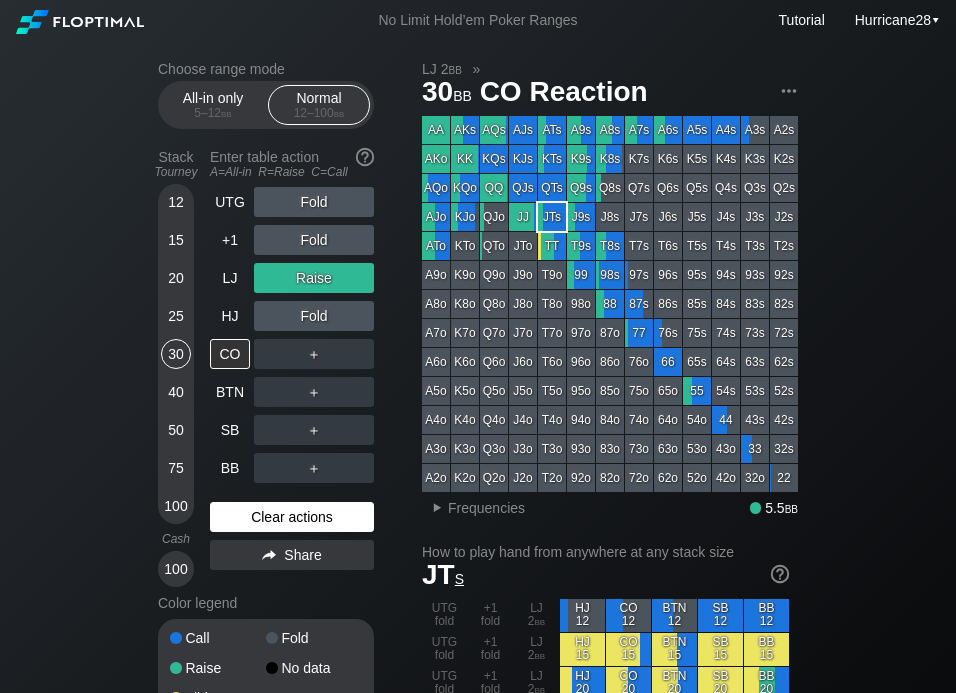click on "Clear actions" at bounding box center [292, 517] 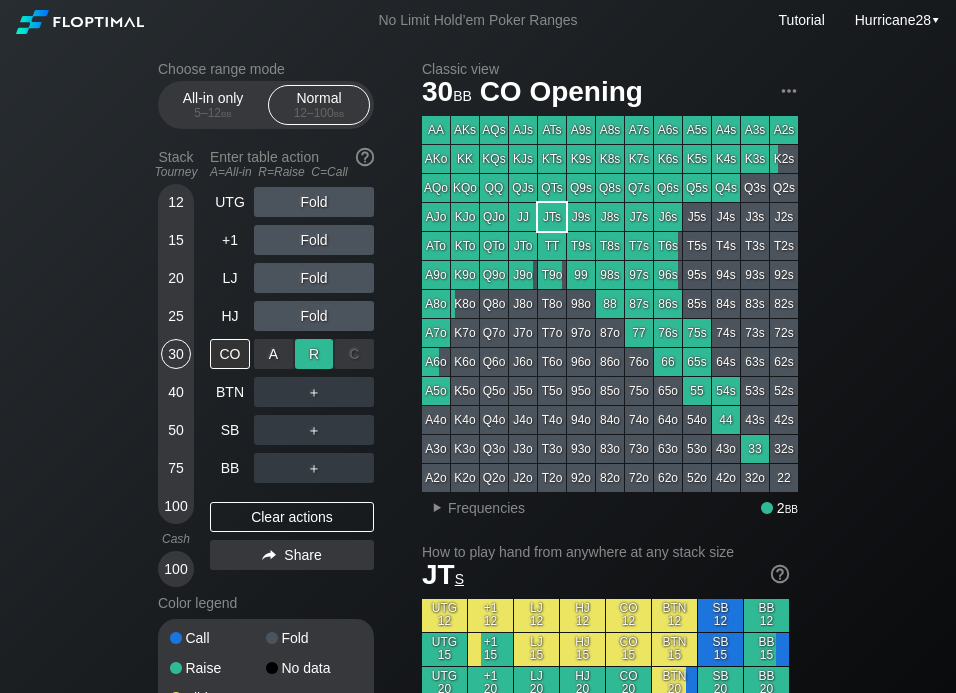 click on "R ✕" at bounding box center [314, 354] 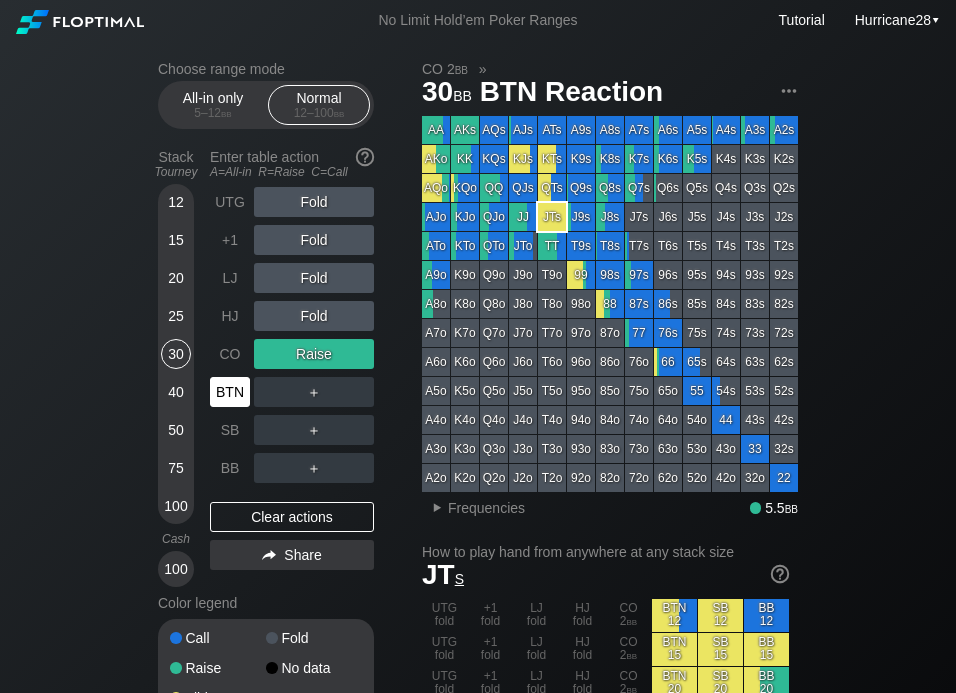 click on "BTN" at bounding box center [230, 392] 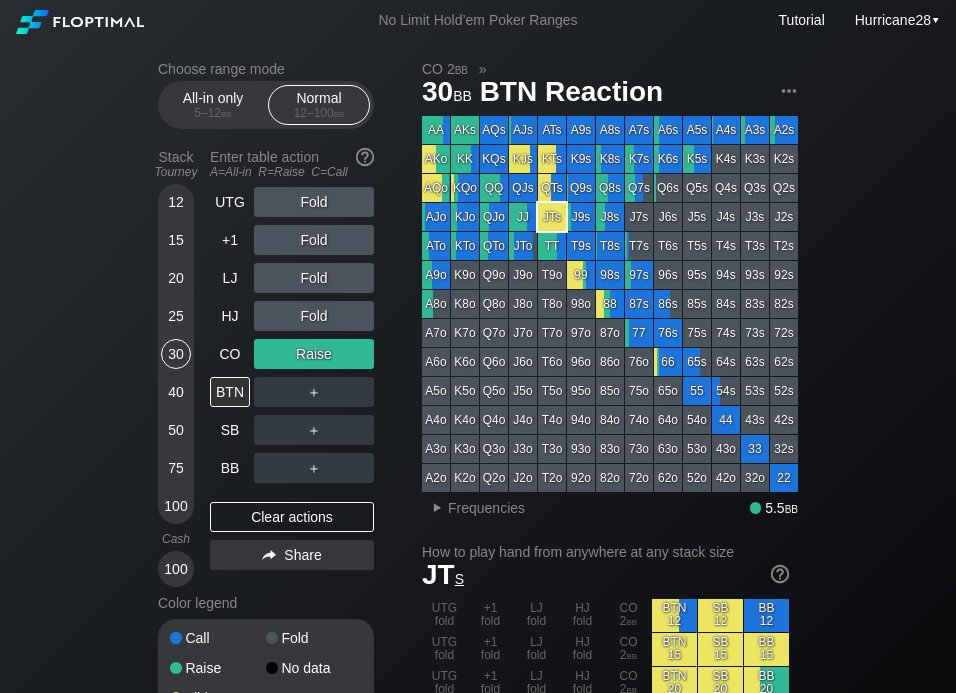 click on "Choose range mode All-in only 5 – 12 bb Normal 12 – 100 bb Stack Tourney Enter table action A=All-in  R=Raise  C=Call 12 15 20 25 30 40 50 75 100 Cash 100 UTG Fold +1 Fold LJ Fold HJ Fold CO Raise BTN ＋ SB ＋ BB ＋ Clear actions Share Color legend   Call   Fold   Raise   No data   All-in CO   2 bb » 30 bb   BTN   Reaction AA AKs AQs AJs ATs A9s A8s A7s A6s A5s A4s A3s A2s AKo KK KQs KJs KTs K9s K8s K7s K6s K5s K4s K3s K2s AQoKQo QQ QJs QTs Q9s Q8s Q7s Q6s Q5s Q4s Q3s Q2s AJo KJo QJo JJ JTs J9s J8s J7s J6s J5s J4s J3s J2s ATo KTo QTo JTo TT T9s T8s T7s T6s T5s T4s T3s T2s A9o K9o Q9o J9o T9o 99 98s 97s 96s 95s 94s 93s 92s A8o K8o Q8o J8o T8o 98o 88 87s 86s 85s 84s 83s 82s A7o K7o Q7o J7o T7o 97o 87o 77 76s 75s 74s 73s 72s A6o K6o Q6o J6o T6o 96o 86o 76o 66 65s 64s 63s 62s A5o K5o Q5o J5o T5o 95o 85o 75o 65o 55 54s 53s 52s A4o K4o Q4o J4o T4o 94o 84o 74o 64o 54o 44 43s 42s A3o K3o Q3o J3o T3o 93o 83o 73o 63o 53o 43o 33 32s A2o K2o Q2o J2o T2o 92o 82o 72o 62o 52o 42o 32o 22 ▸ Frequencies   5.5 bb" at bounding box center [478, 1184] 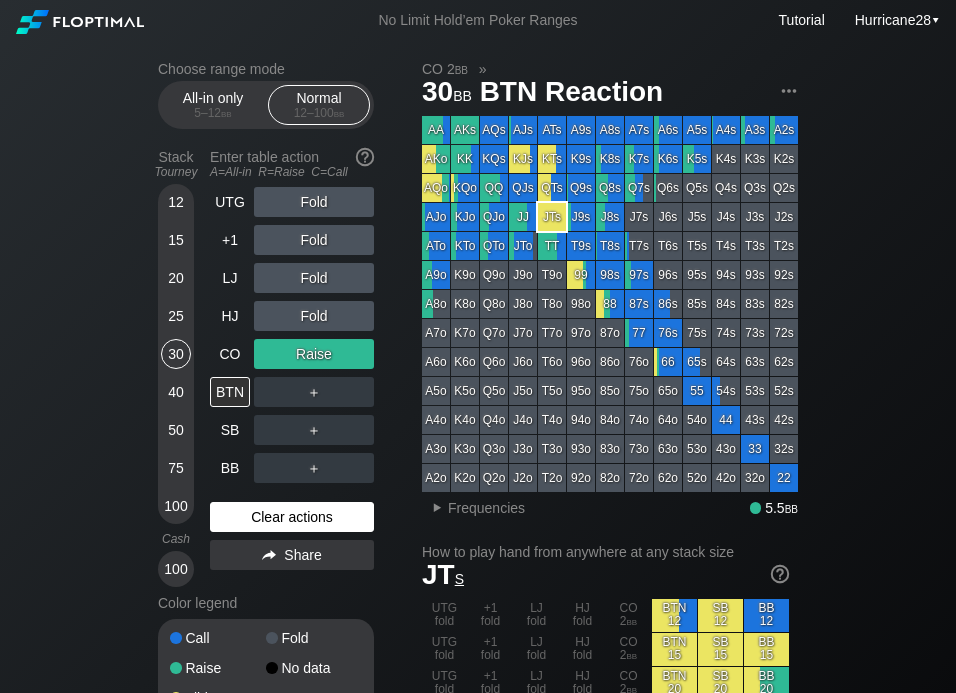 click on "Clear actions" at bounding box center (292, 517) 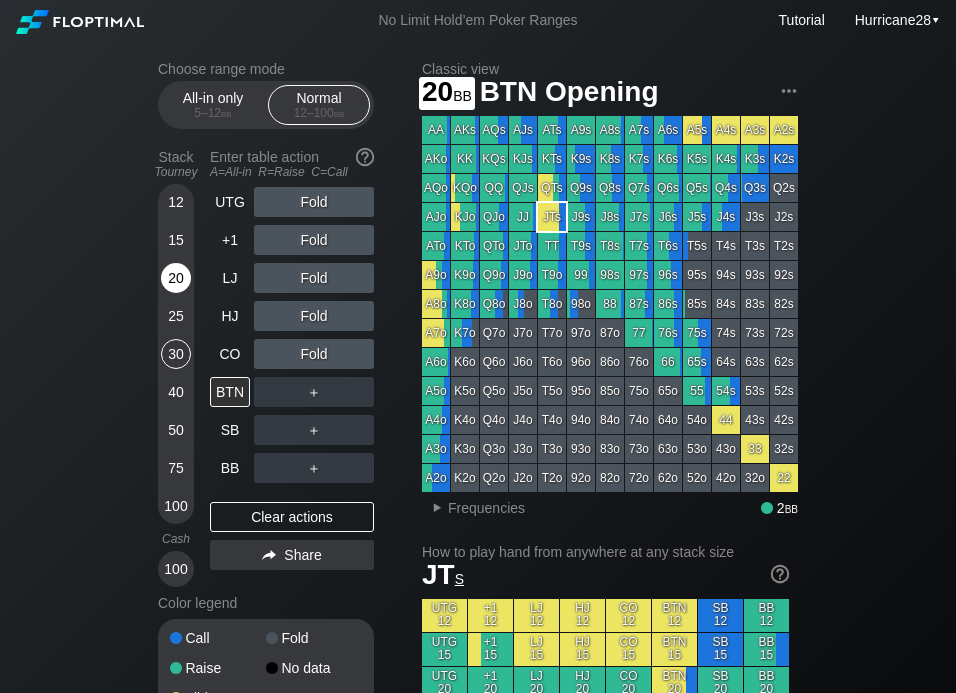 click on "20" at bounding box center (176, 278) 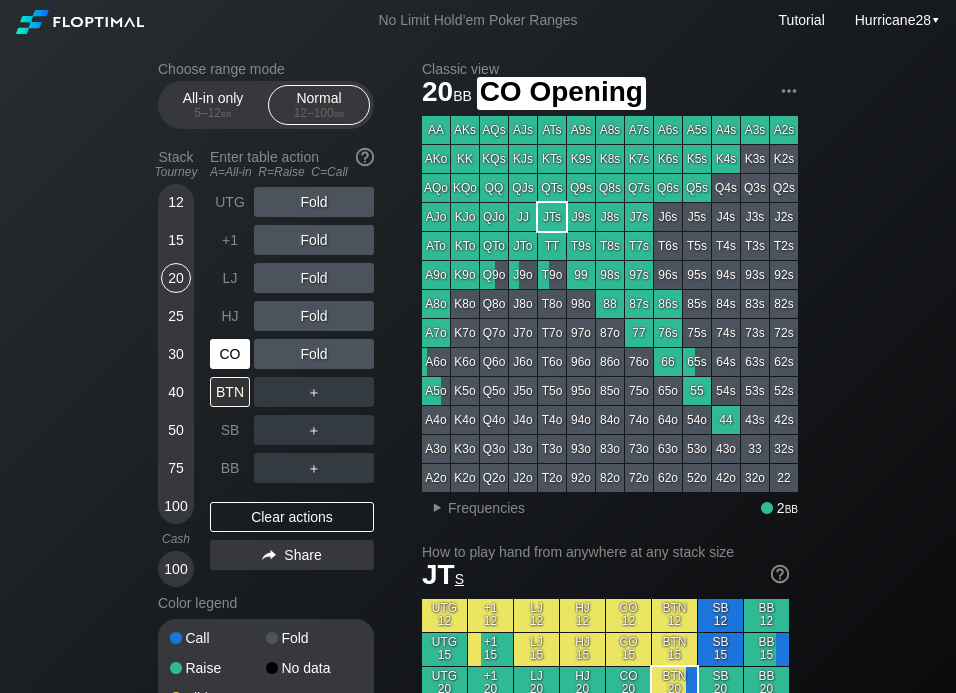 click on "CO" at bounding box center [230, 354] 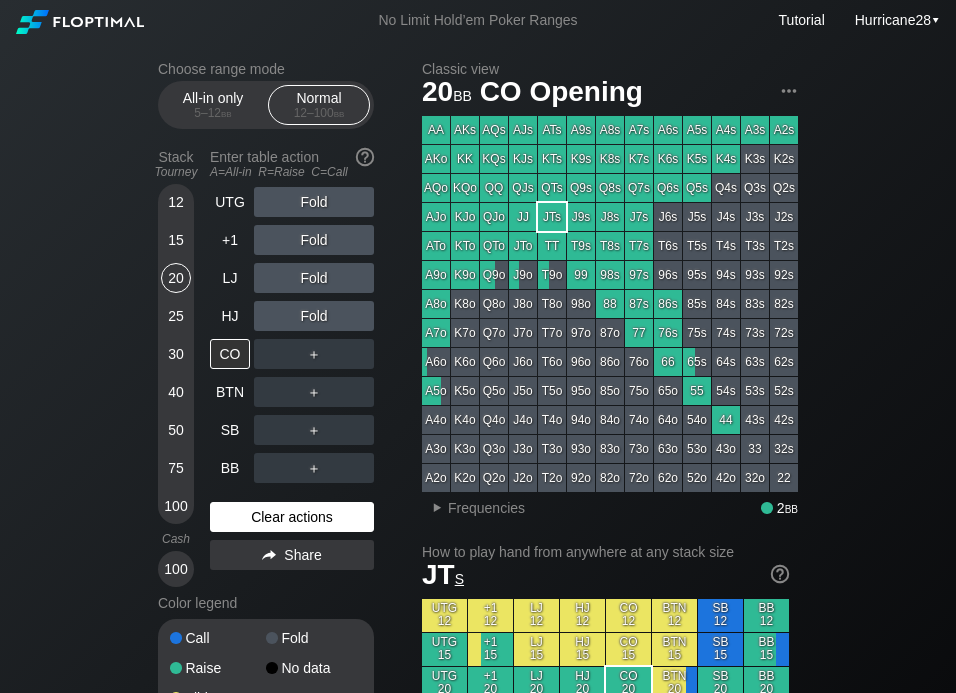 click on "Clear actions" at bounding box center [292, 517] 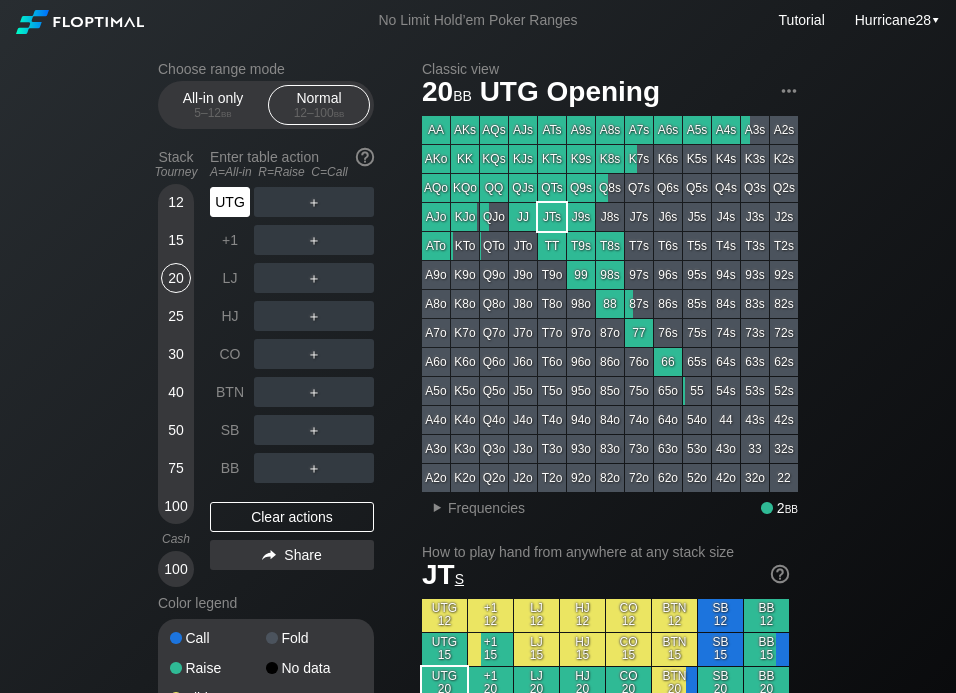 click on "UTG" at bounding box center (230, 202) 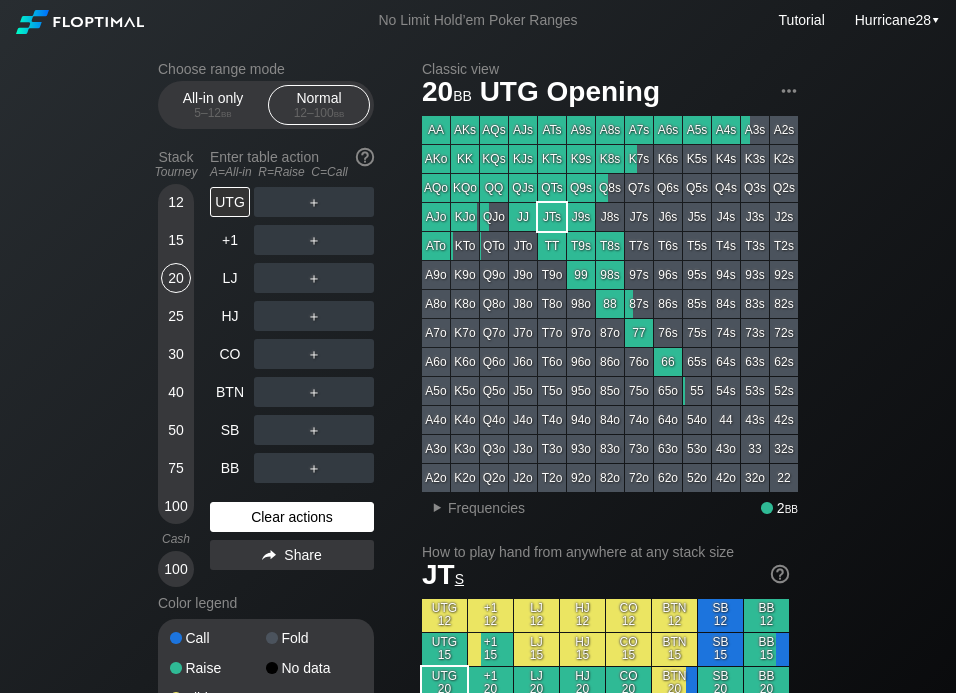 click on "Clear actions" at bounding box center [292, 517] 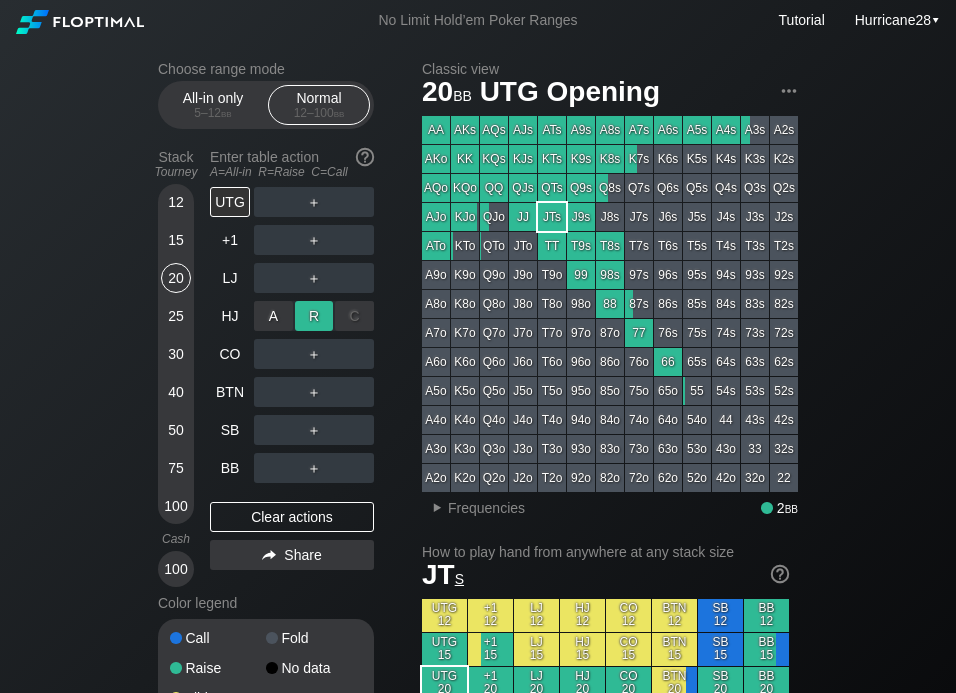 click on "R ✕" at bounding box center (314, 316) 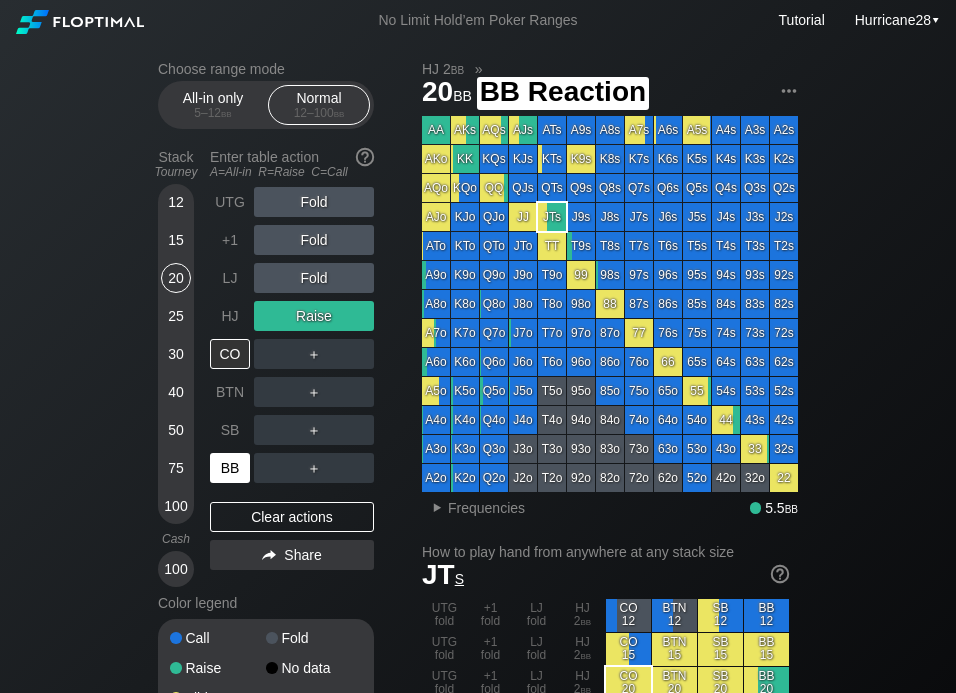 click on "BB" at bounding box center (230, 468) 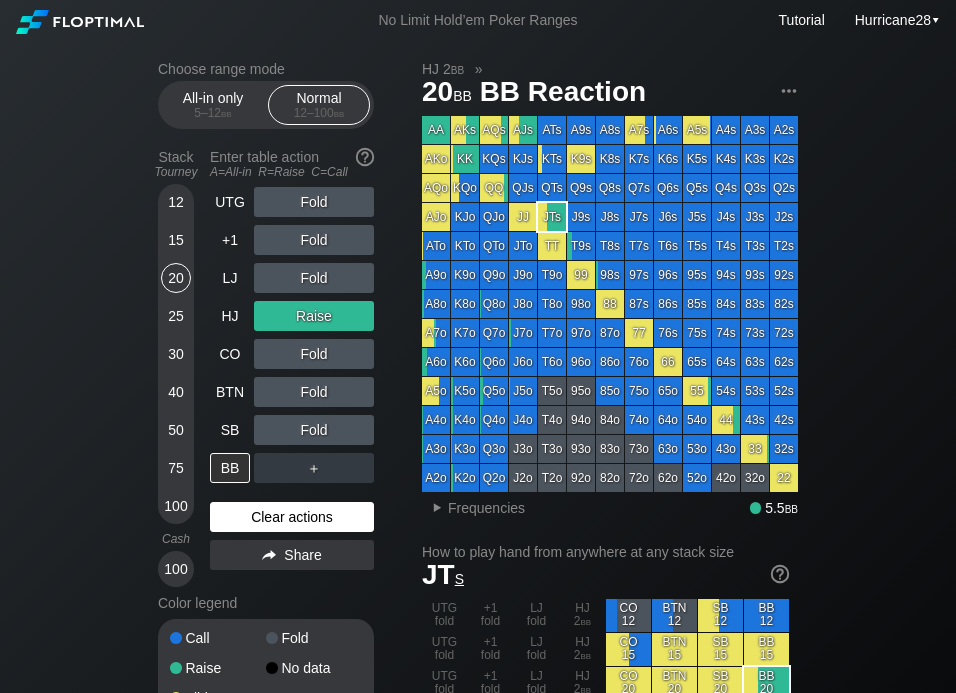 click on "Clear actions" at bounding box center [292, 517] 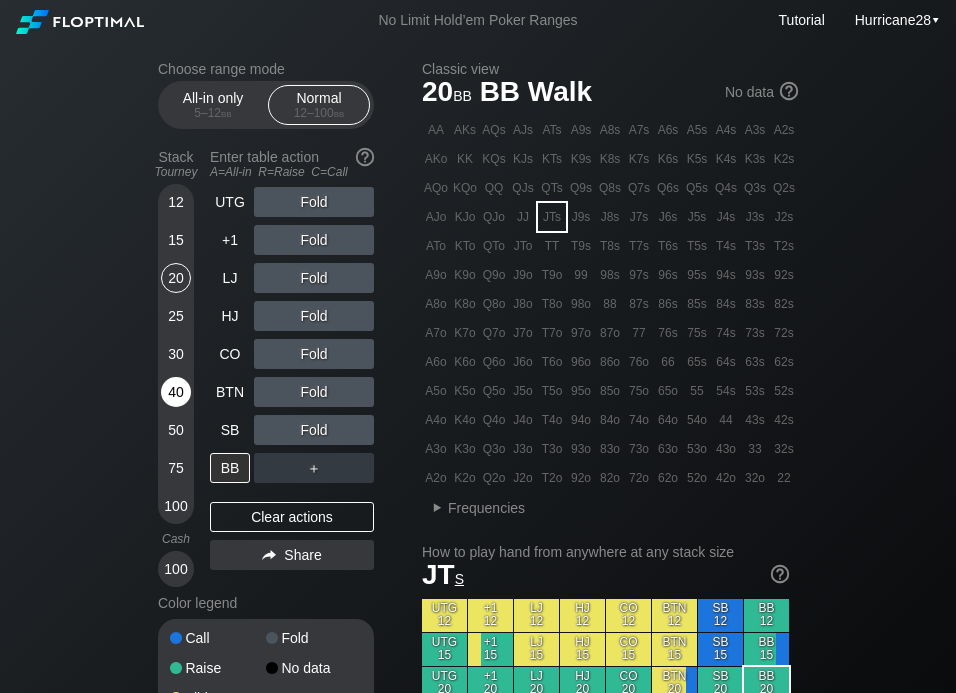 click on "40" at bounding box center [176, 392] 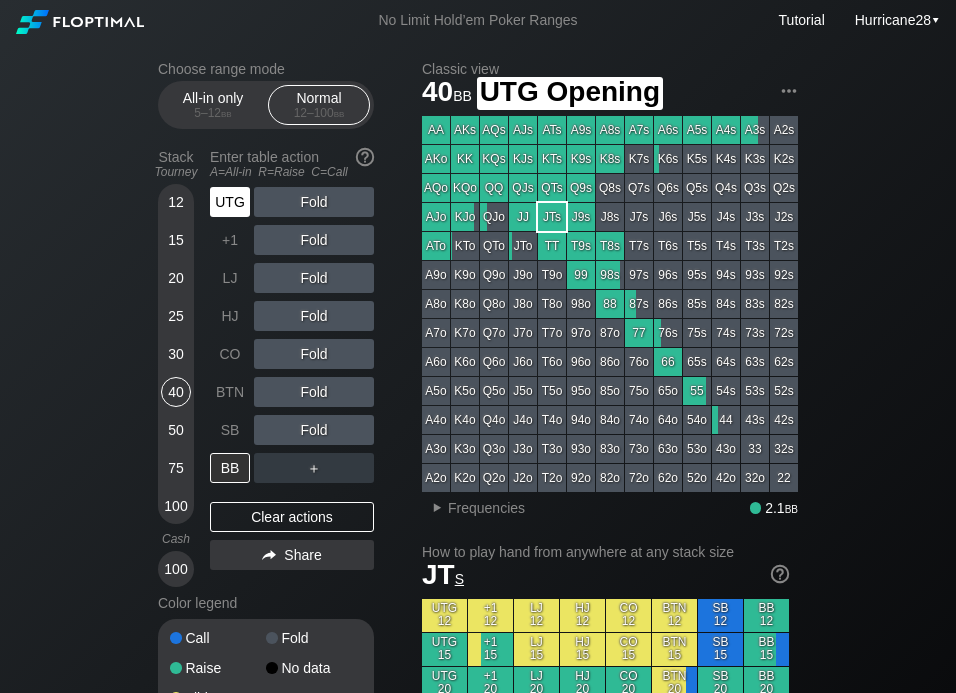 click on "UTG" at bounding box center [230, 202] 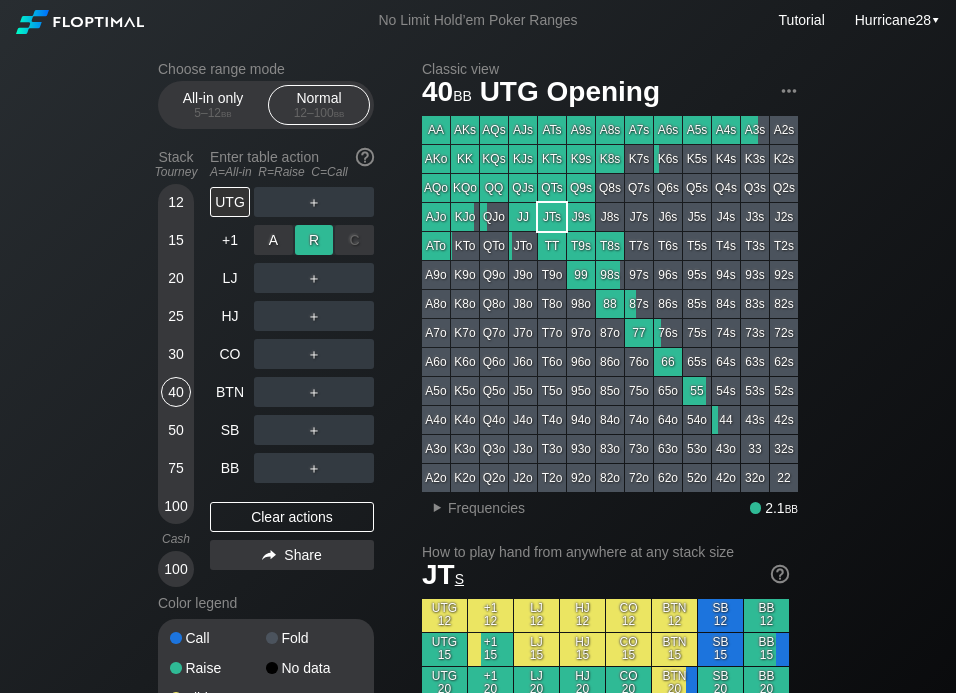 click on "R ✕" at bounding box center [314, 240] 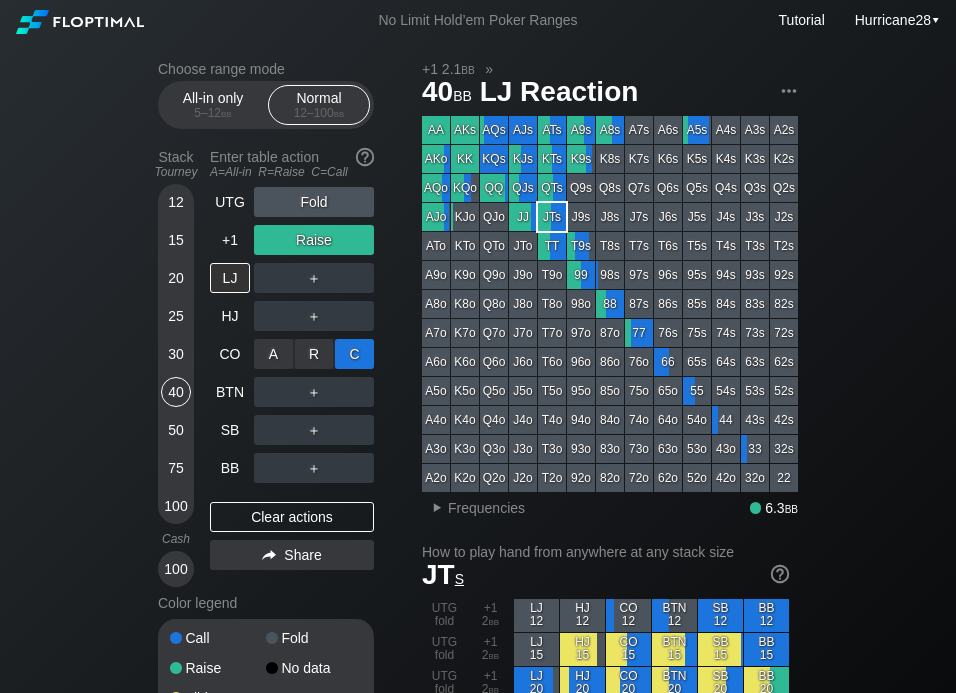 click on "C ✕" at bounding box center [354, 354] 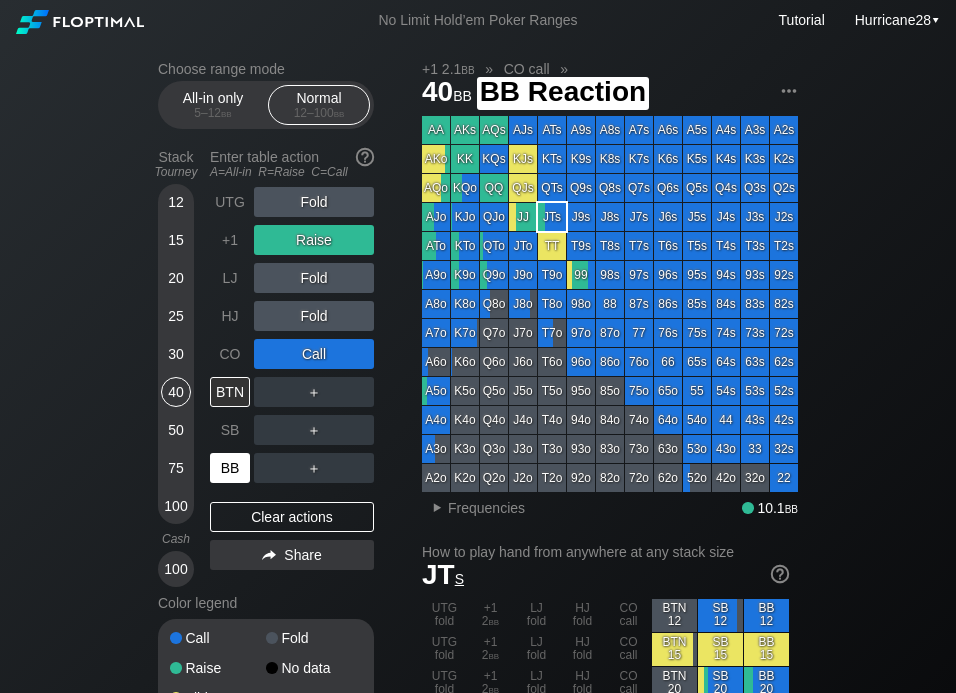 click on "BB" at bounding box center [230, 468] 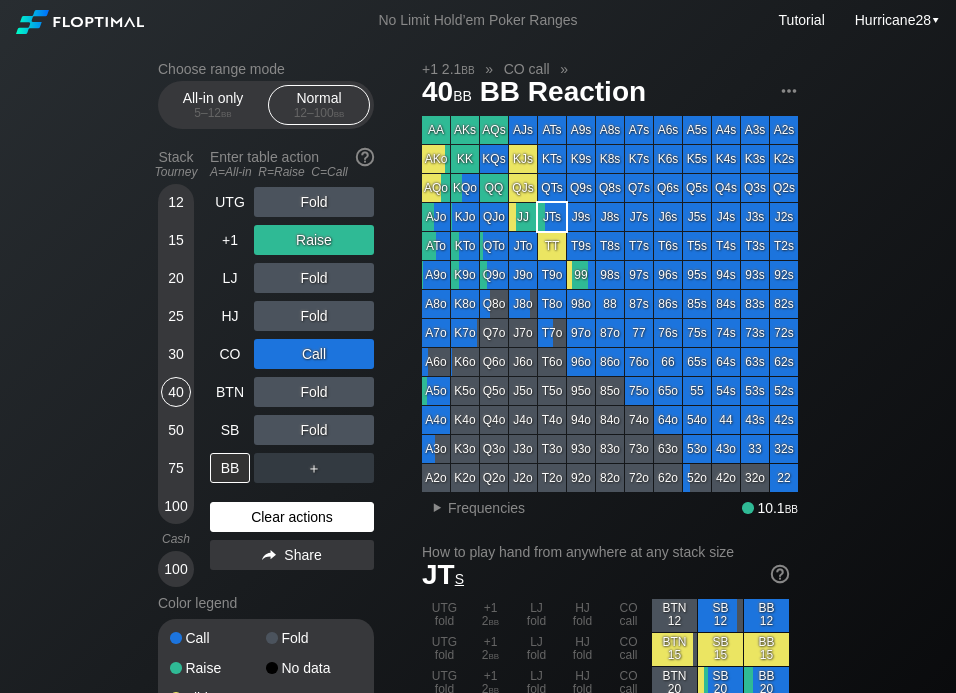 click on "Clear actions" at bounding box center [292, 517] 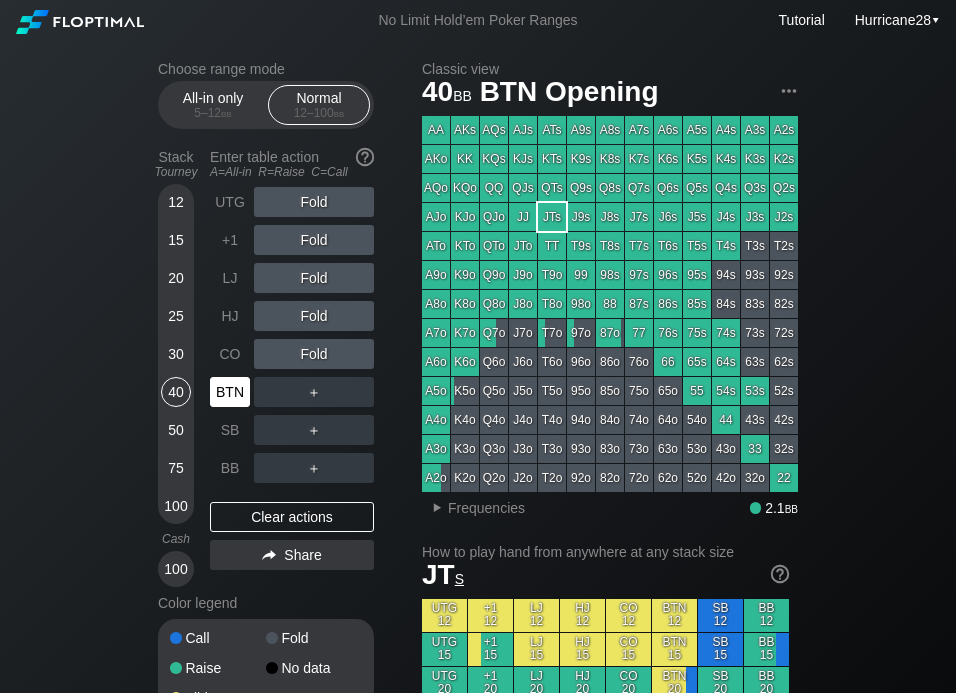 click on "BTN" at bounding box center [230, 392] 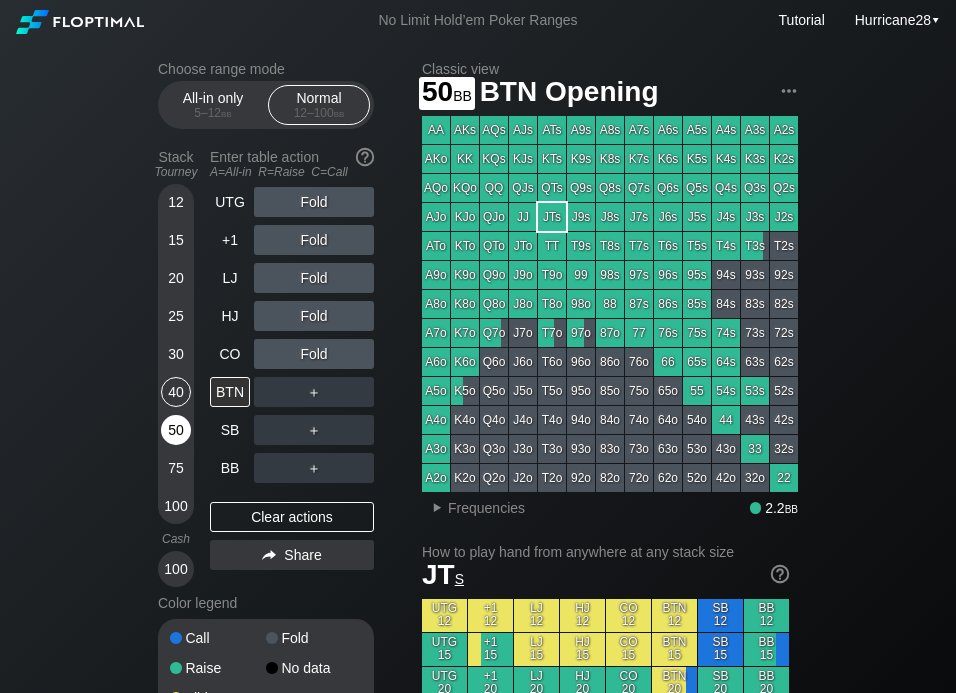click on "50" at bounding box center (176, 430) 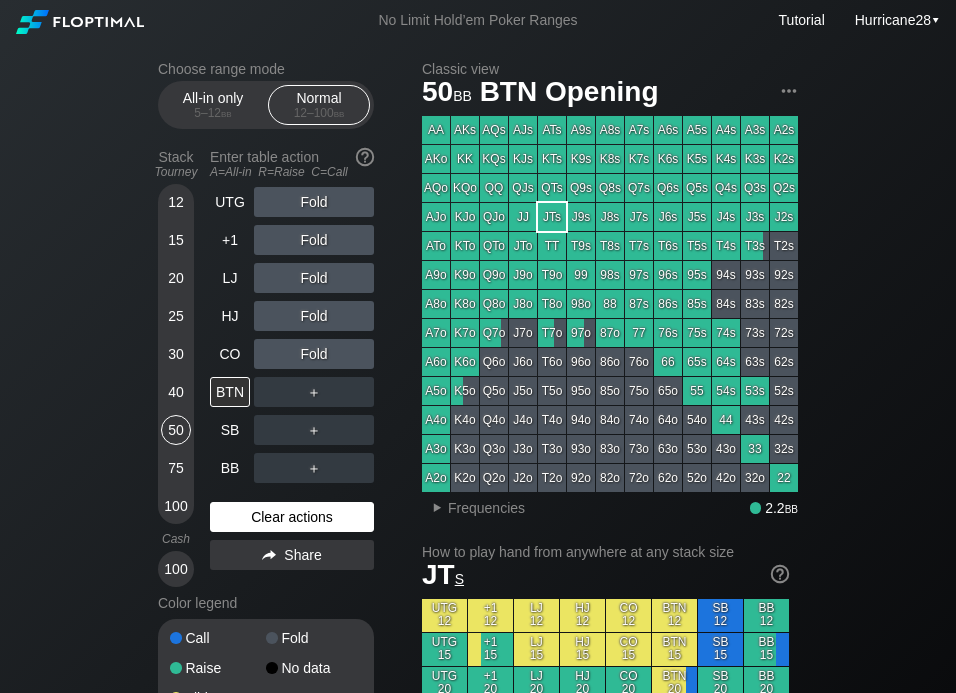 click on "Clear actions" at bounding box center [292, 517] 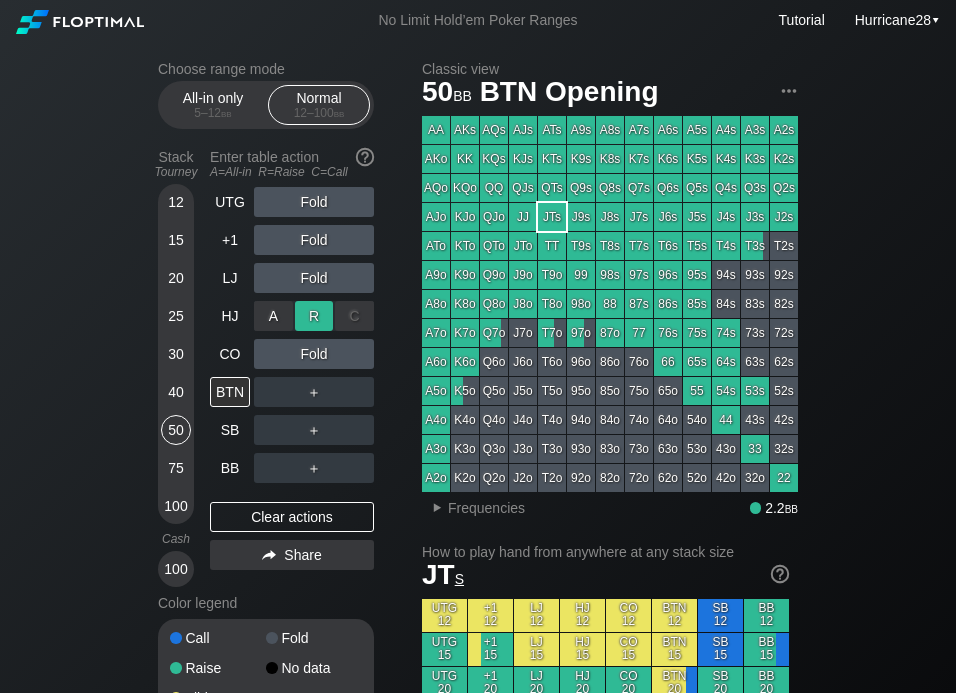 click on "R ✕" at bounding box center (314, 316) 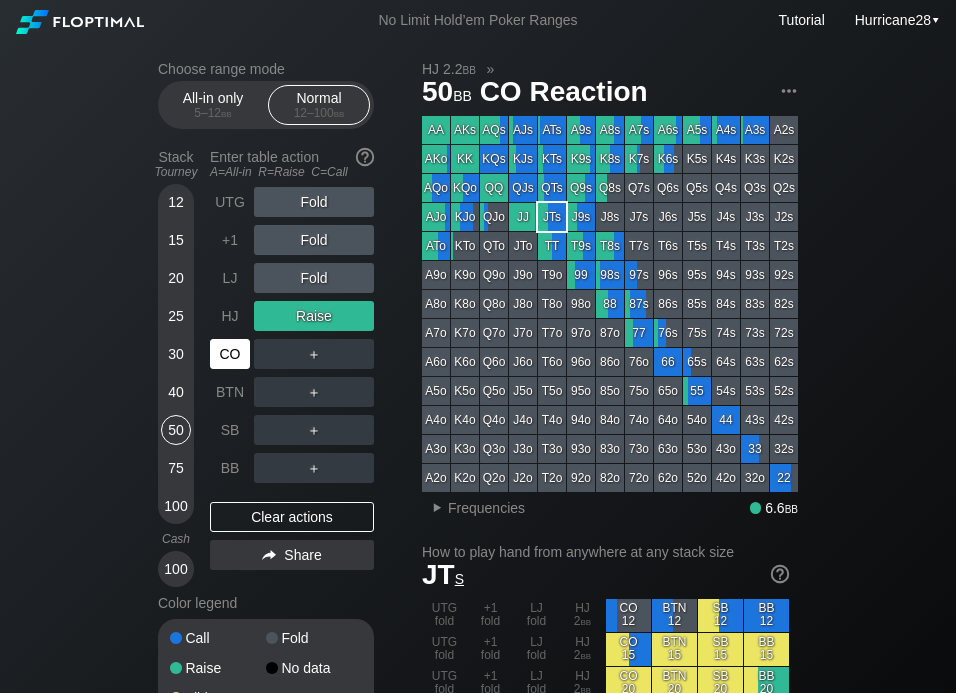 click on "CO" at bounding box center (230, 354) 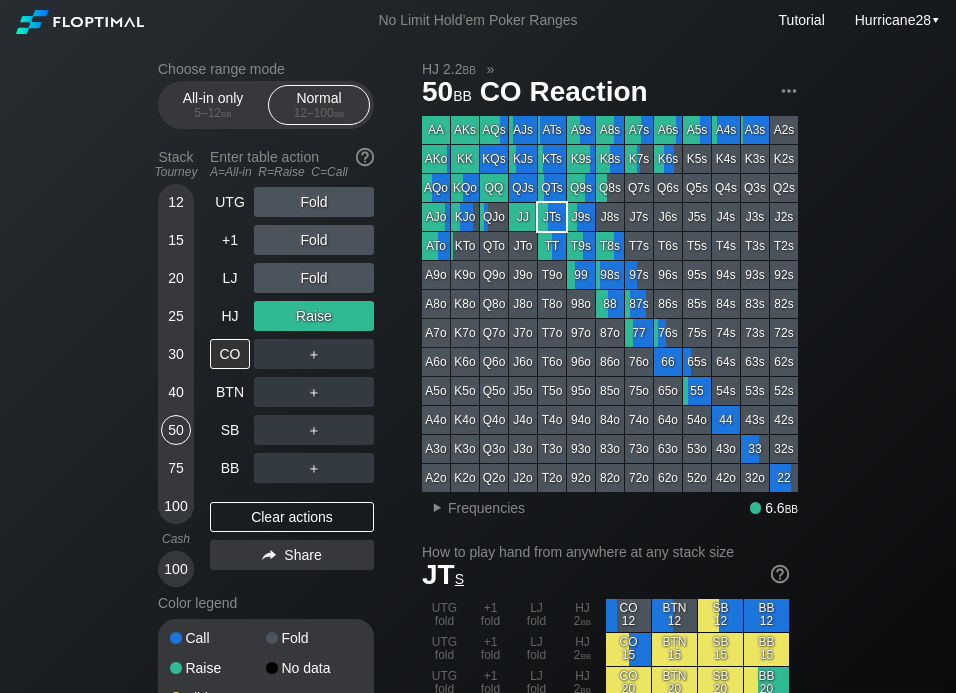 drag, startPoint x: 154, startPoint y: 598, endPoint x: 100, endPoint y: 570, distance: 60.827625 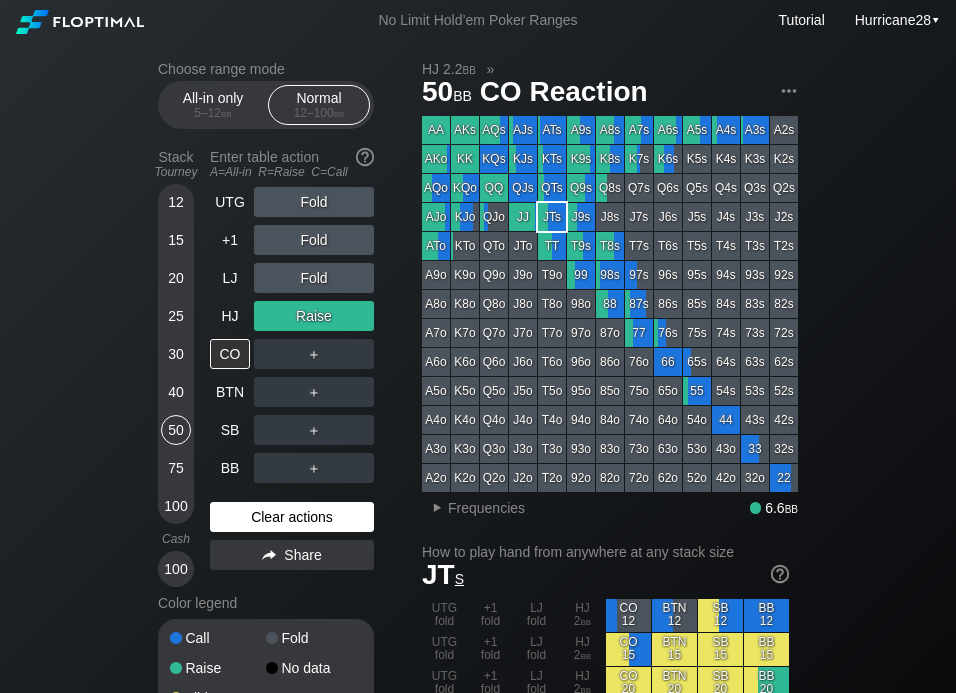 click on "Clear actions" at bounding box center (292, 517) 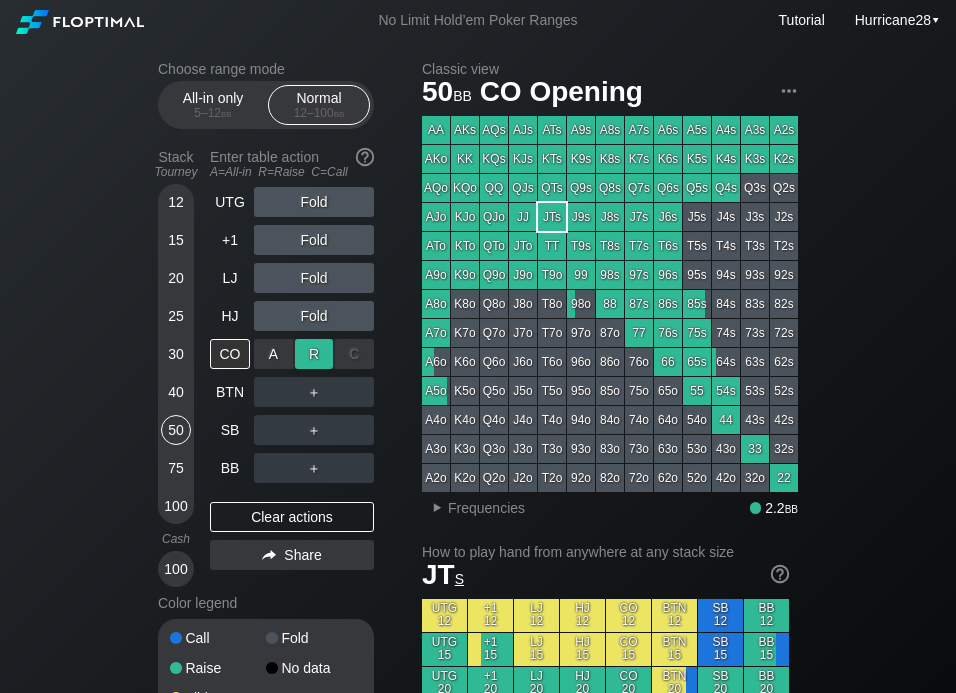 click on "R ✕" at bounding box center (314, 354) 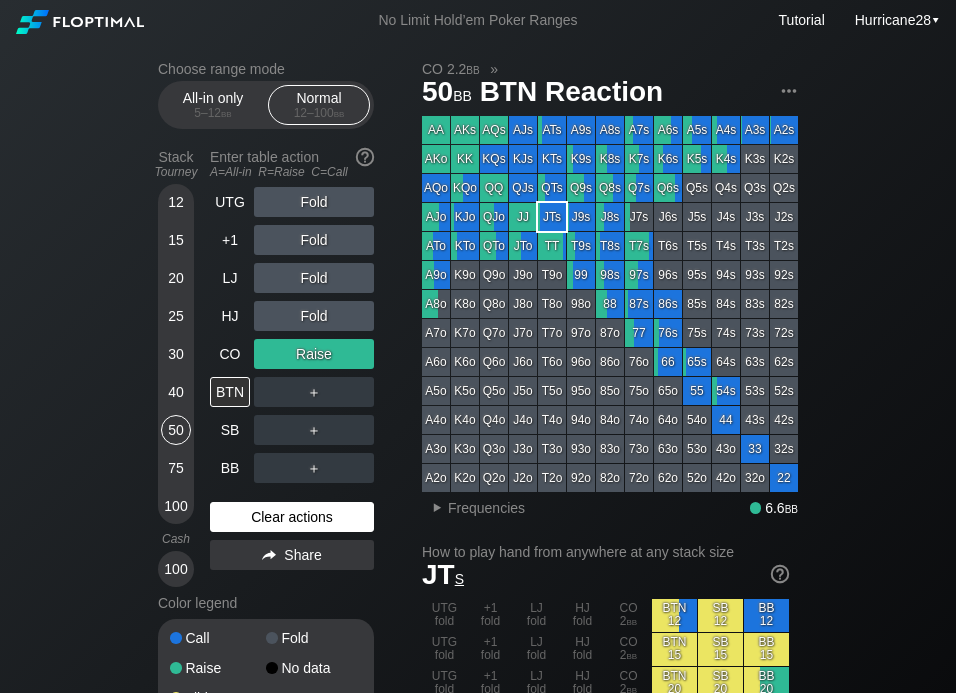 click on "Clear actions" at bounding box center (292, 517) 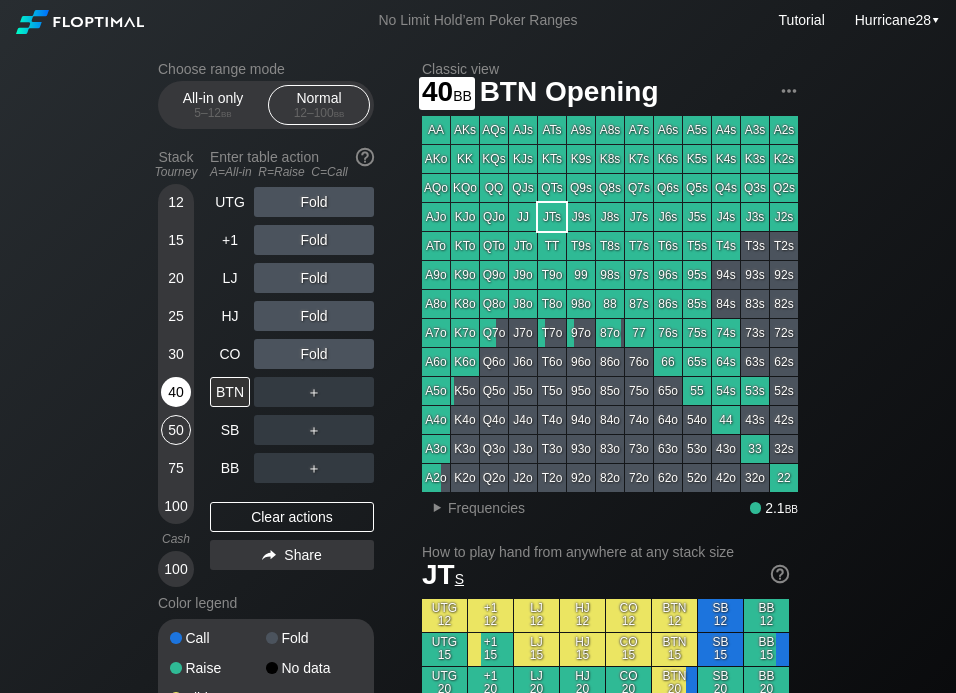 click on "40" at bounding box center (176, 392) 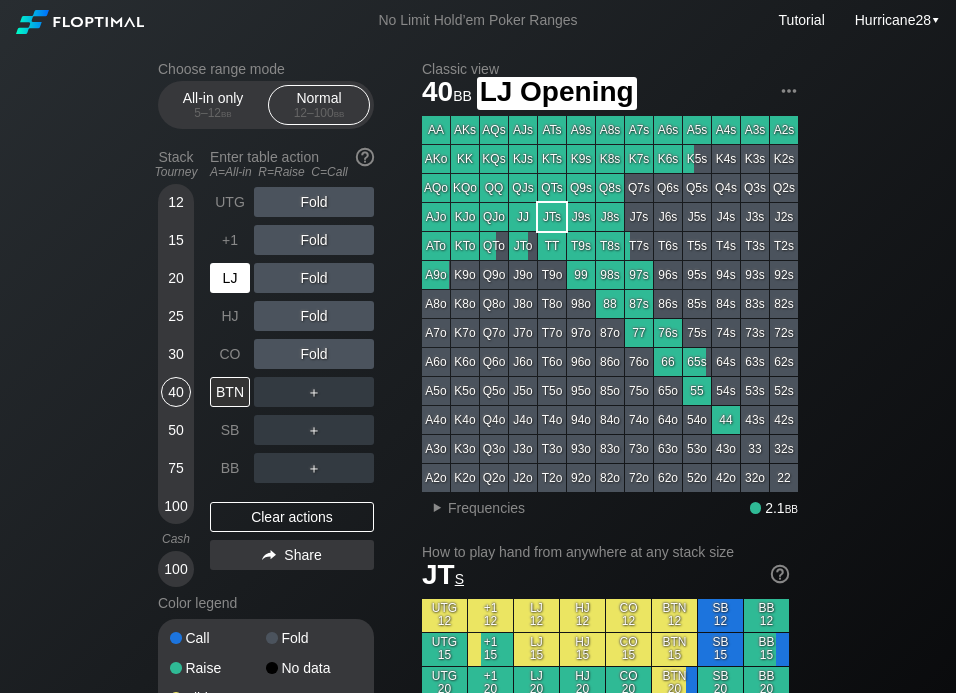 click on "LJ" at bounding box center [230, 278] 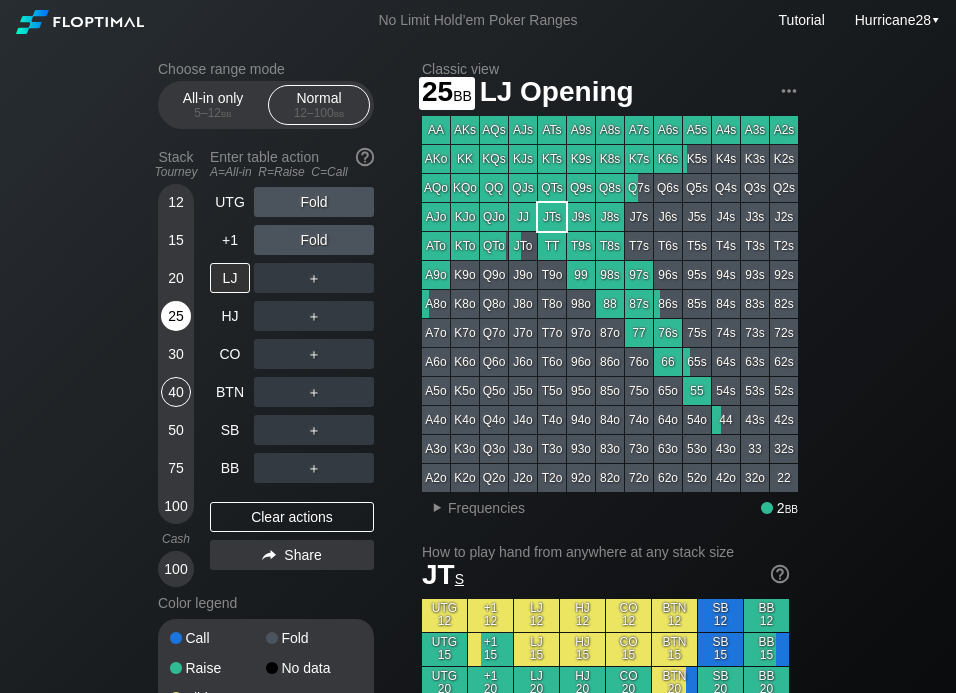 click on "25" at bounding box center [176, 316] 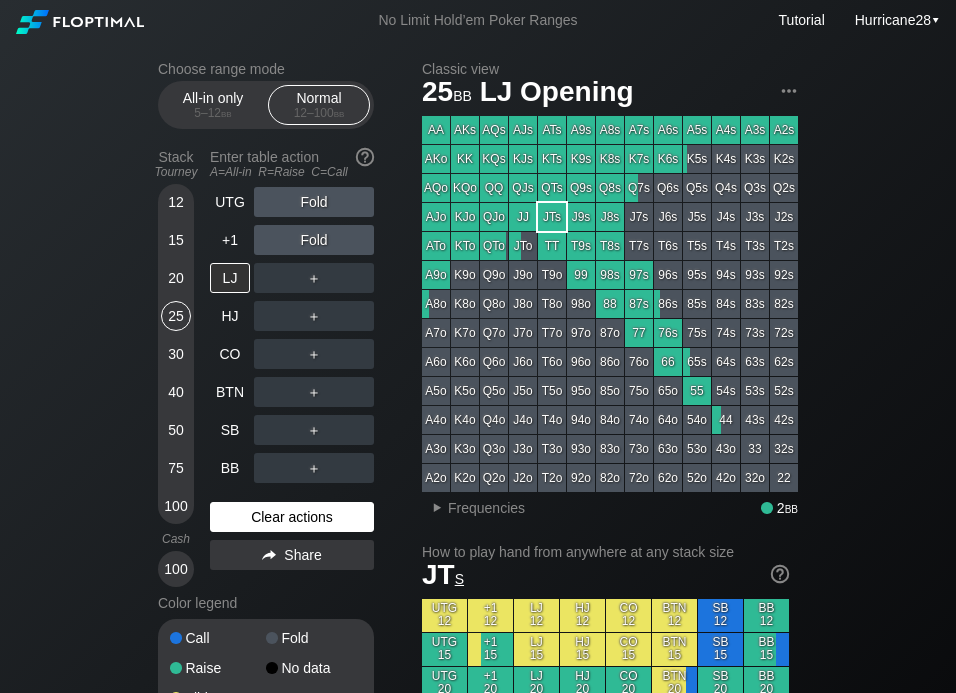 click on "Clear actions" at bounding box center [292, 517] 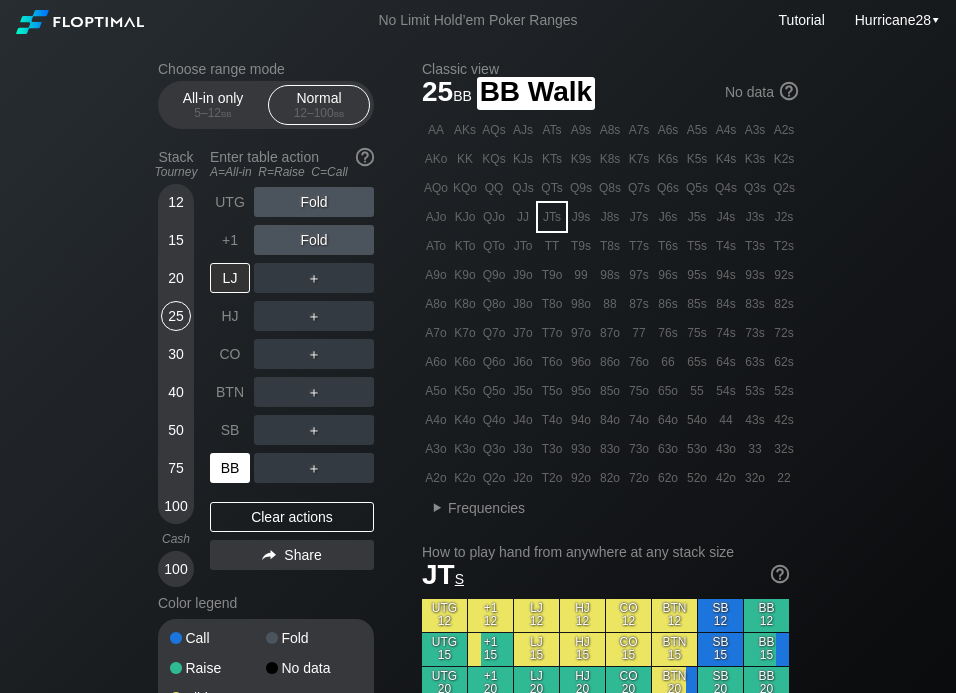 drag, startPoint x: 338, startPoint y: 514, endPoint x: 206, endPoint y: 459, distance: 143 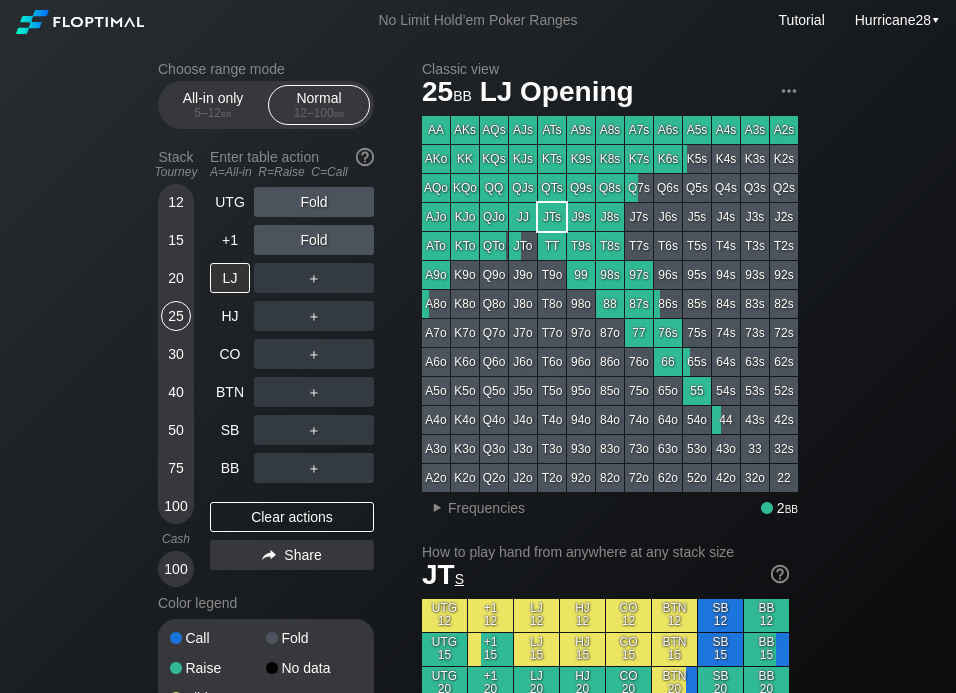 drag, startPoint x: 206, startPoint y: 455, endPoint x: 267, endPoint y: 392, distance: 87.69264 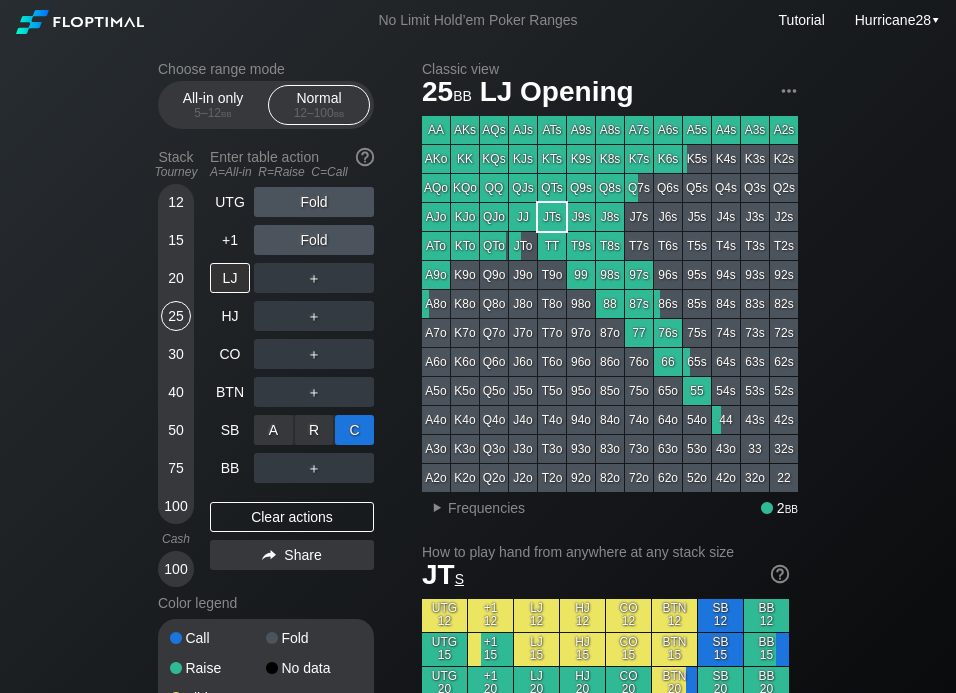 click on "C ✕" at bounding box center [354, 430] 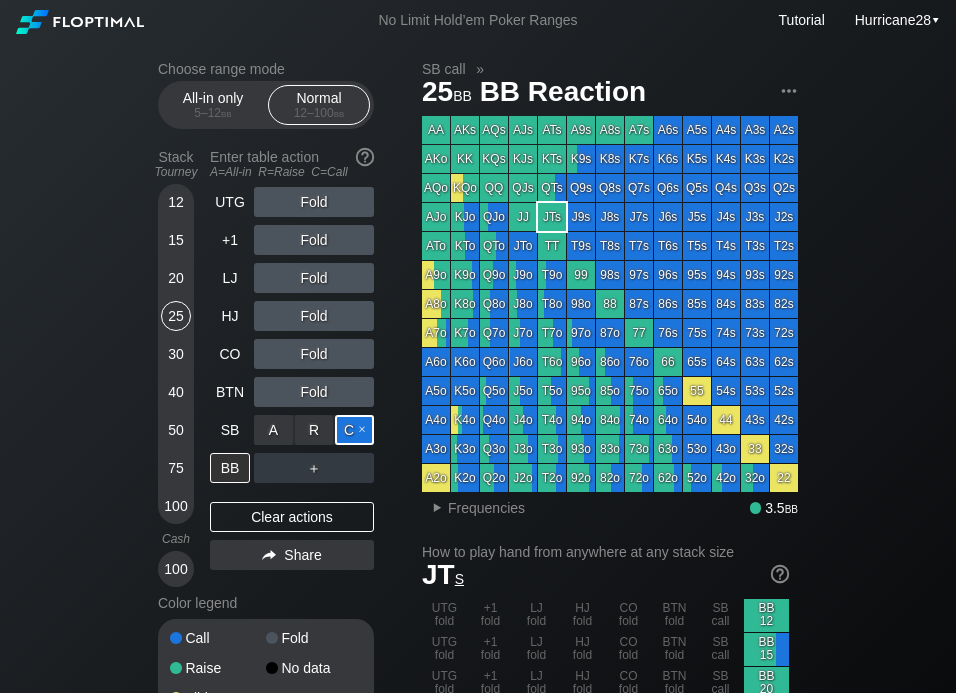 click on "C ✕" at bounding box center (354, 430) 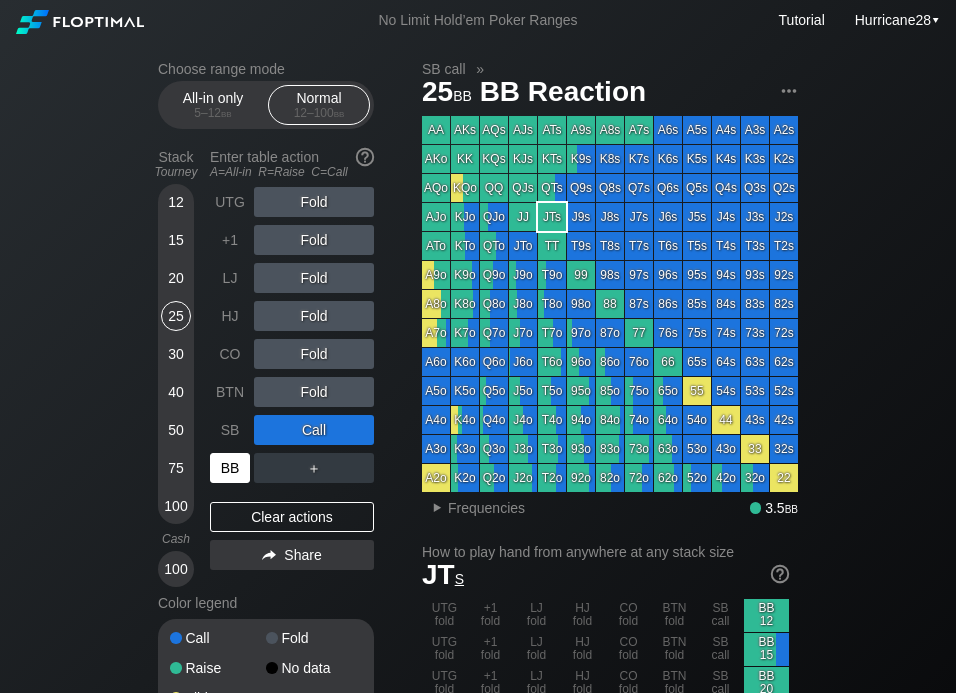 click on "BB" at bounding box center [230, 468] 